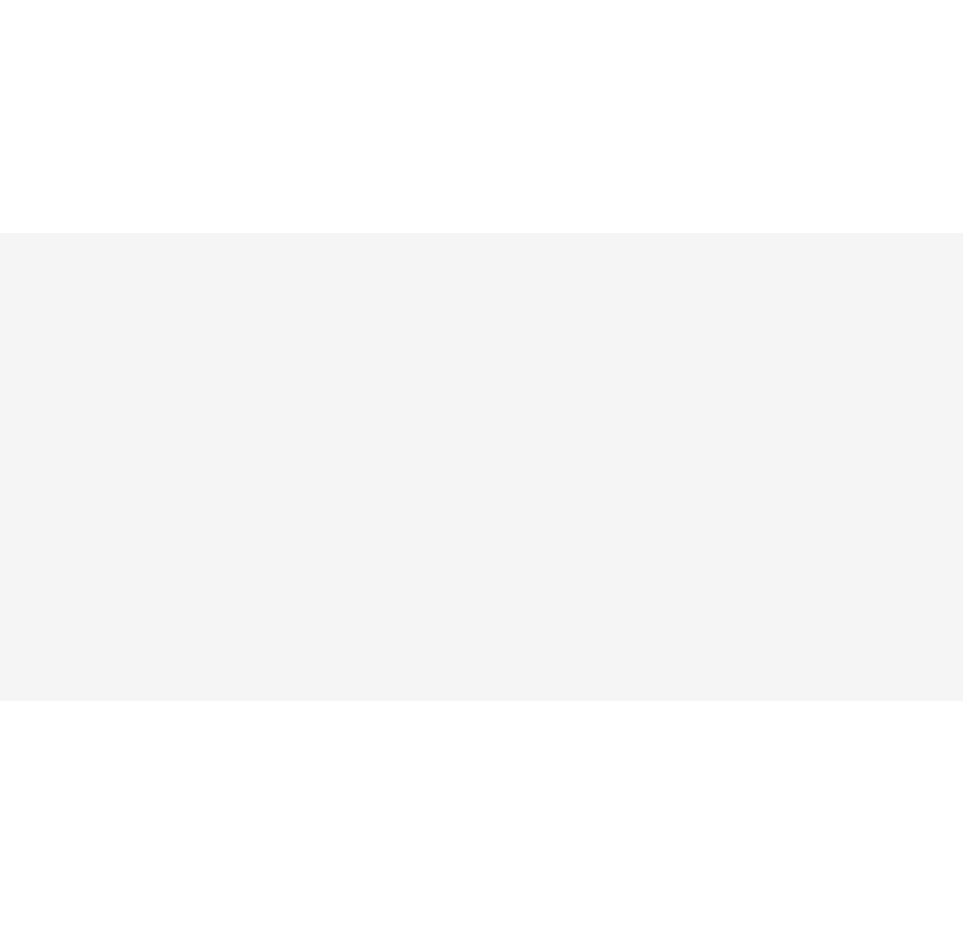 scroll, scrollTop: 0, scrollLeft: 0, axis: both 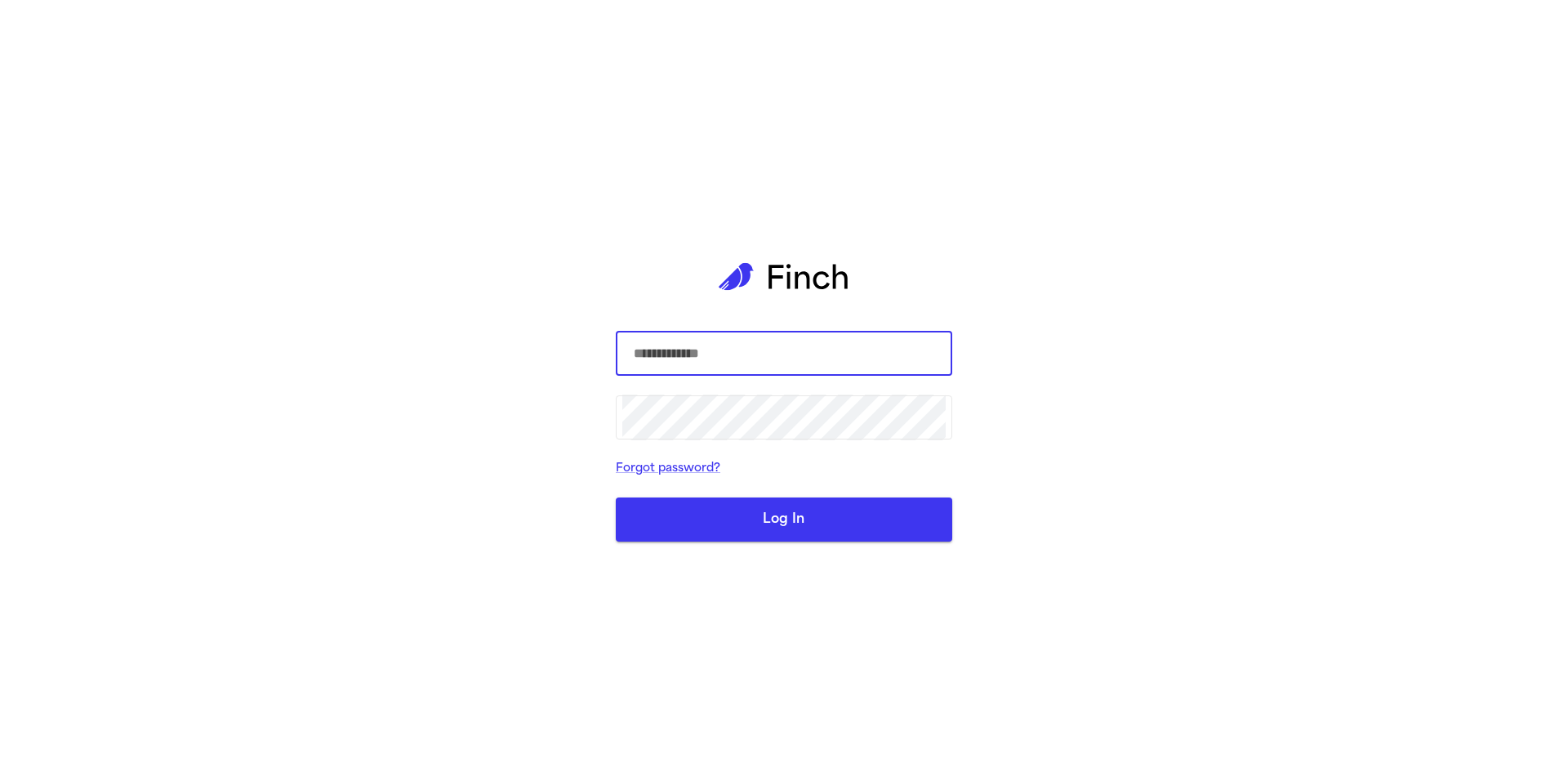 click at bounding box center (784, 354) 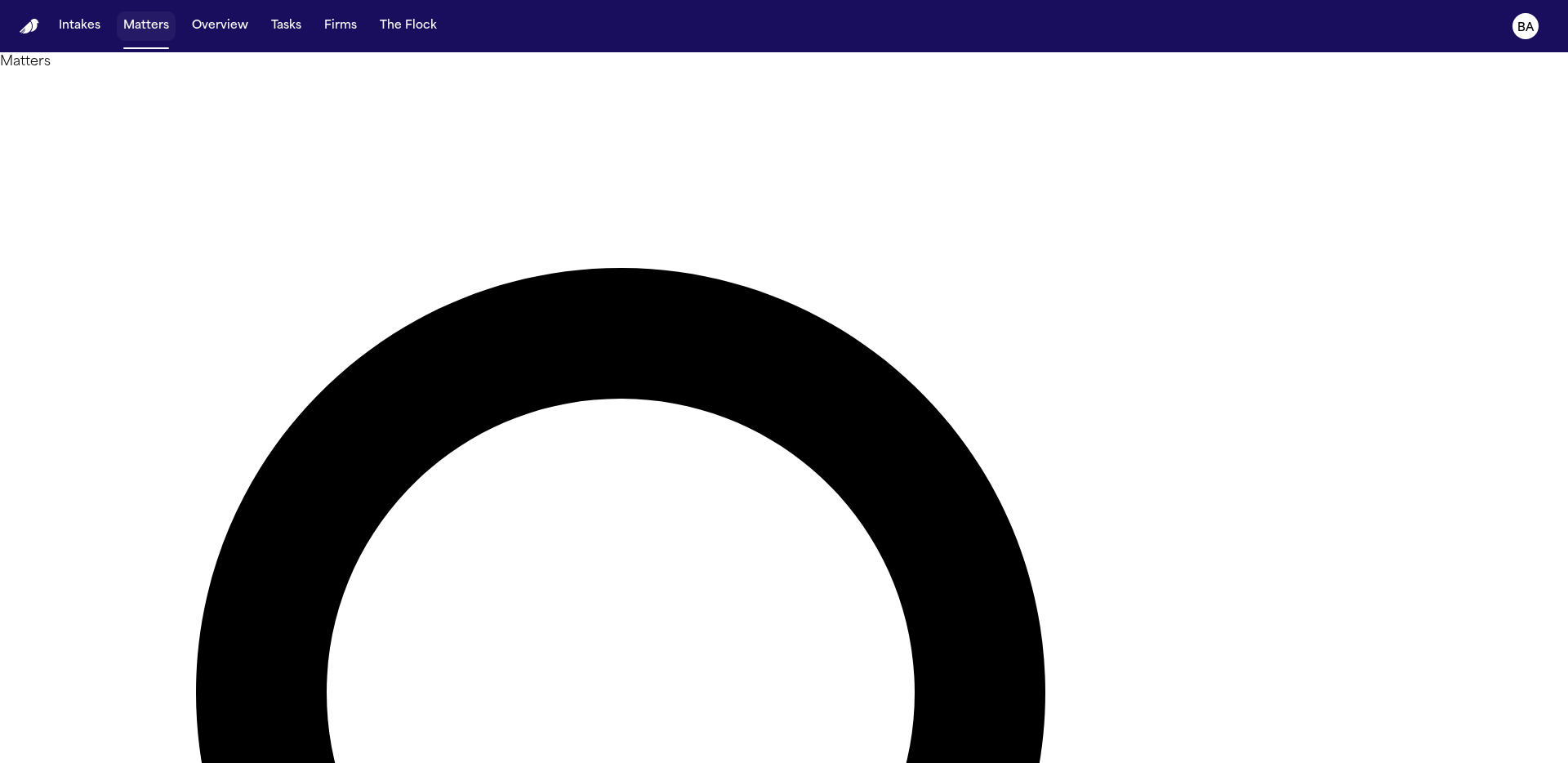click on "Matters" at bounding box center [146, 26] 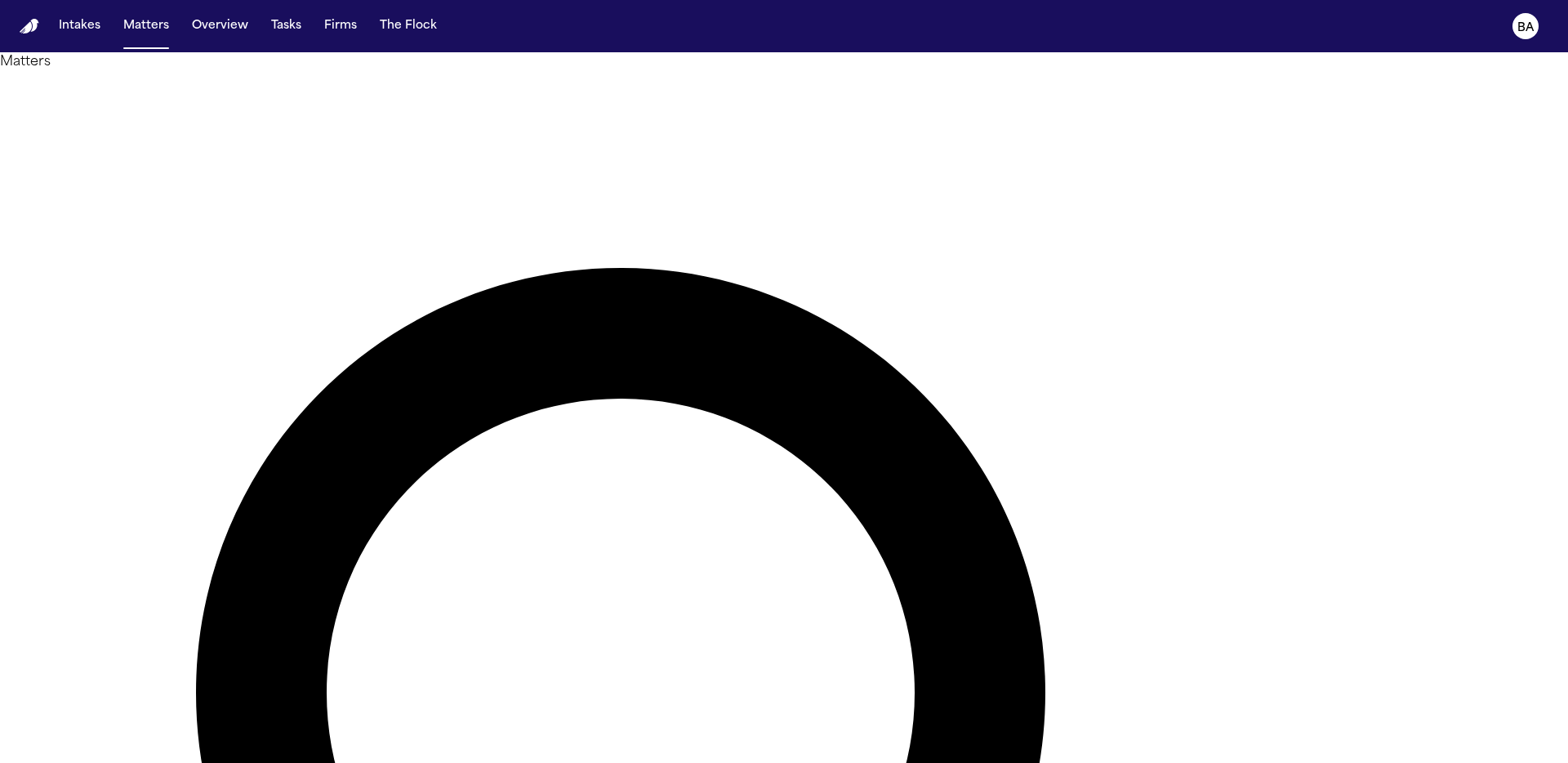 click on "Bini for [PERSON_NAME] #2" at bounding box center (163, 1723) 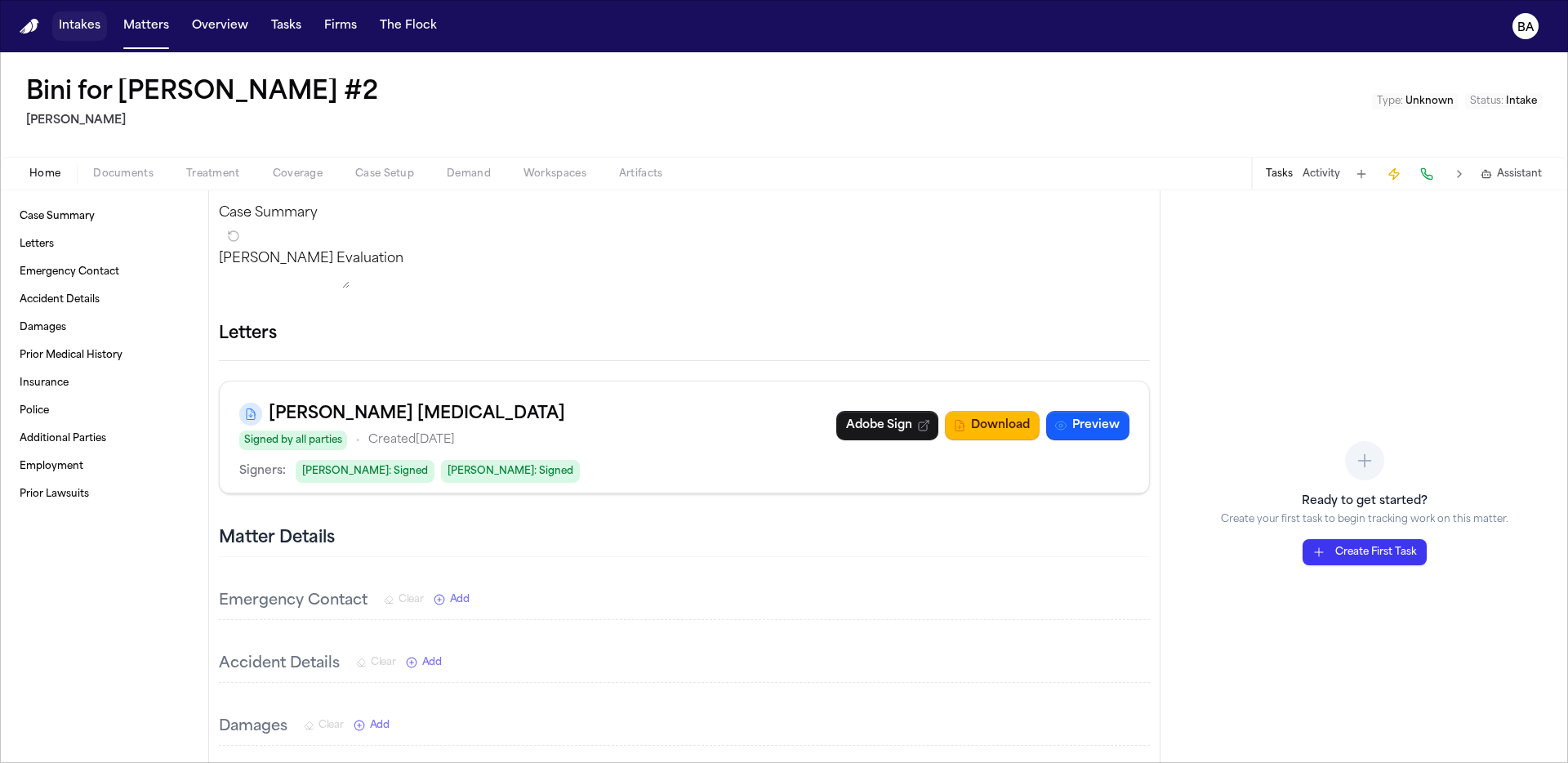 click on "Intakes" at bounding box center [79, 26] 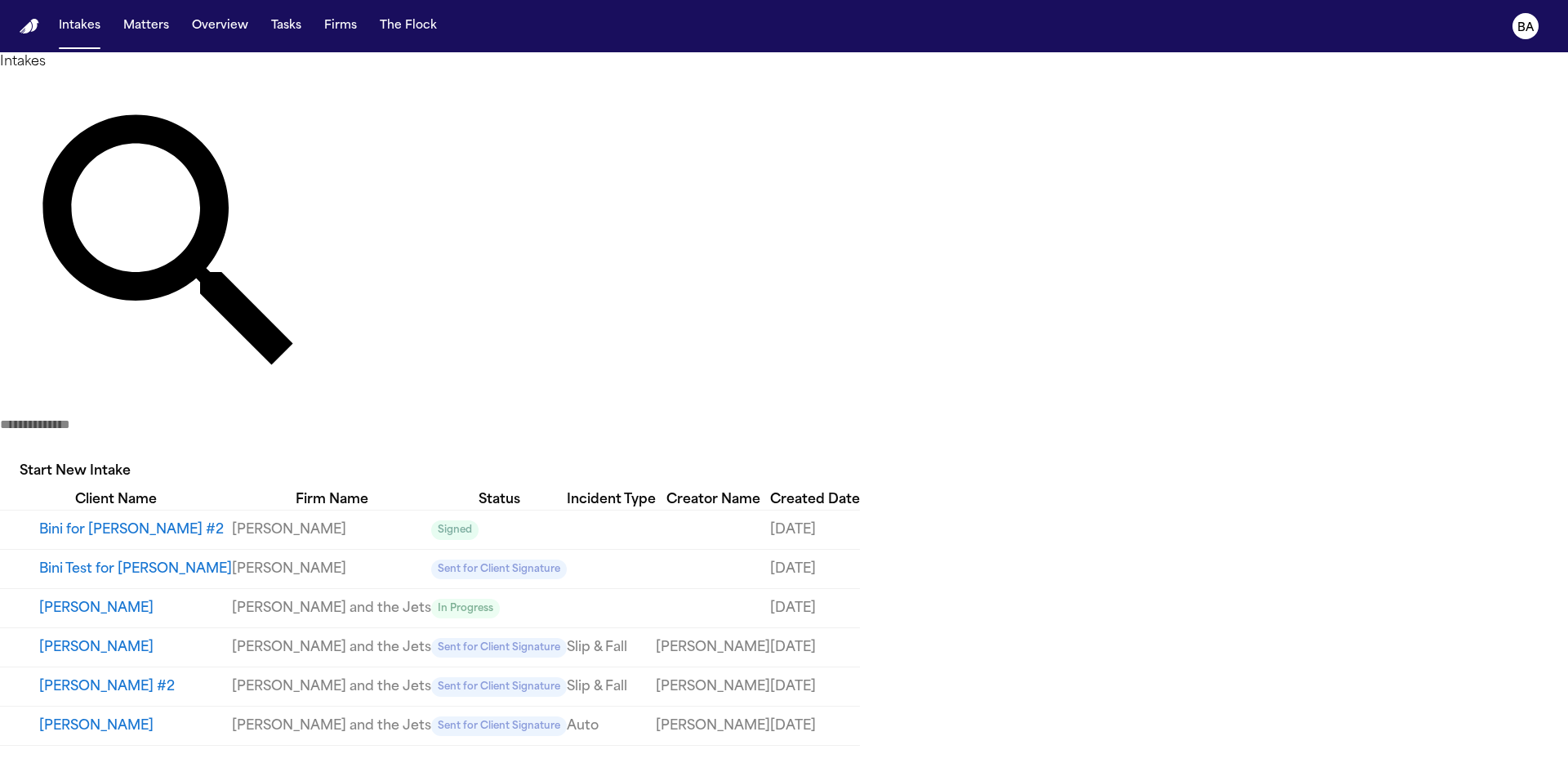 click on "Start New Intake" at bounding box center [75, 472] 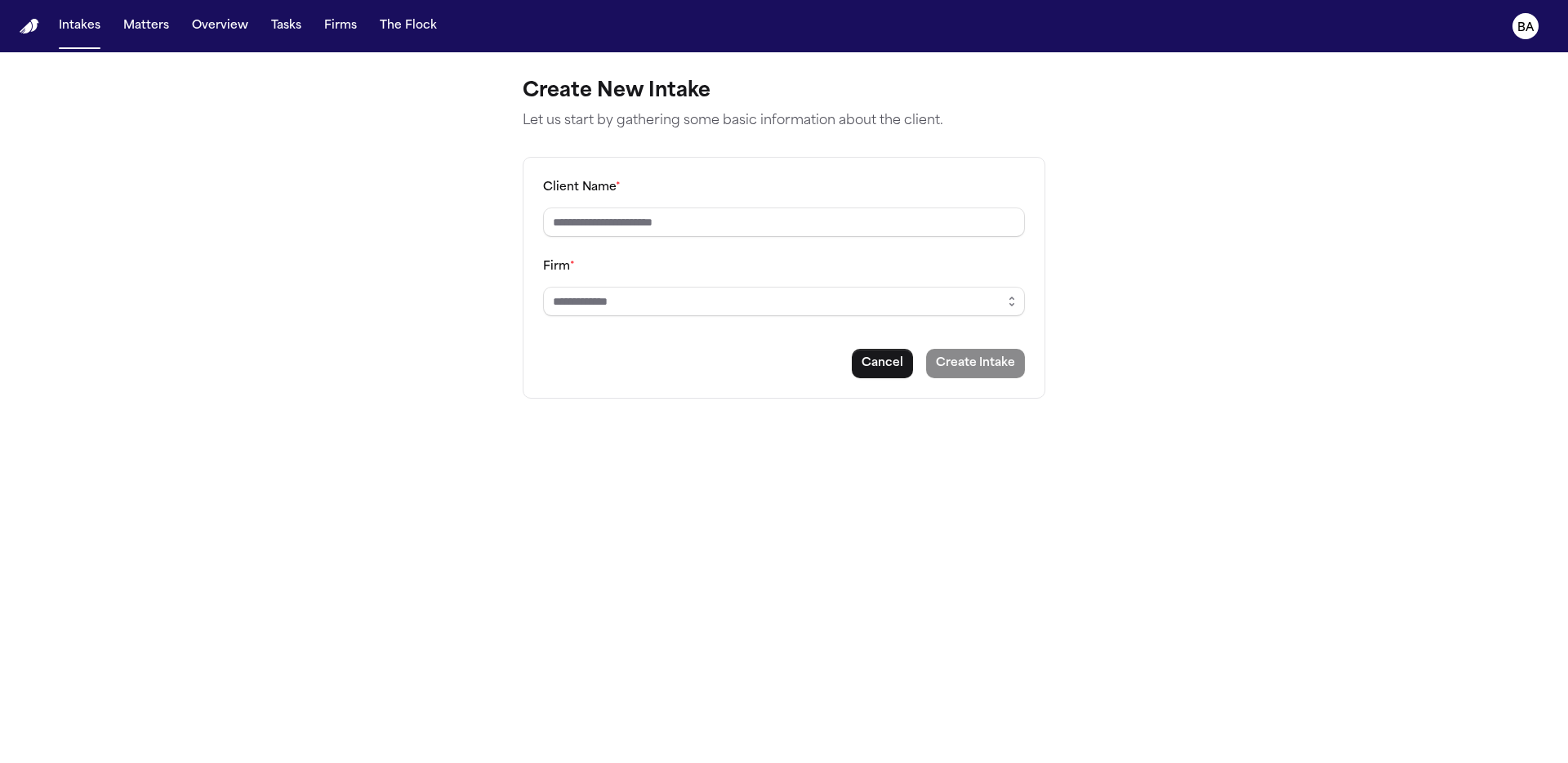 click on "Client Name  *" at bounding box center [784, 207] 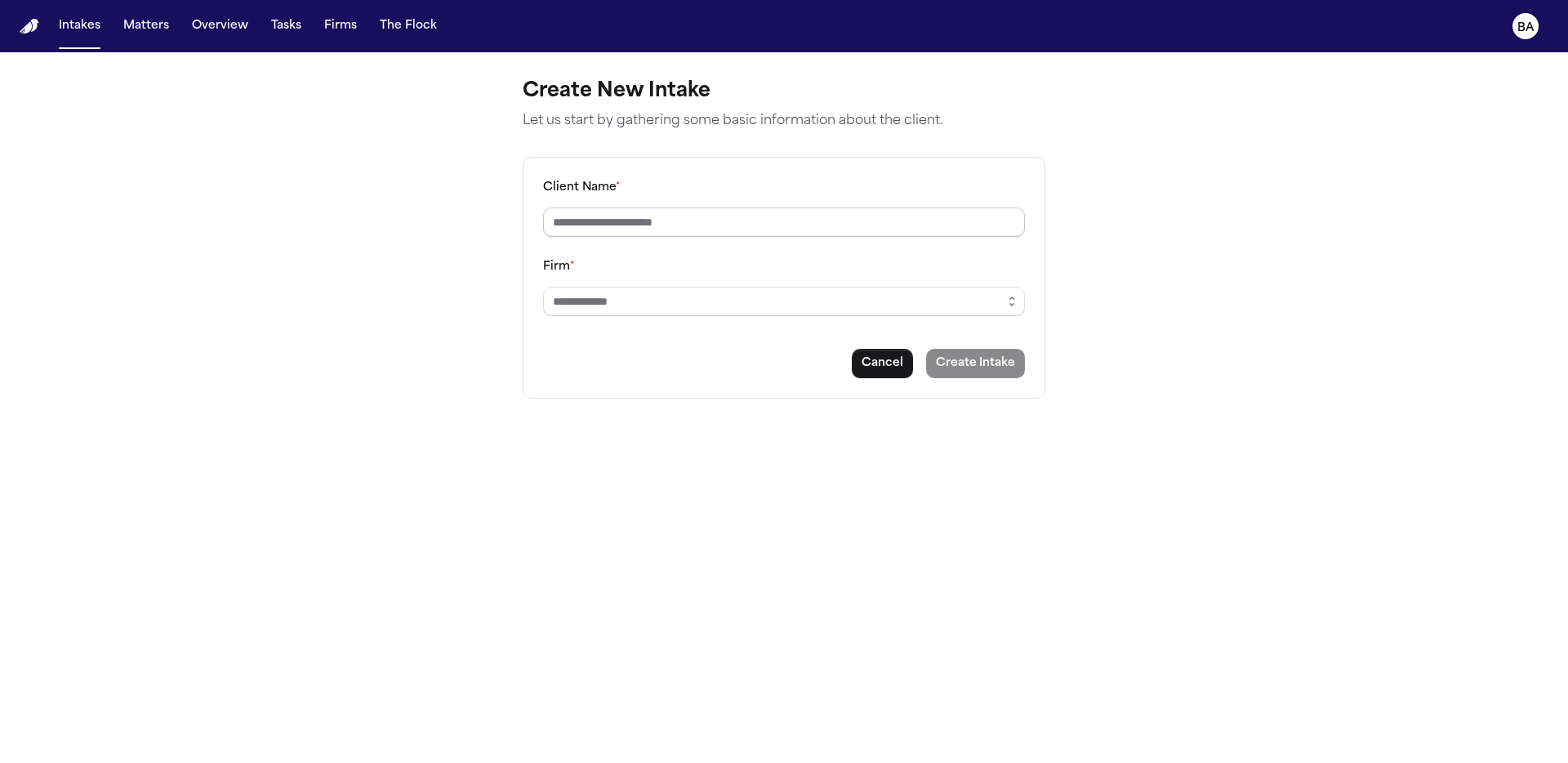 click on "Client Name  *" at bounding box center (784, 222) 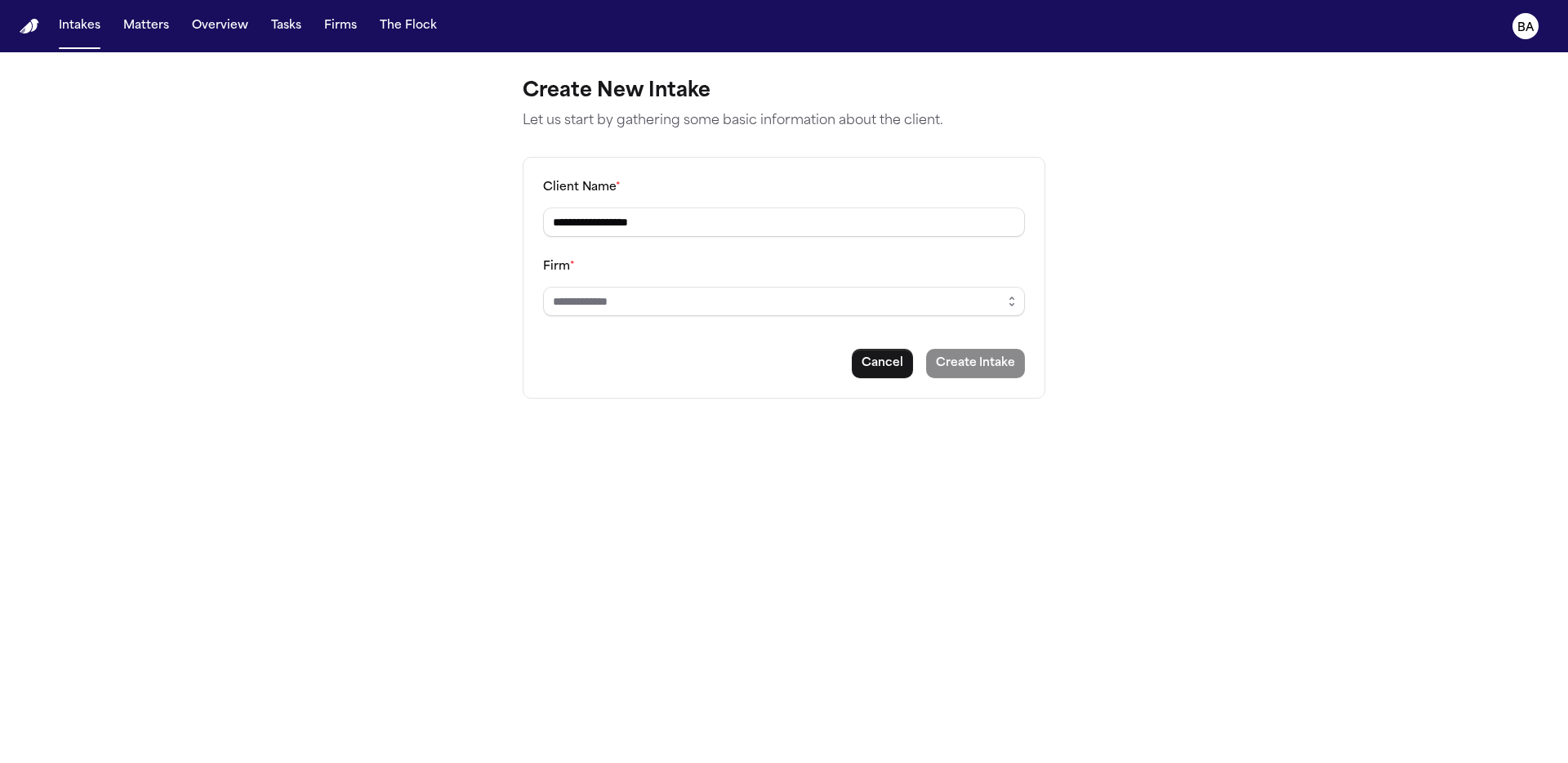 type on "**********" 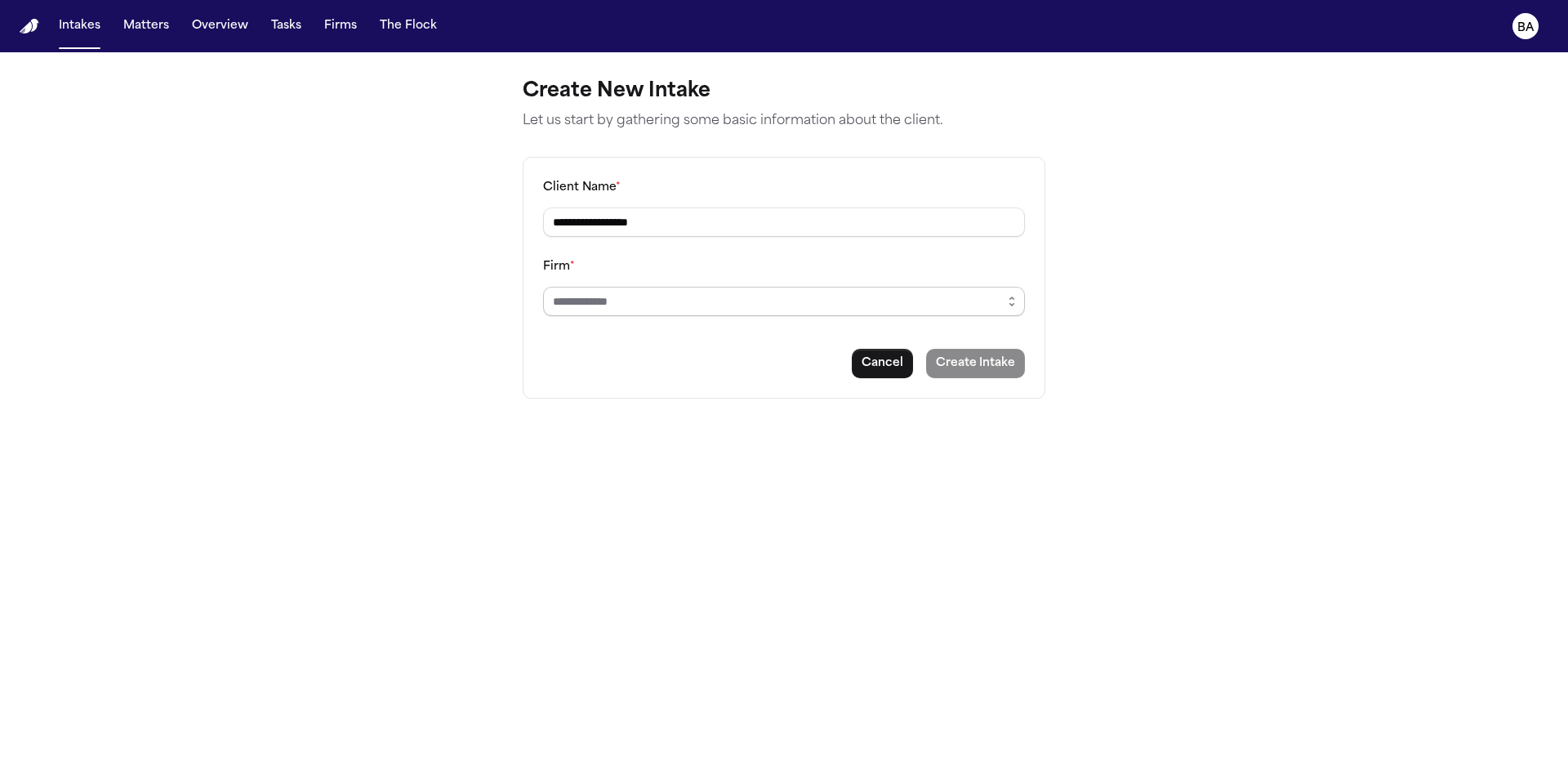 click on "Firm  *" at bounding box center (784, 301) 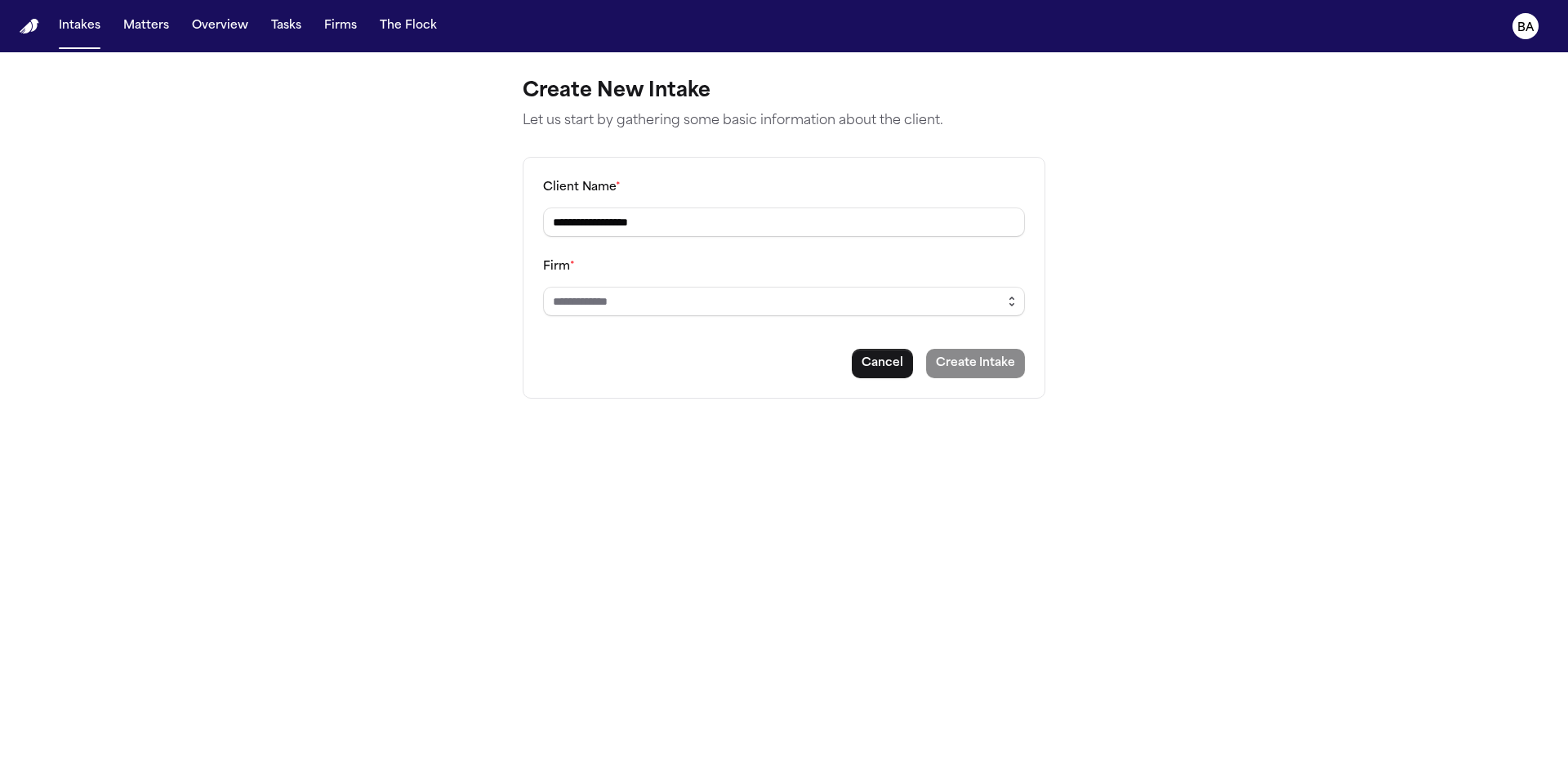 click 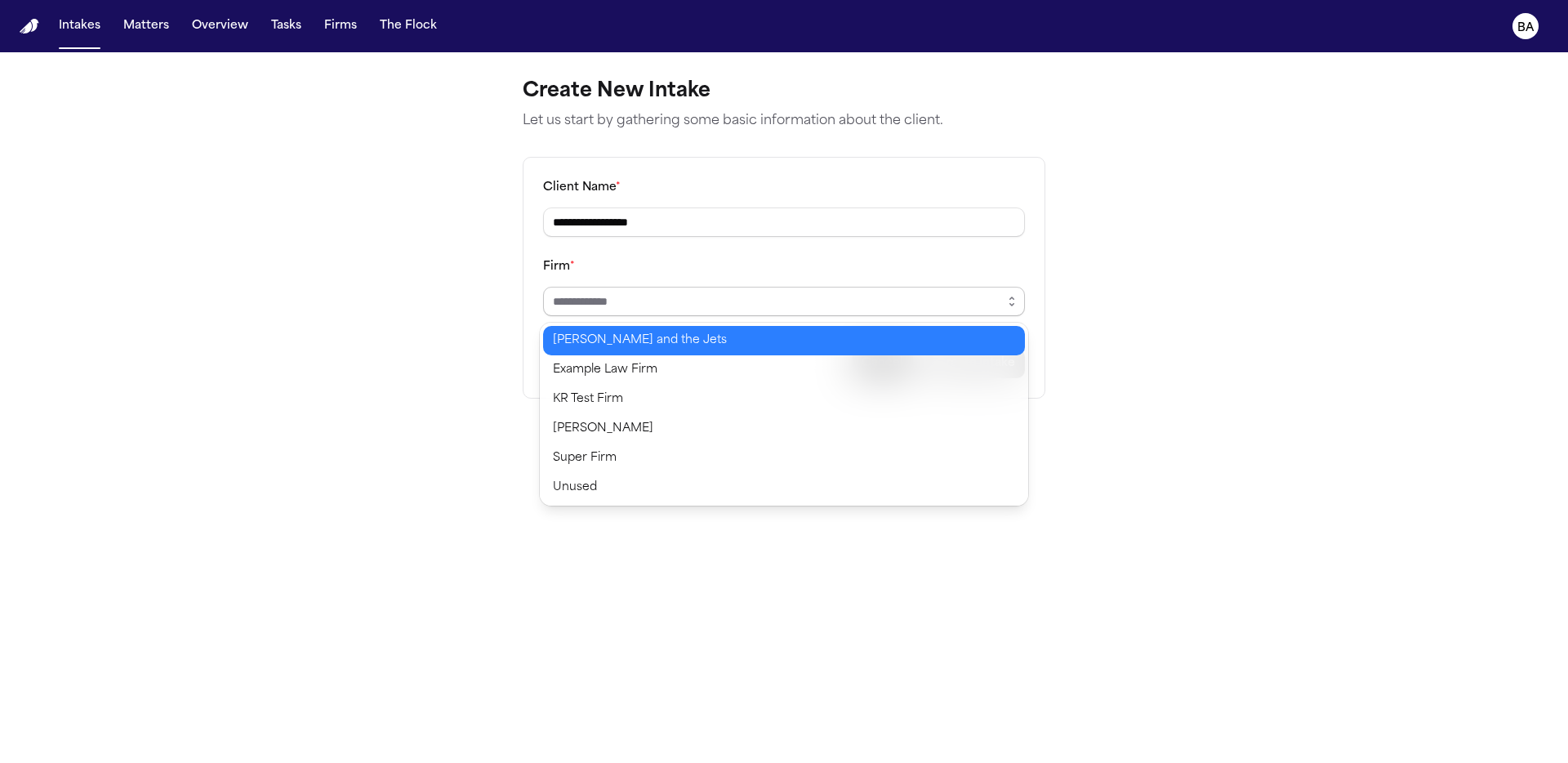 click on "Benny and the Jets Example Law Firm KR Test Firm Martello Super Firm Unused" at bounding box center [784, 414] 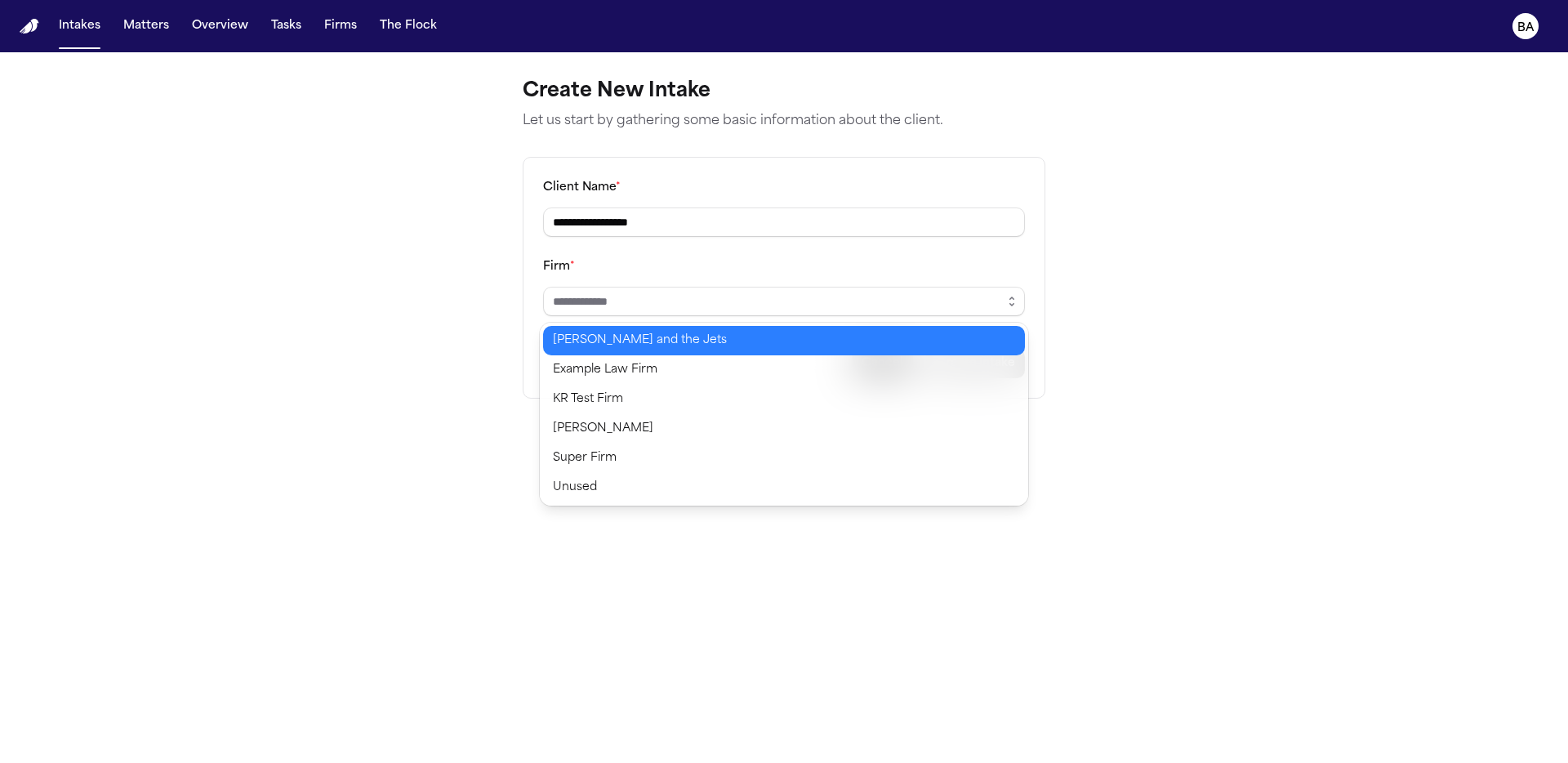 type on "**********" 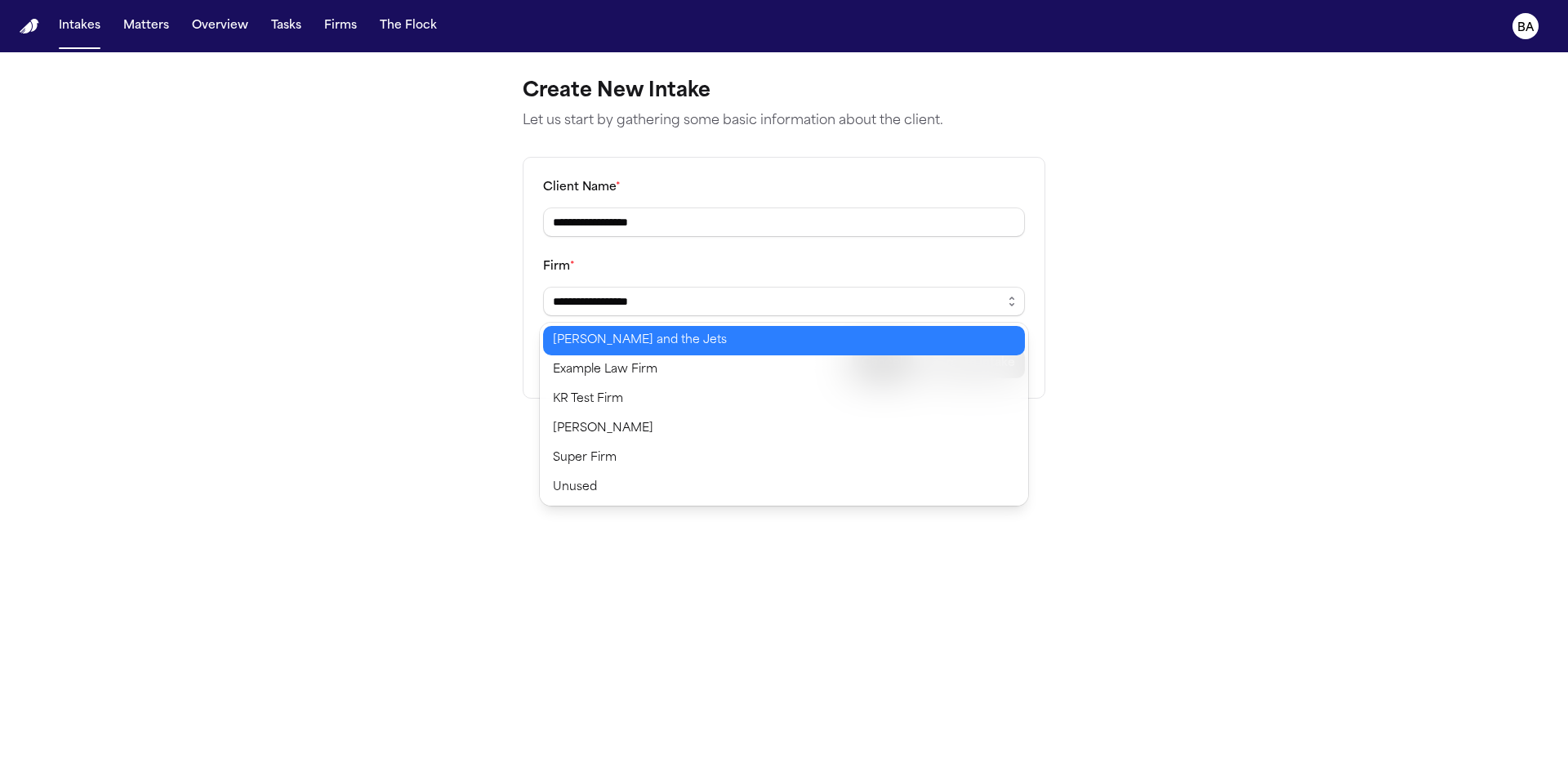 click on "**********" at bounding box center [784, 382] 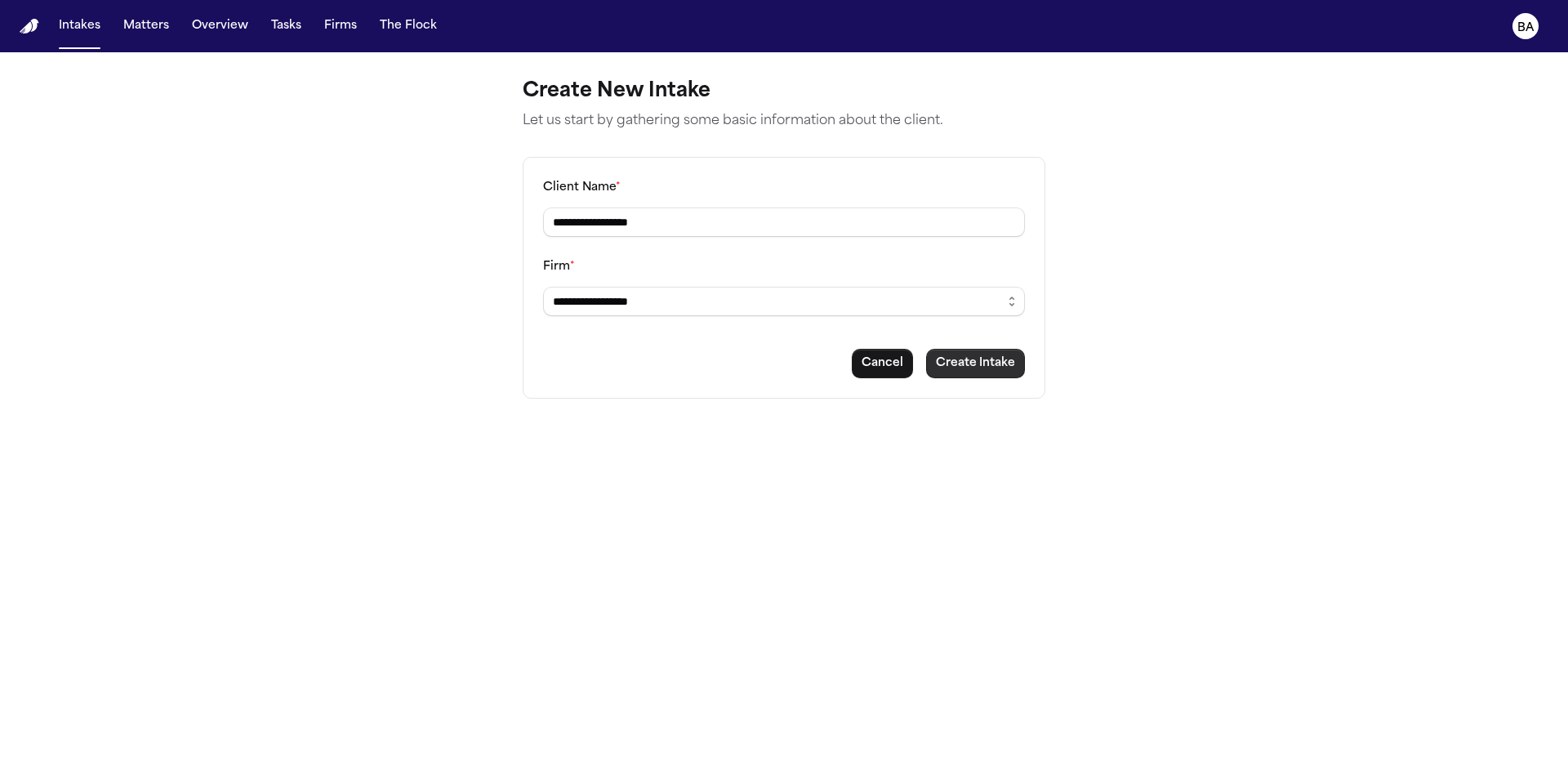 click on "Create Intake" at bounding box center (975, 364) 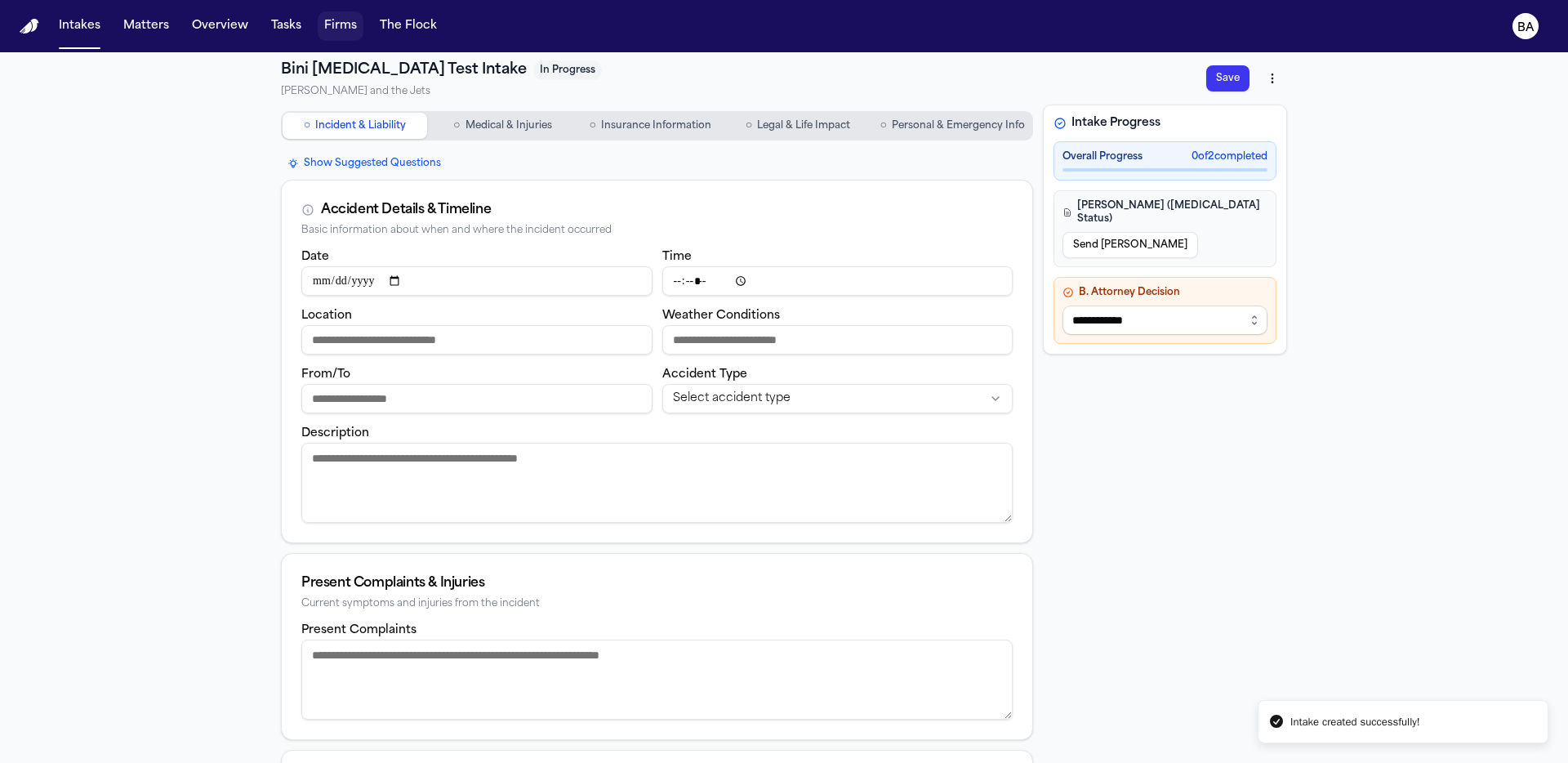 click on "Firms" at bounding box center (341, 26) 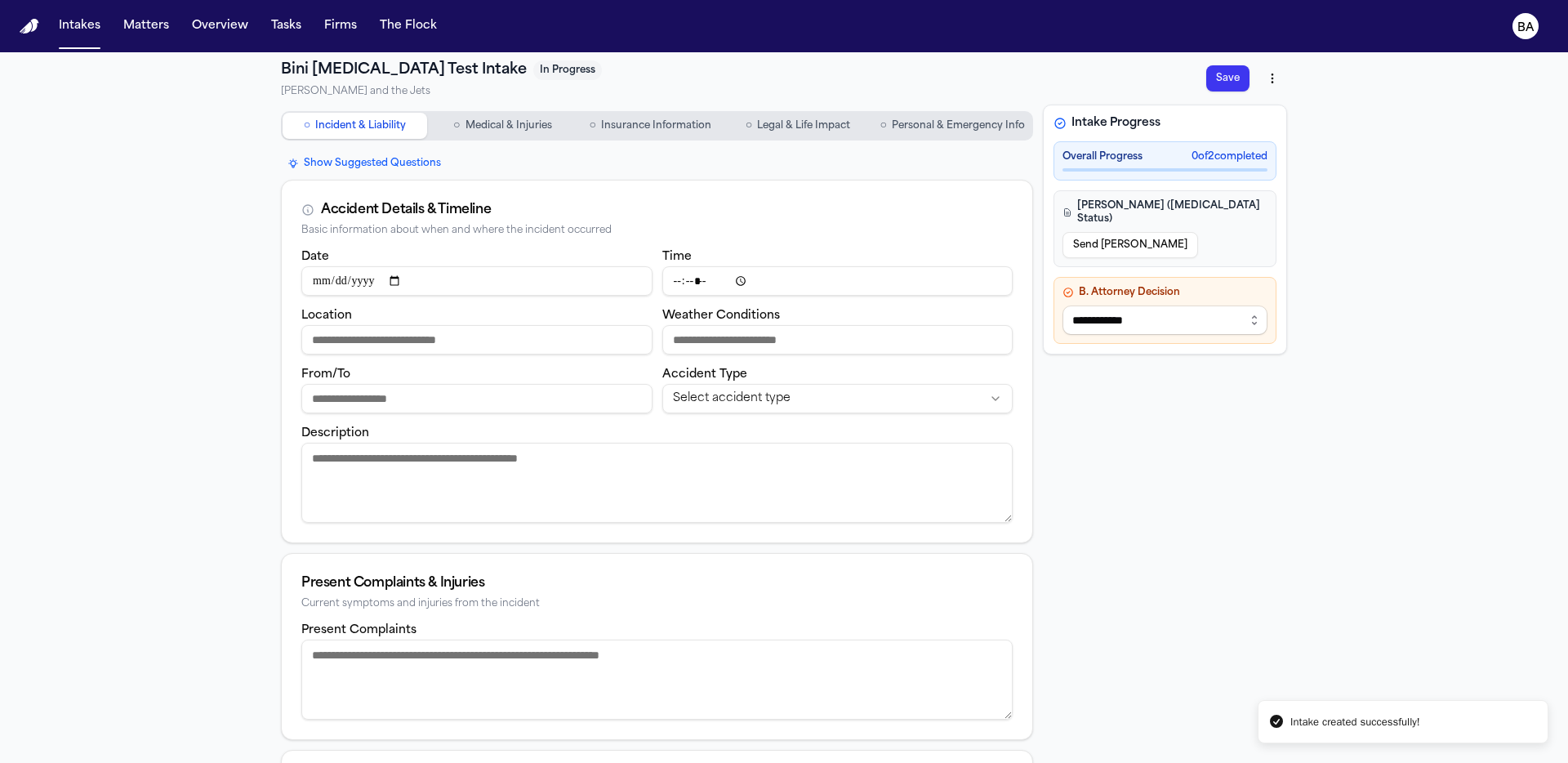 type 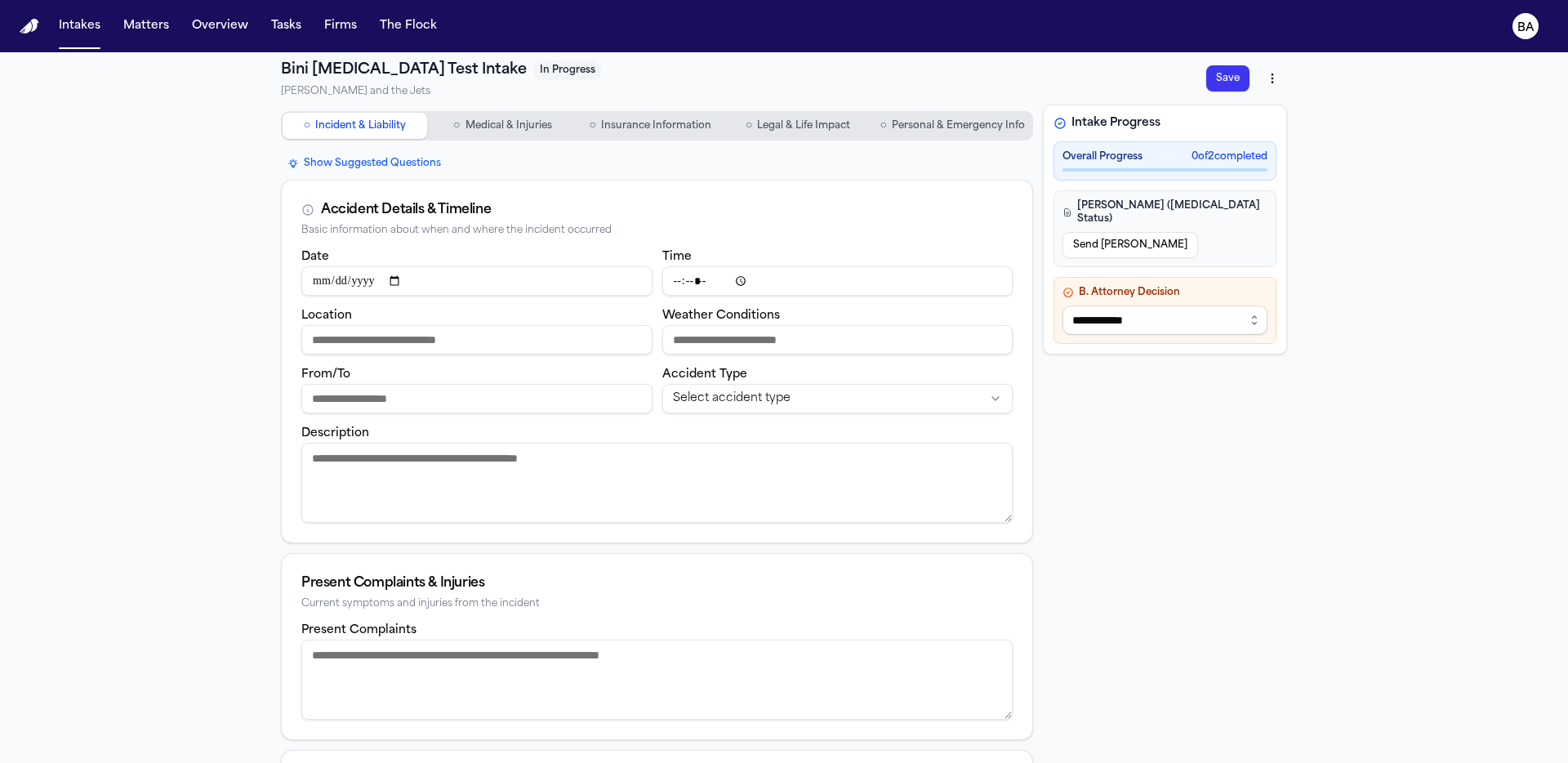 click on "Date" at bounding box center (477, 281) 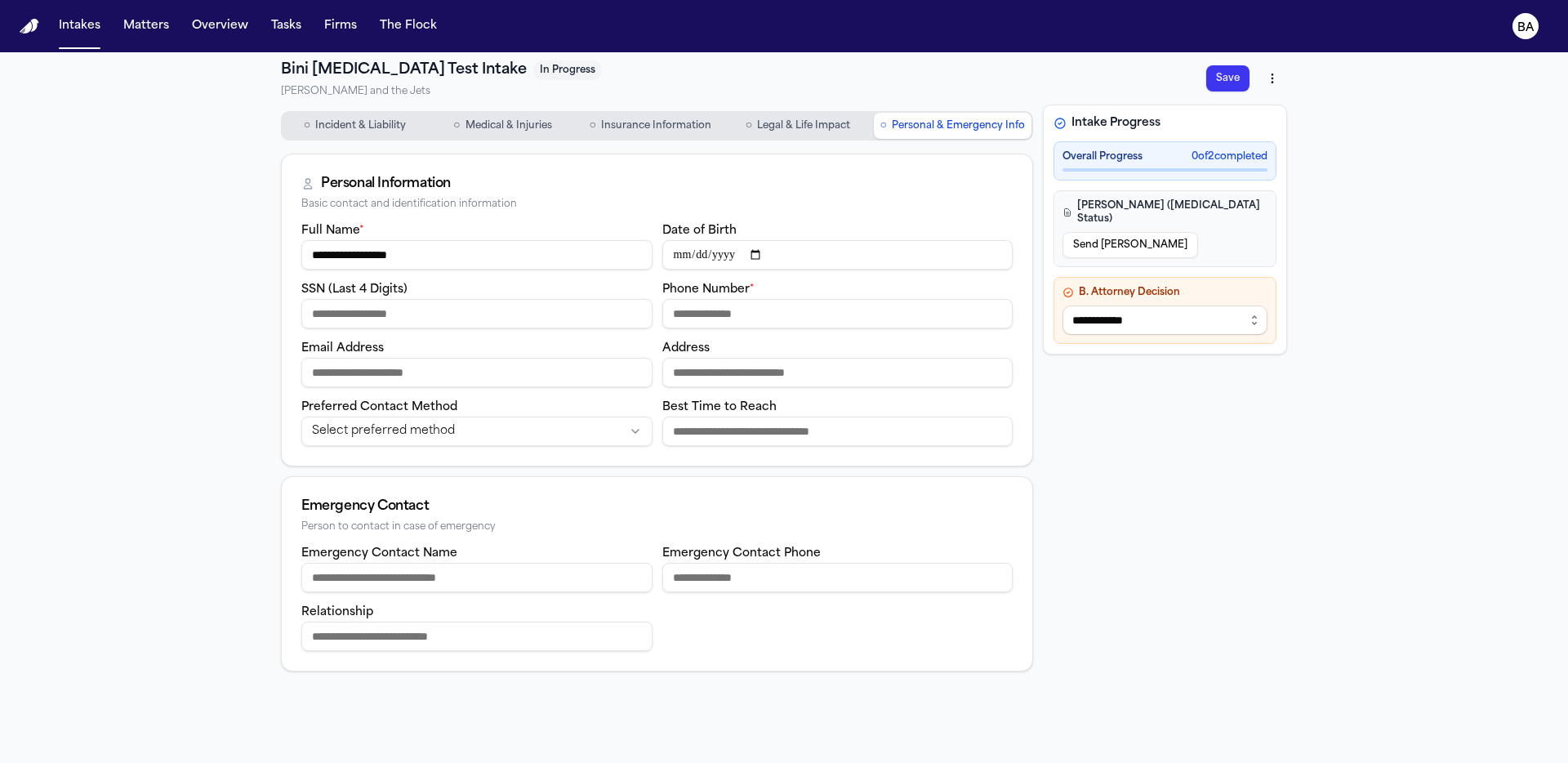 click on "Phone Number  *" at bounding box center (838, 314) 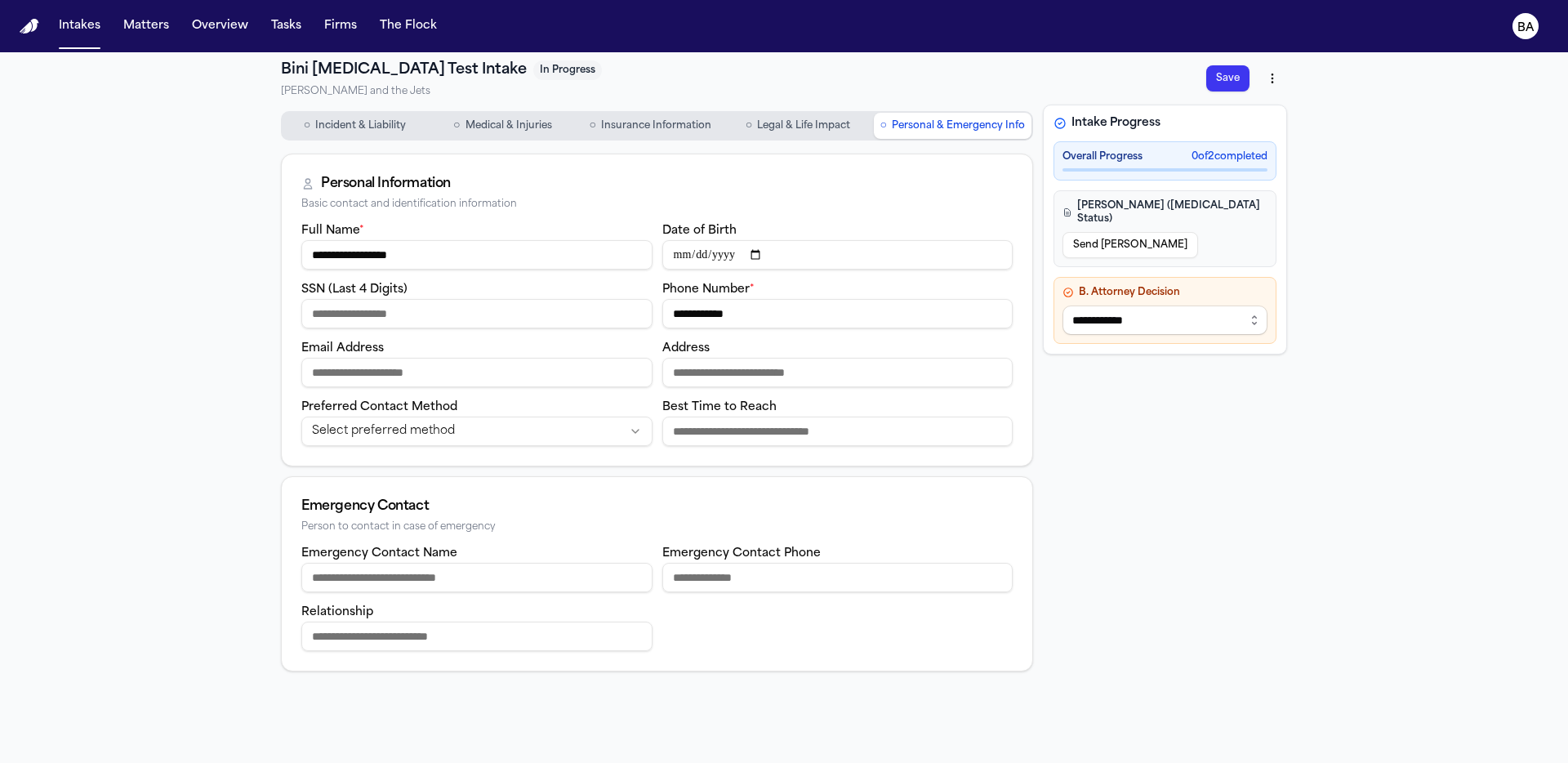 type on "**********" 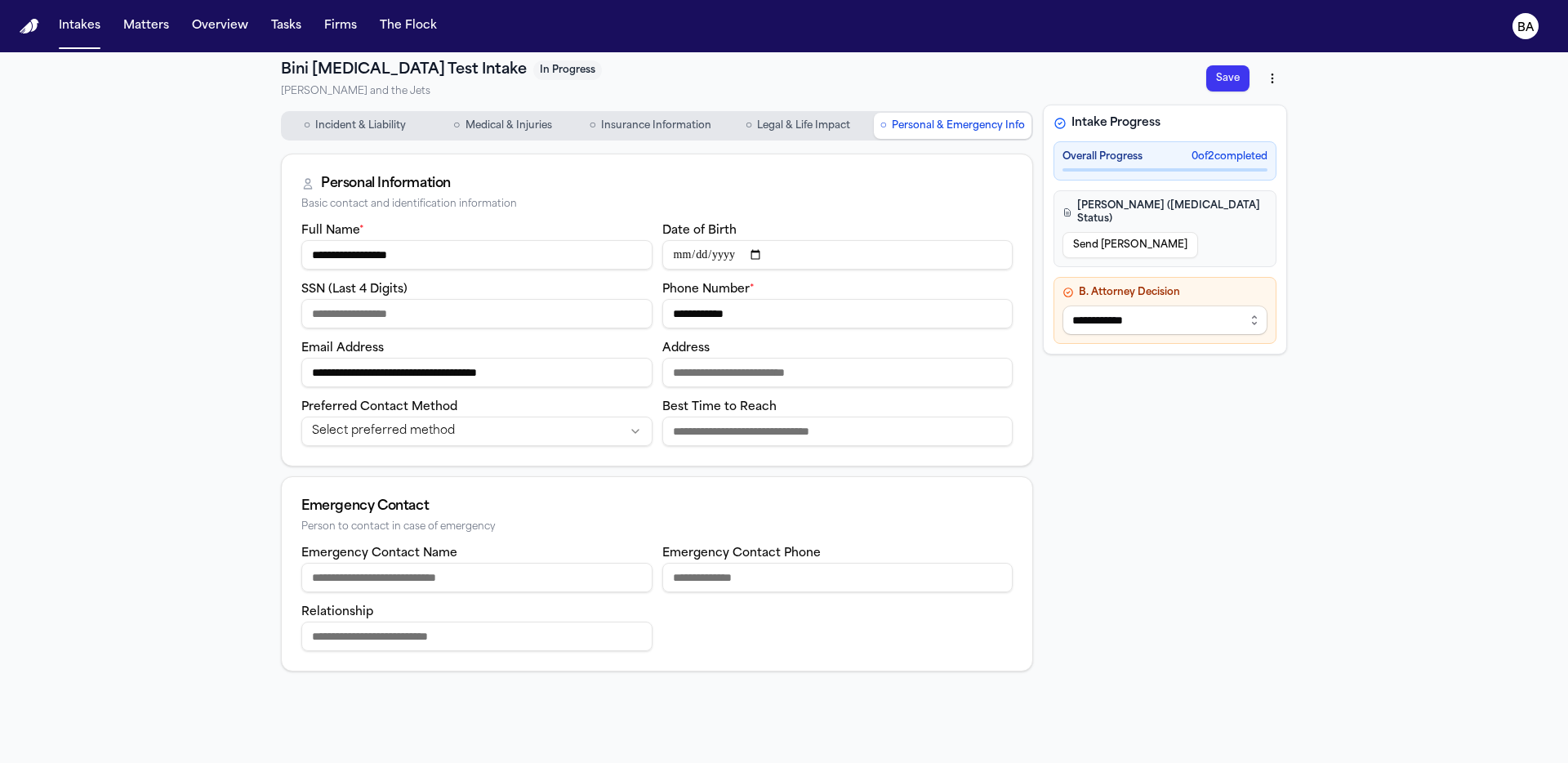 type on "**********" 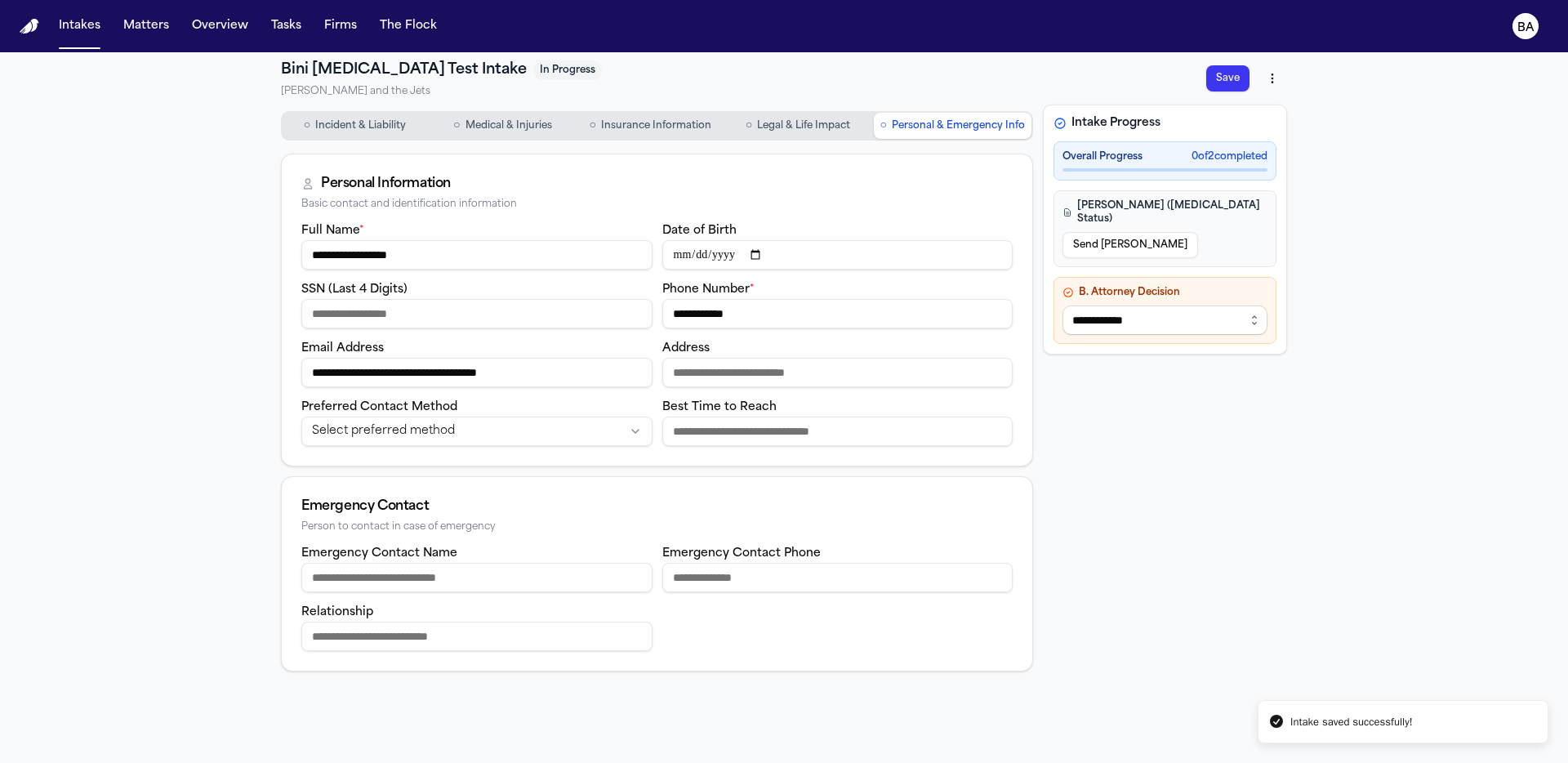 click on "Send LOE" at bounding box center [1130, 245] 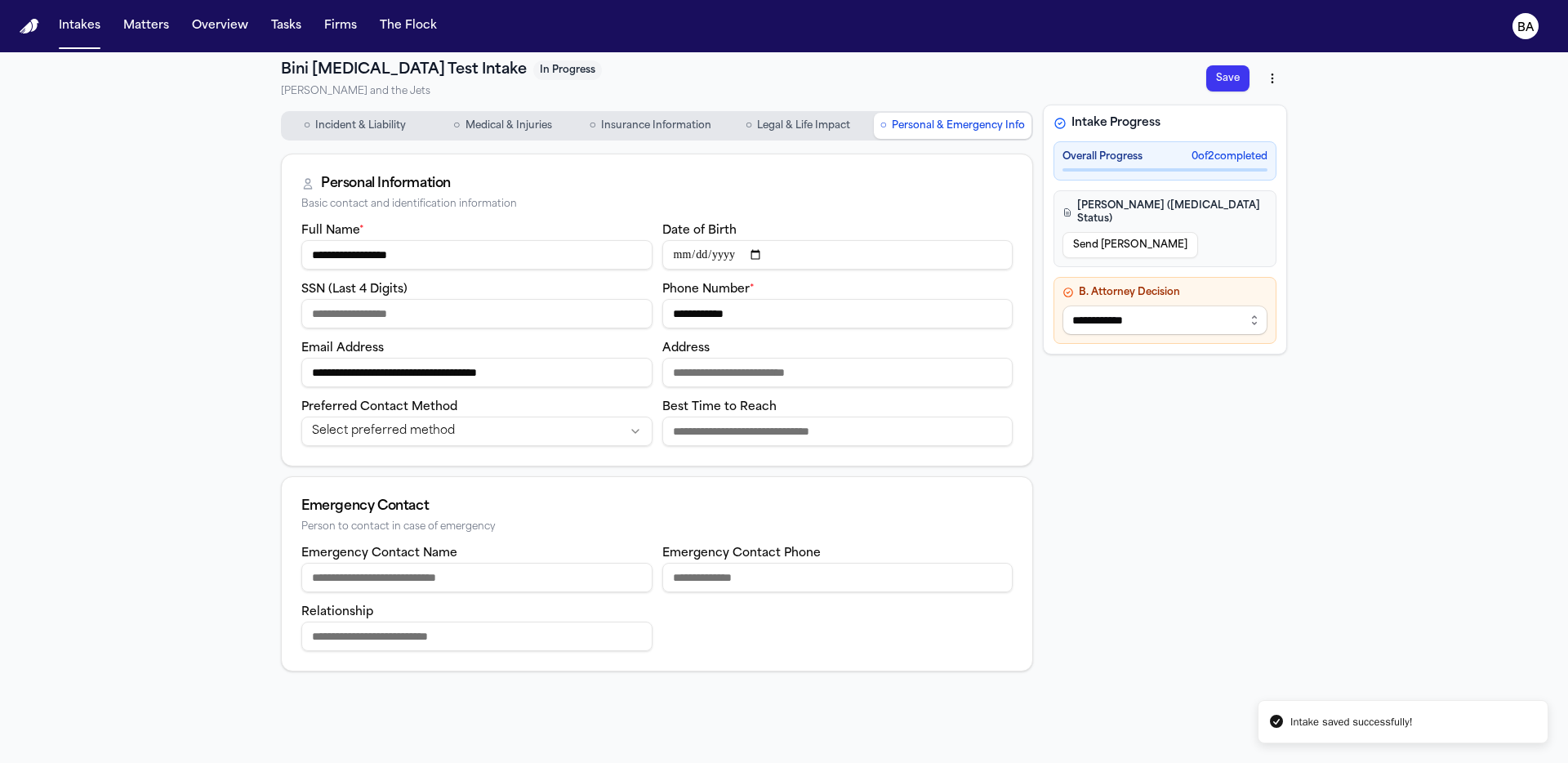click at bounding box center (65, 925) 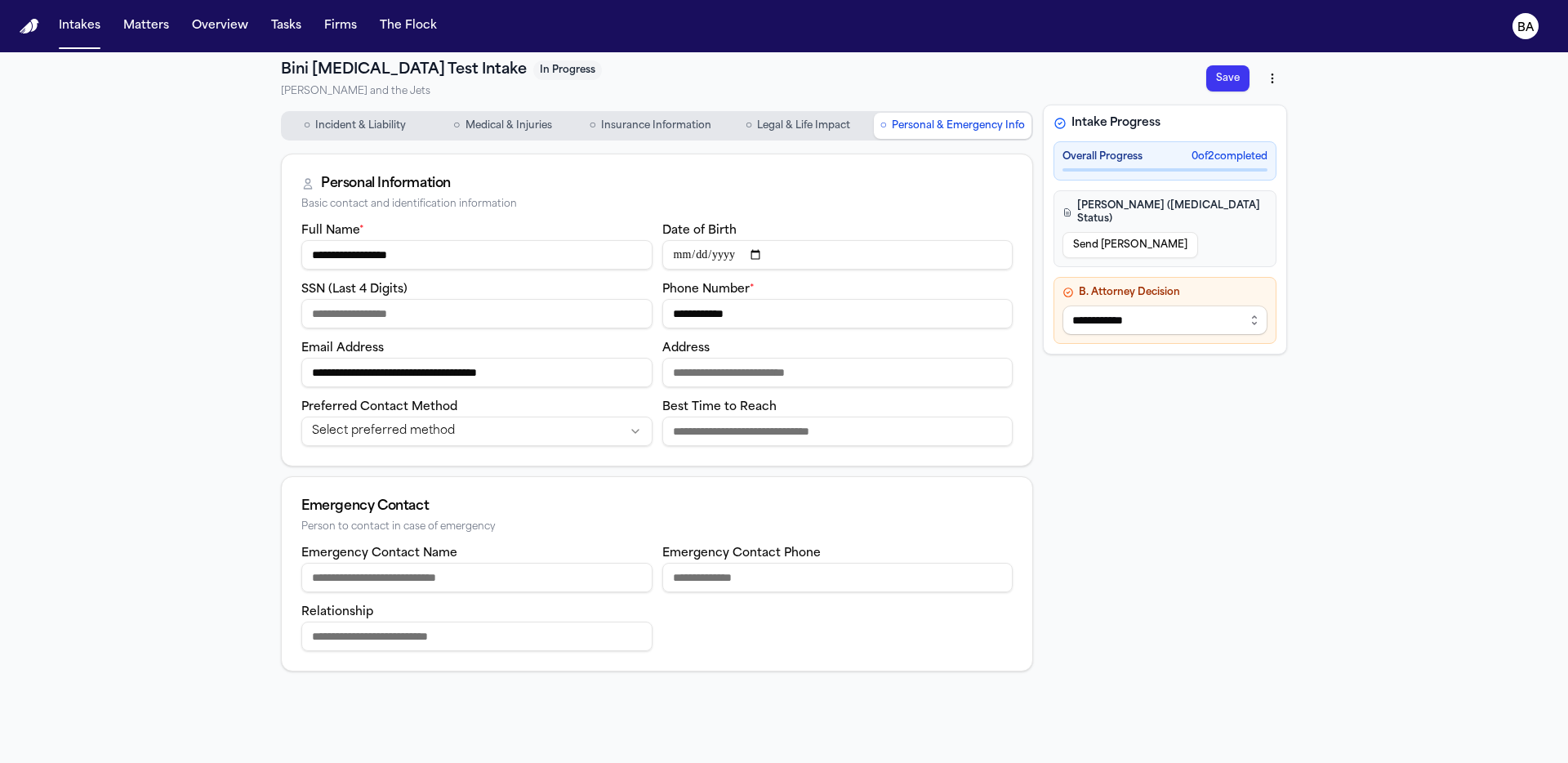 type on "**********" 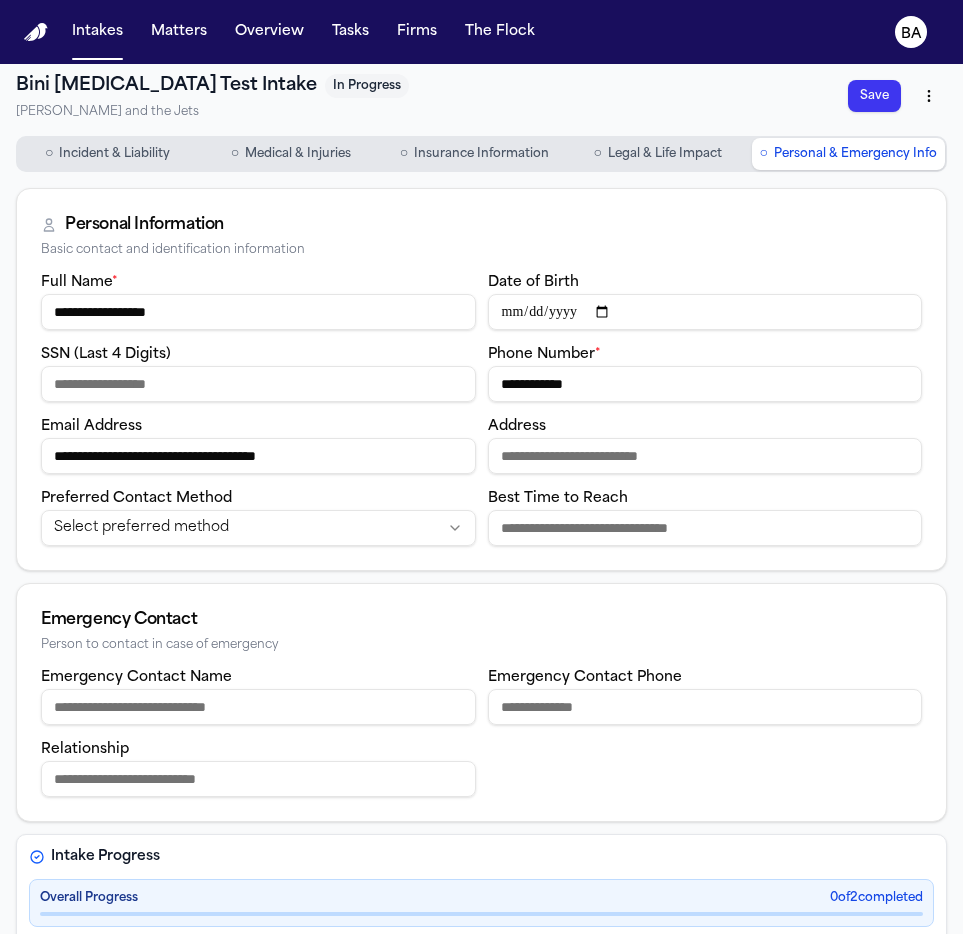 click on "Send Letter" at bounding box center (102, 1245) 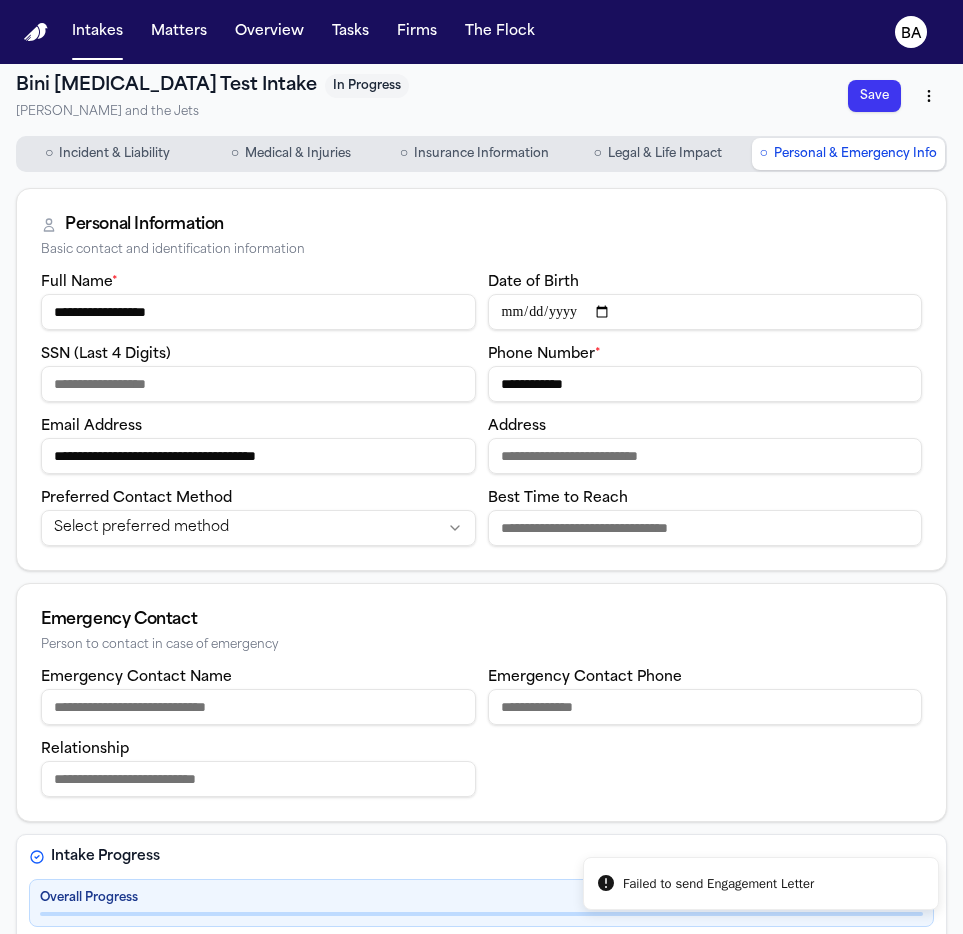 click on "**********" at bounding box center (481, 1095) 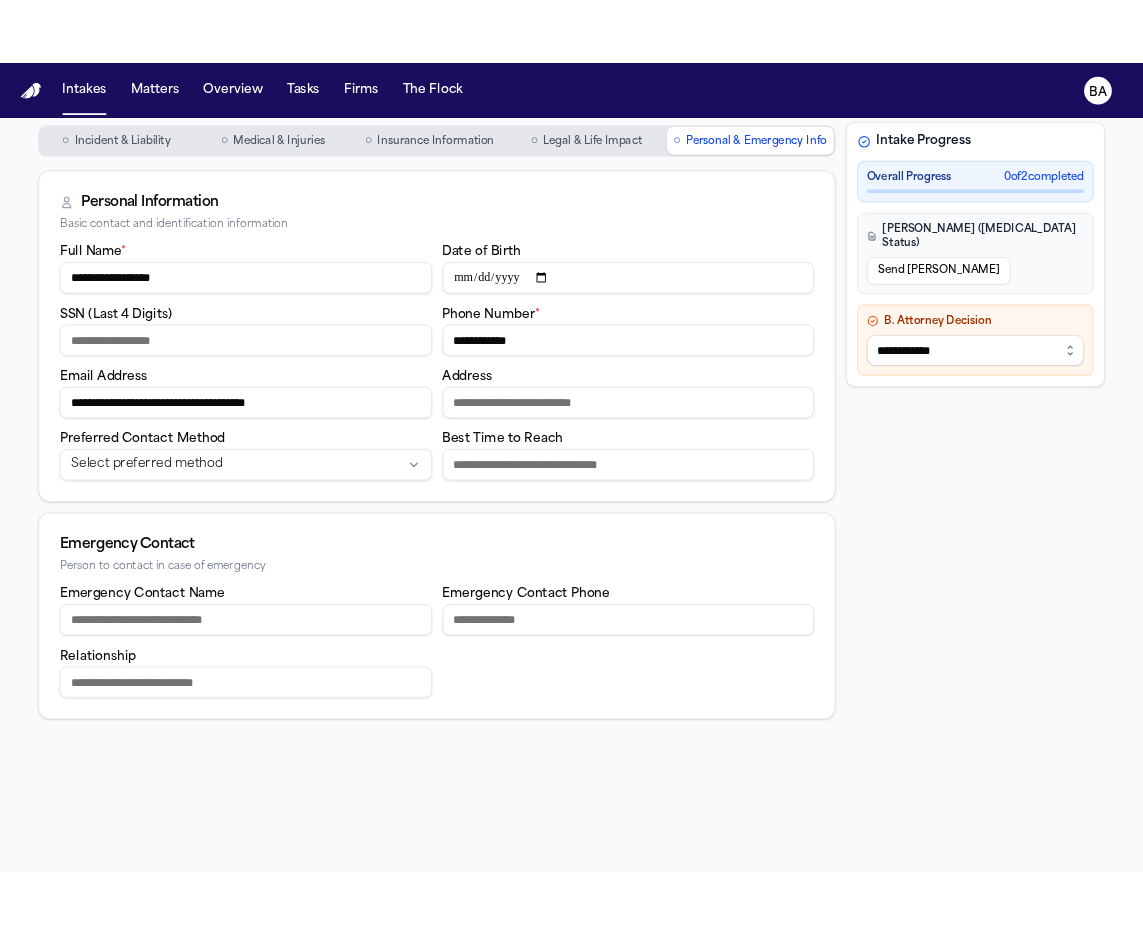 scroll, scrollTop: 0, scrollLeft: 0, axis: both 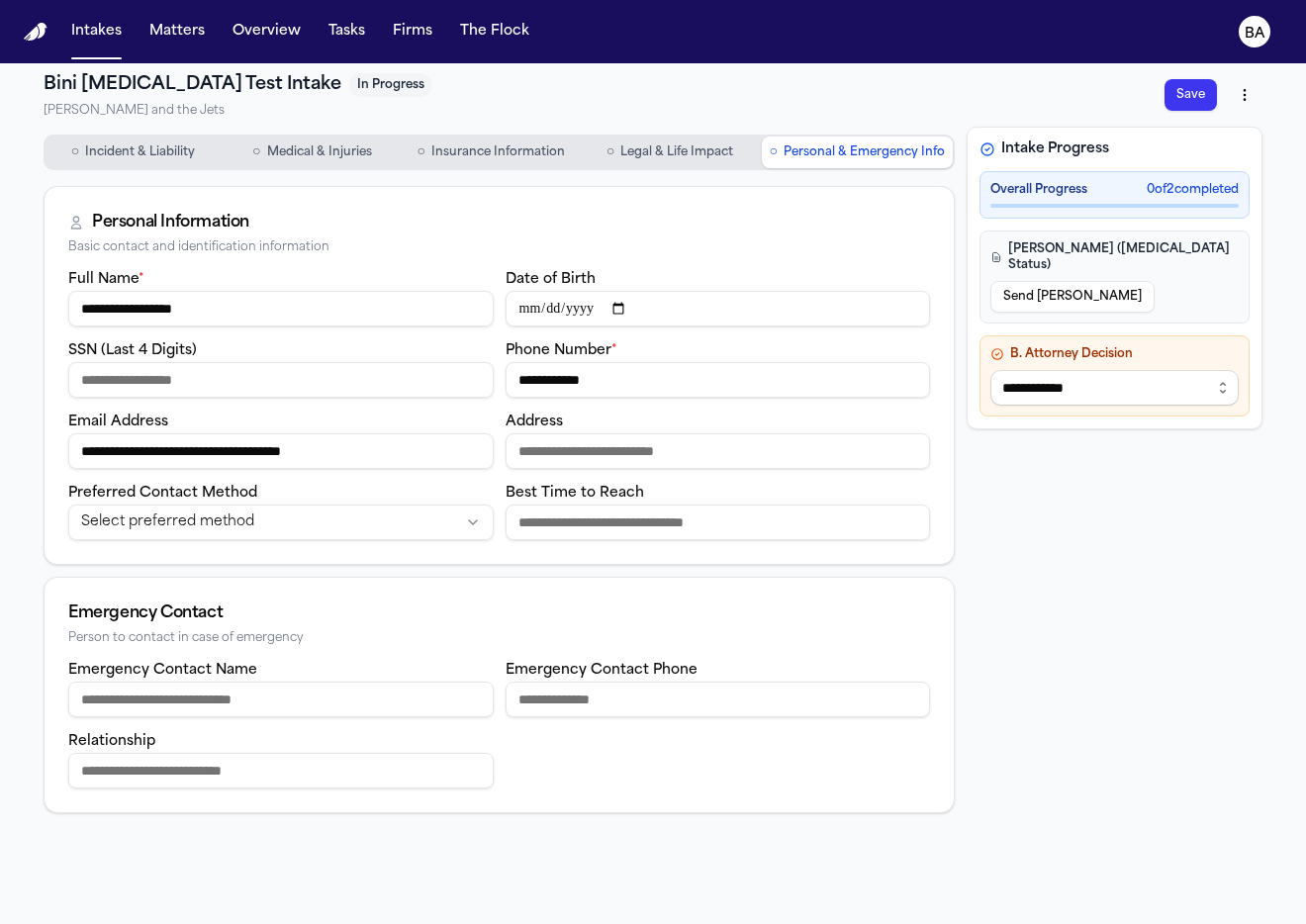 click on "**********" at bounding box center [653, 462] 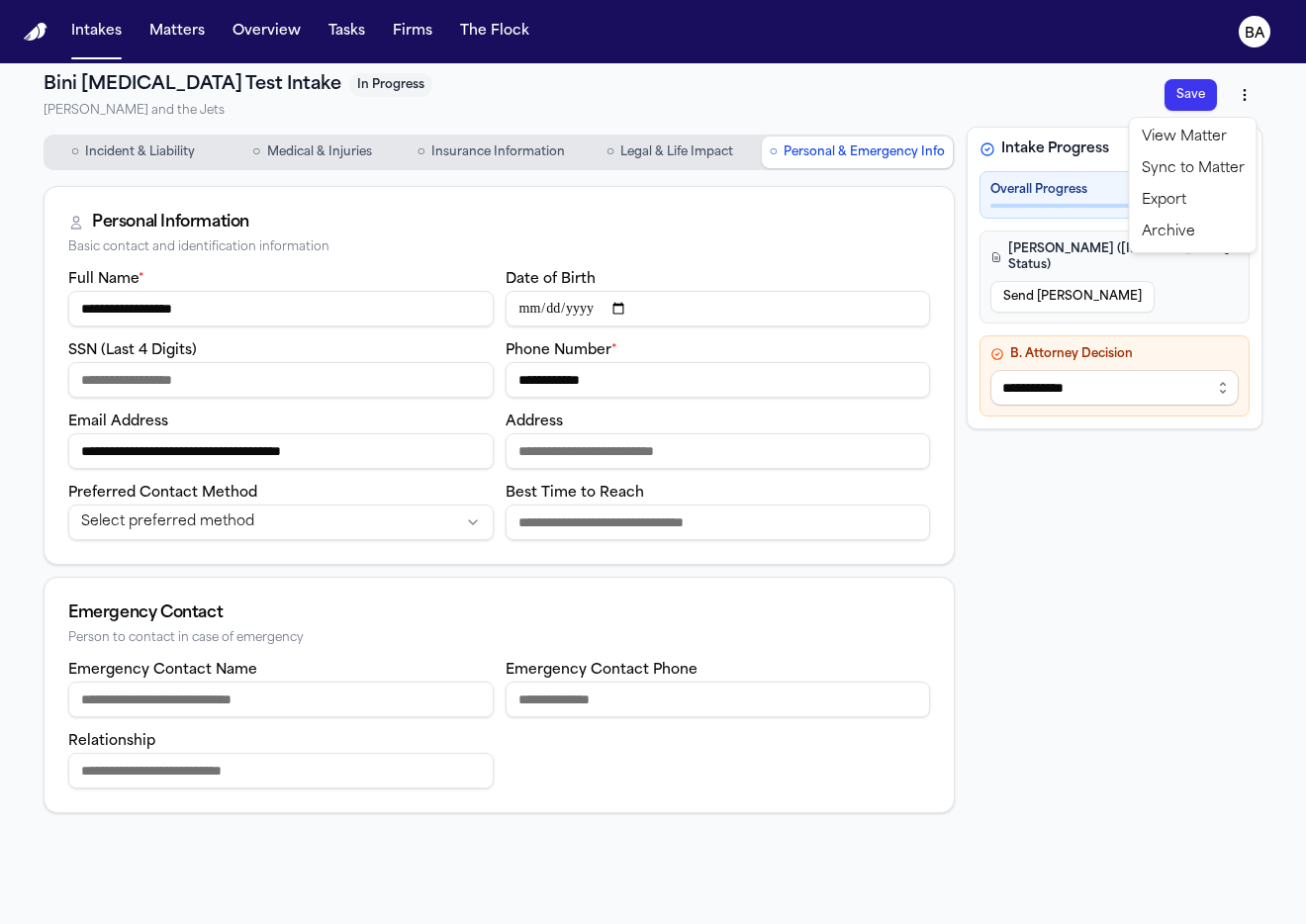click on "View Matter" at bounding box center (1193, 138) 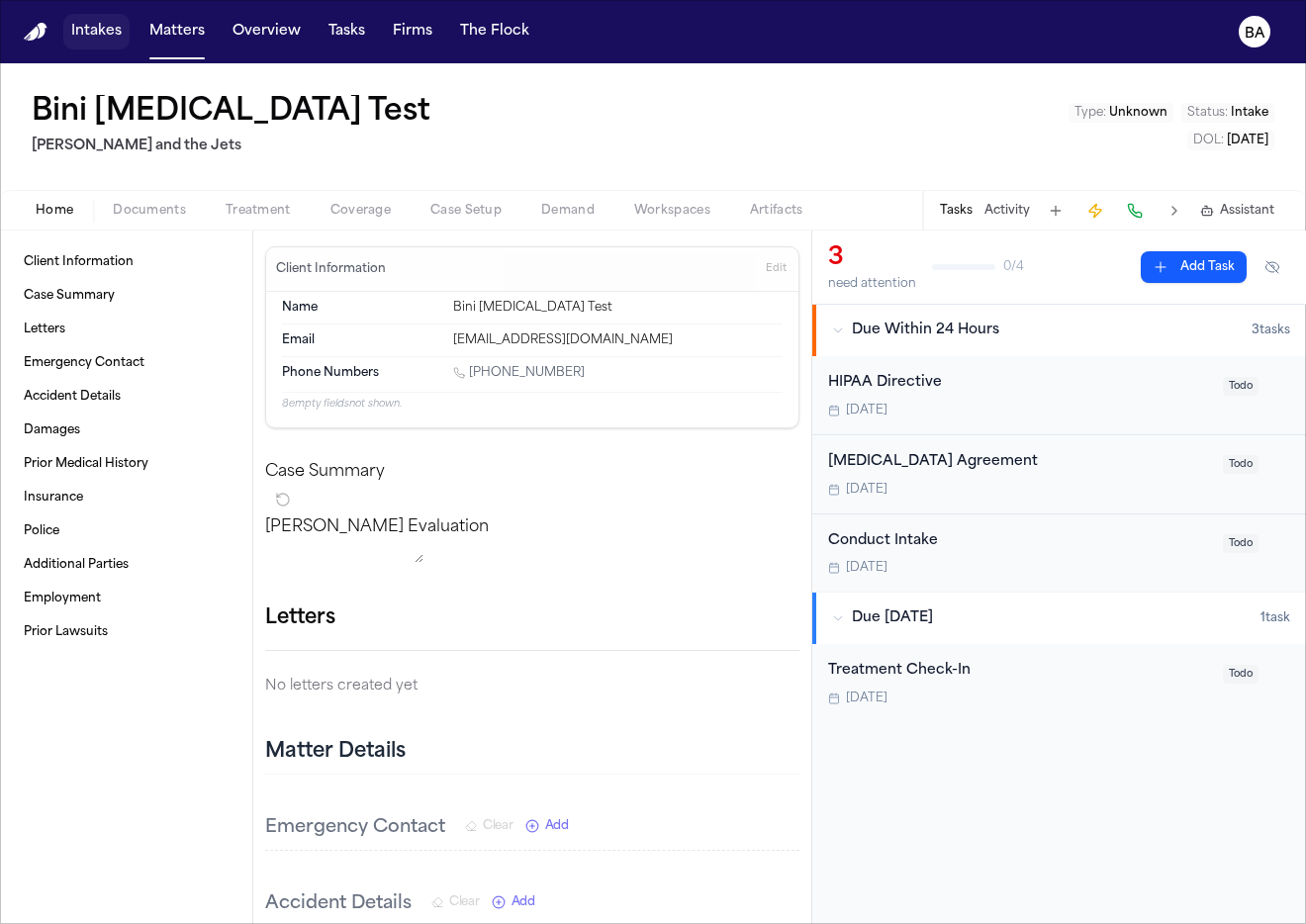 click on "Intakes" at bounding box center (96, 32) 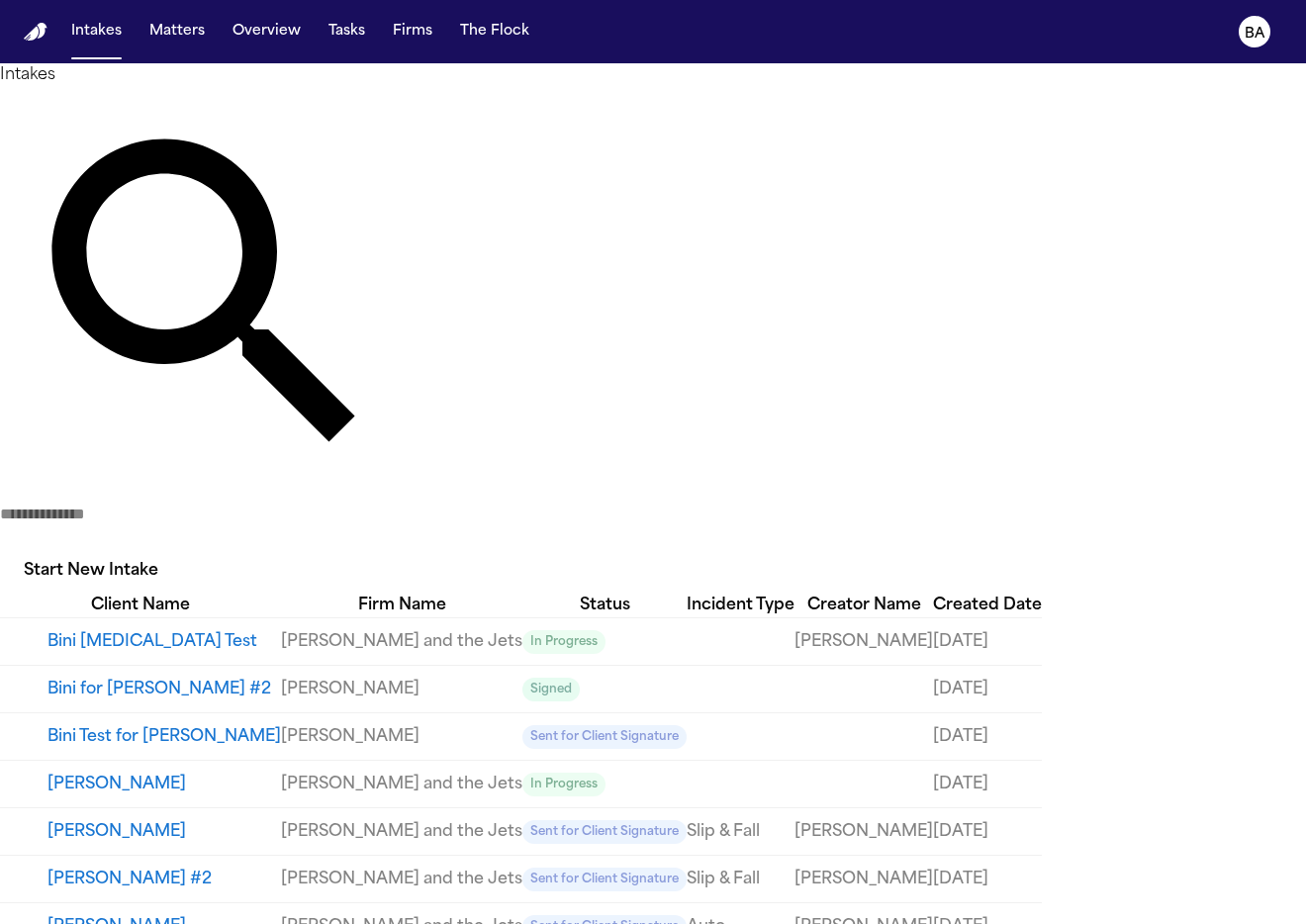 click on "In Progress" at bounding box center (605, 641) 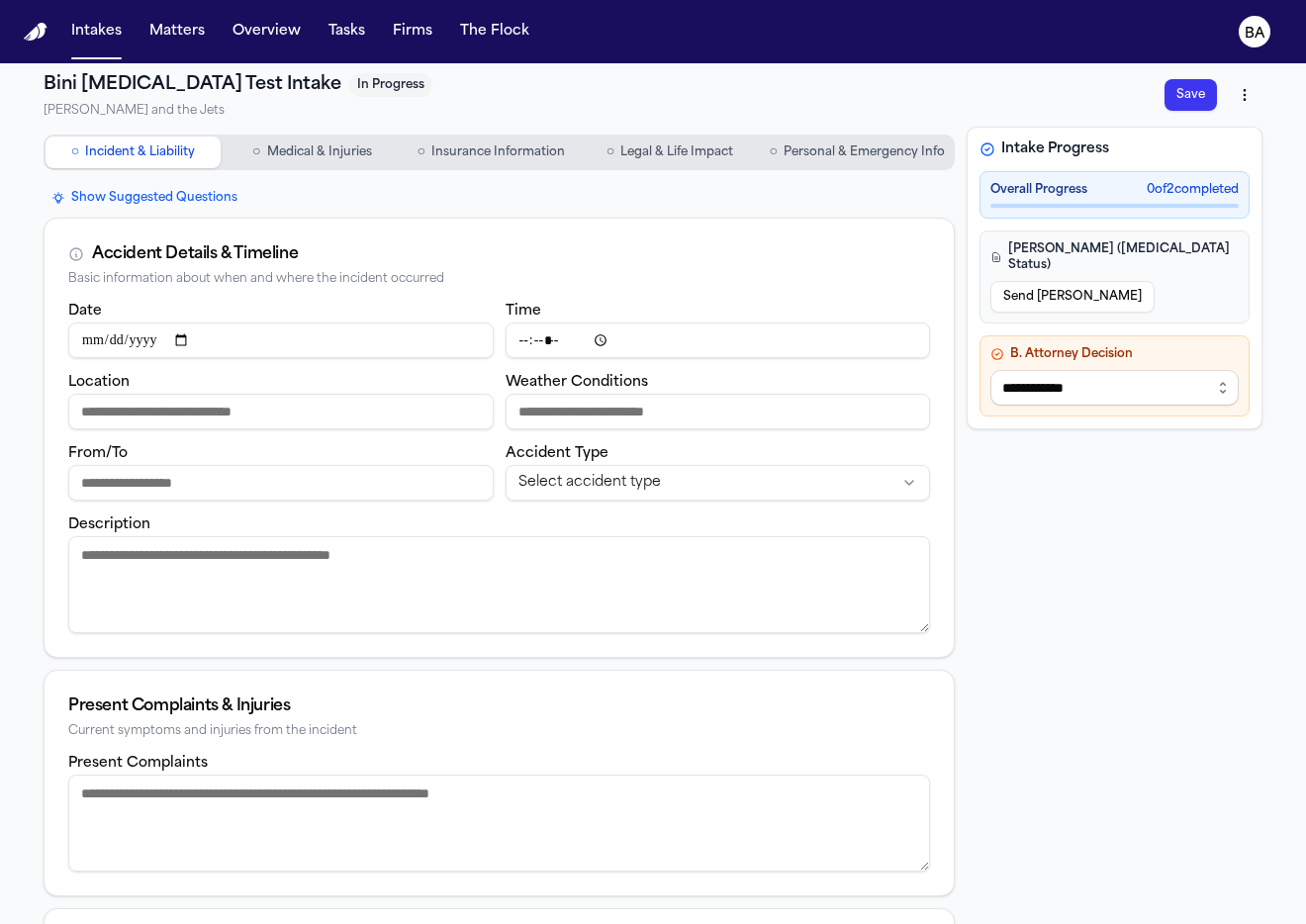 click on "Send LOE" at bounding box center (1073, 297) 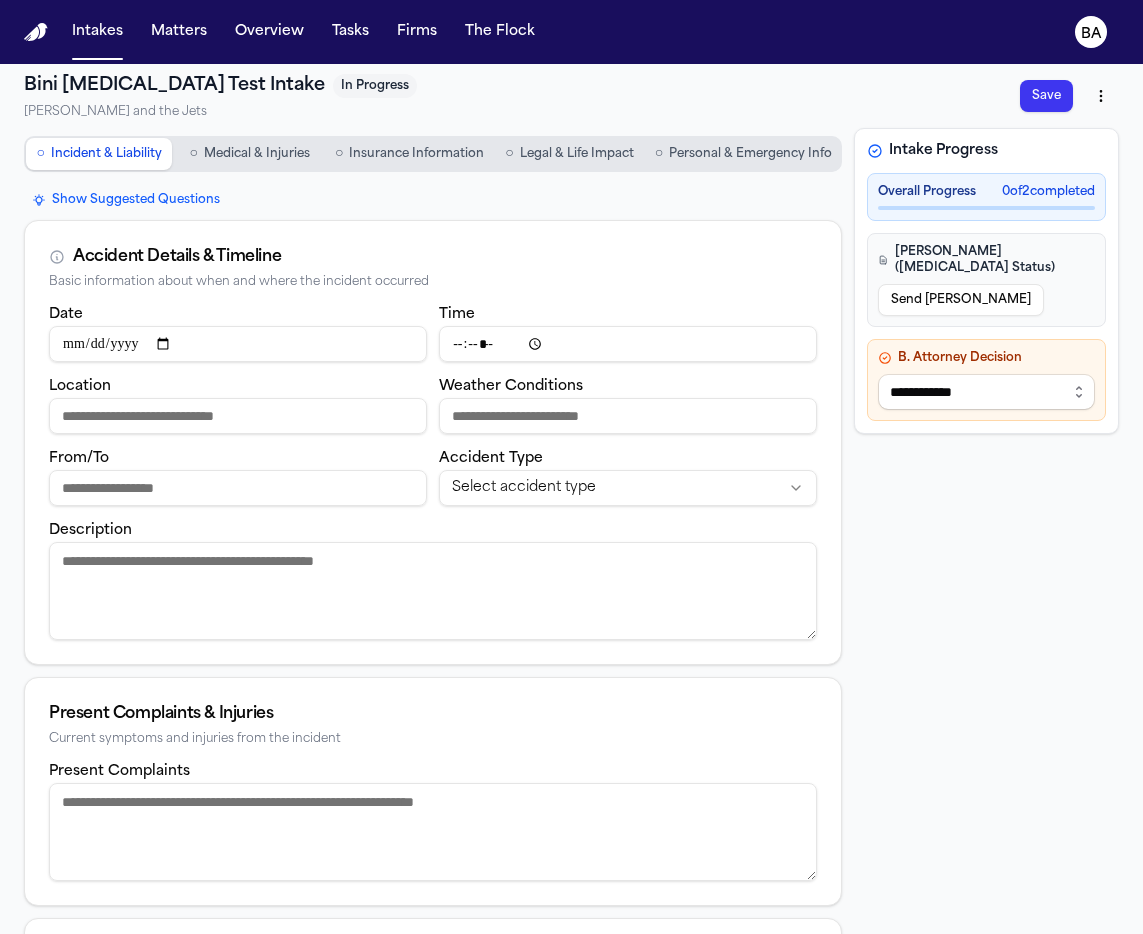click at bounding box center [80, 1132] 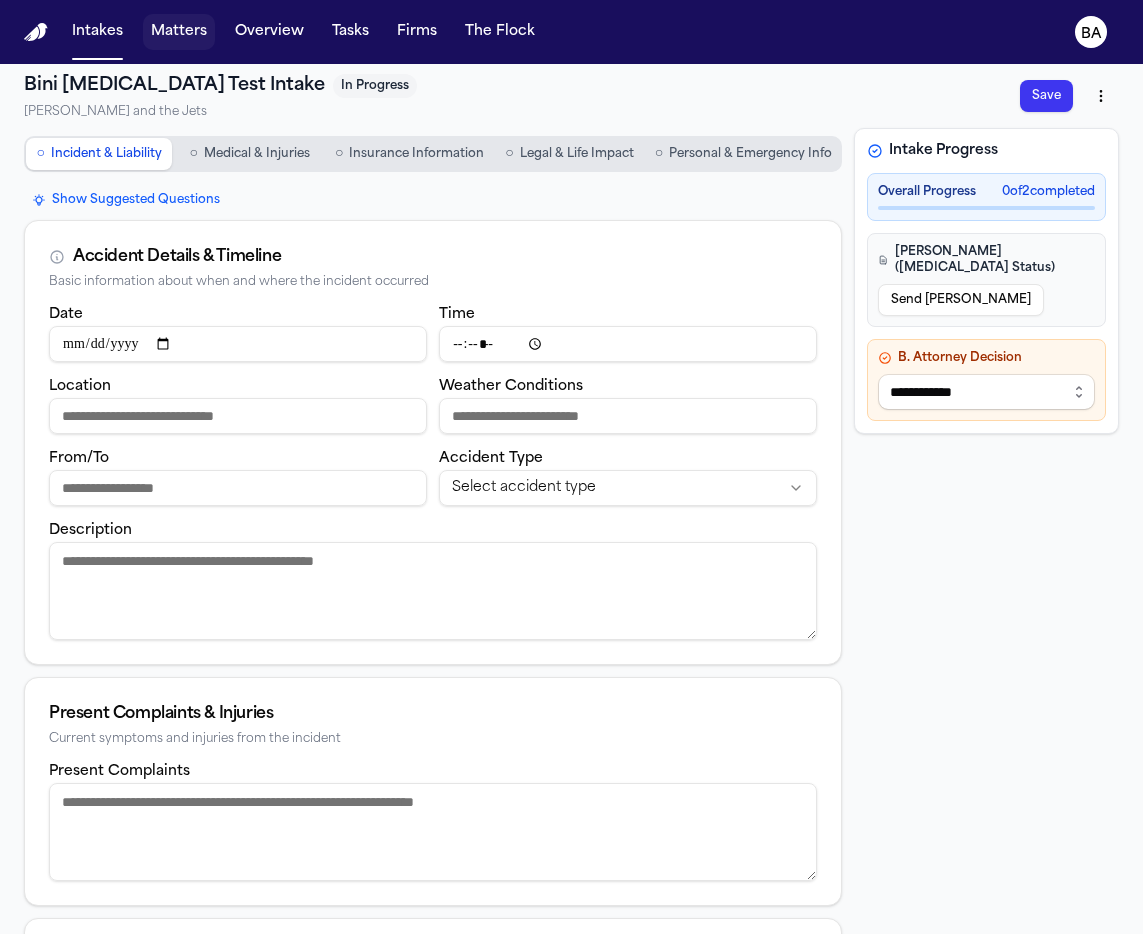 type 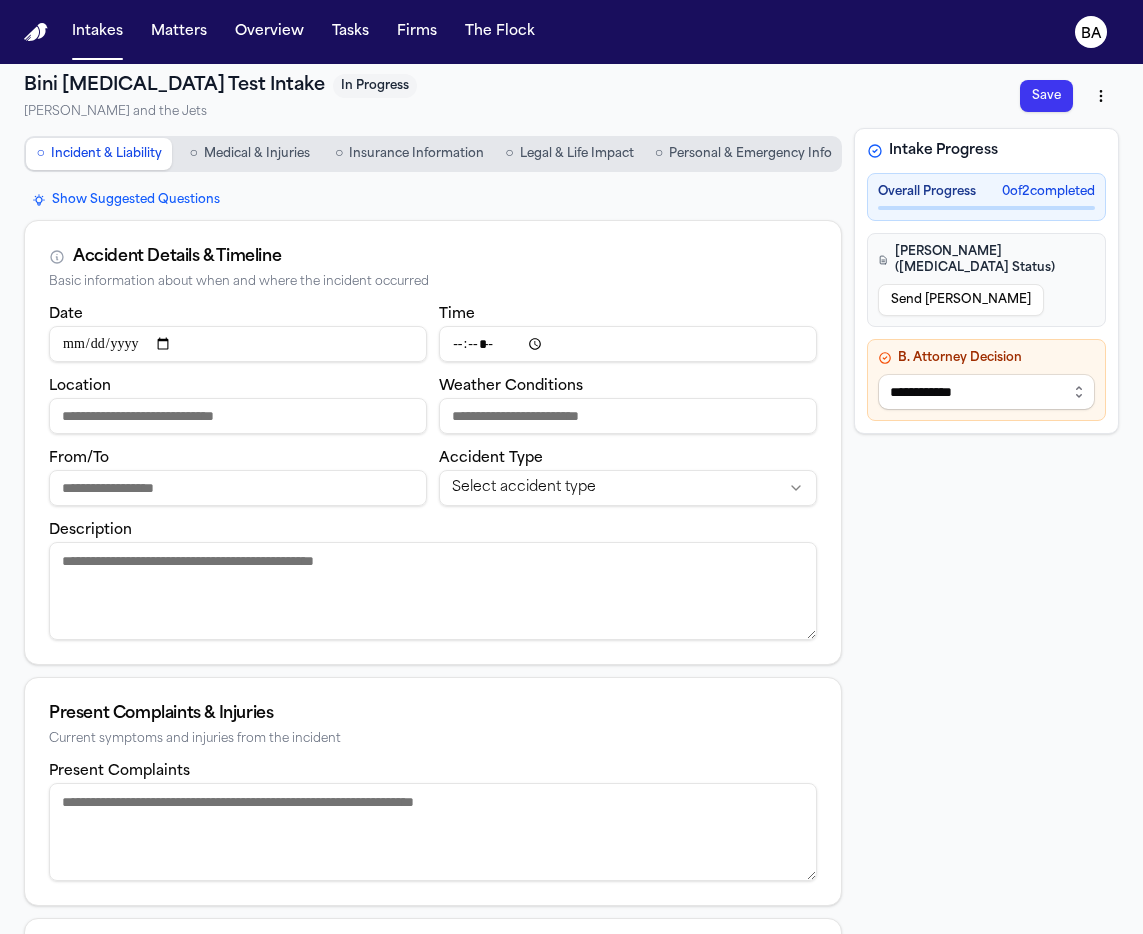 click on "Send LOE" at bounding box center [961, 300] 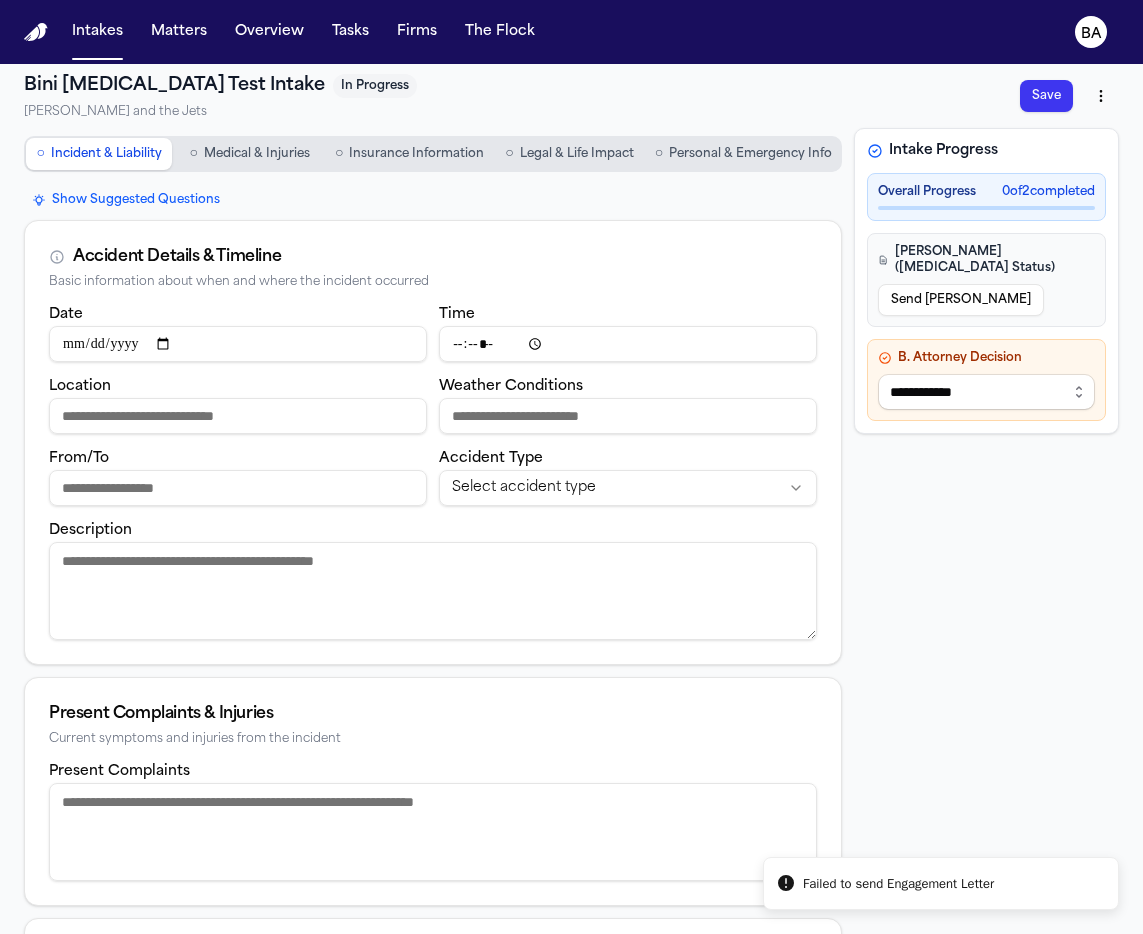 click on "**********" at bounding box center [571, 1095] 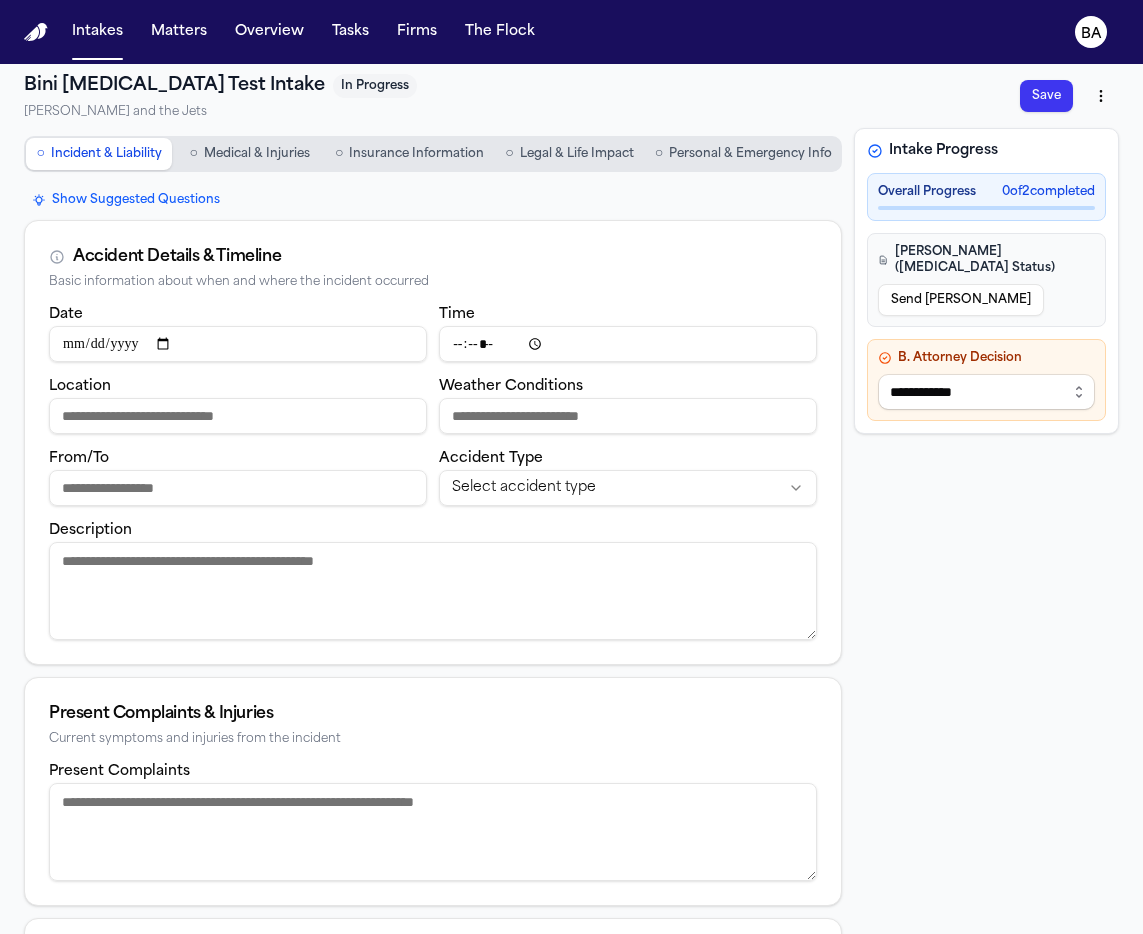 click on "○ Personal & Emergency Info" at bounding box center (743, 154) 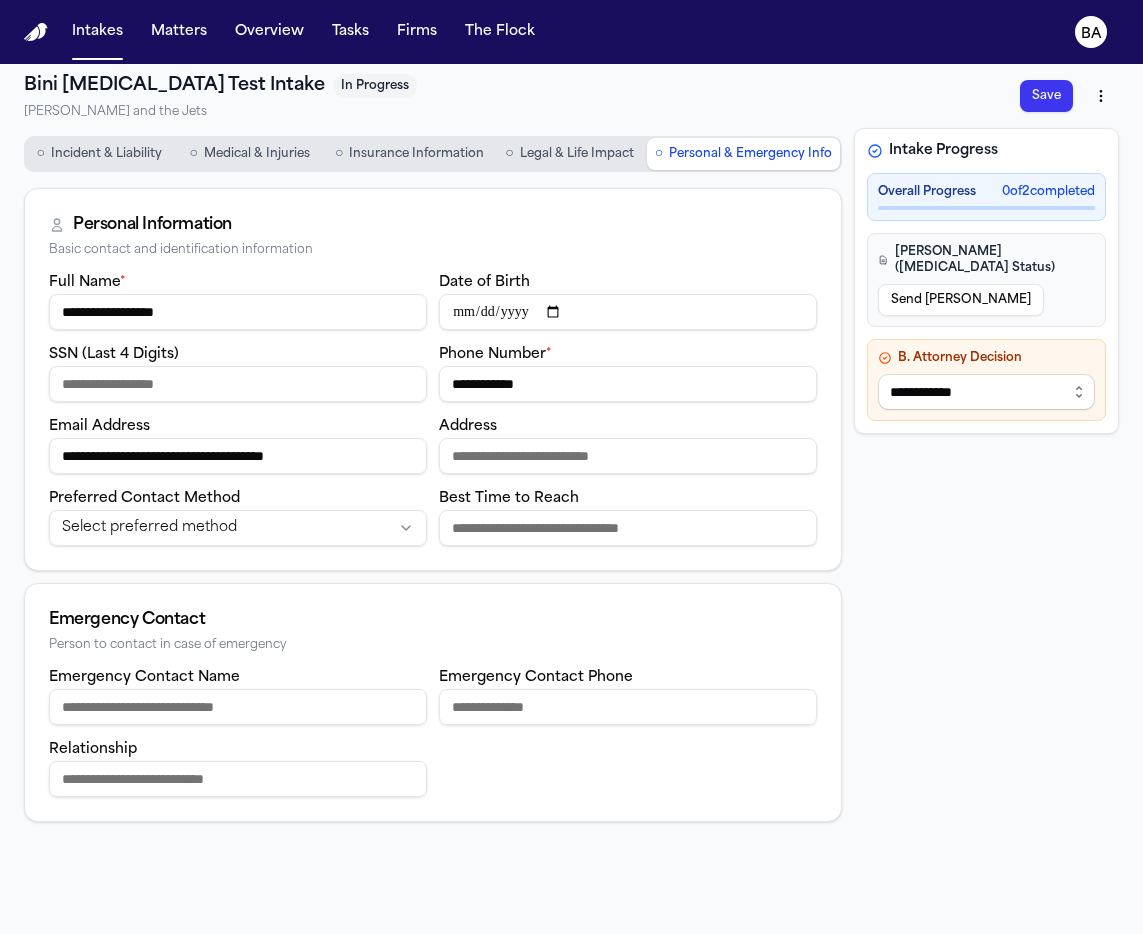 click on "**********" at bounding box center [628, 384] 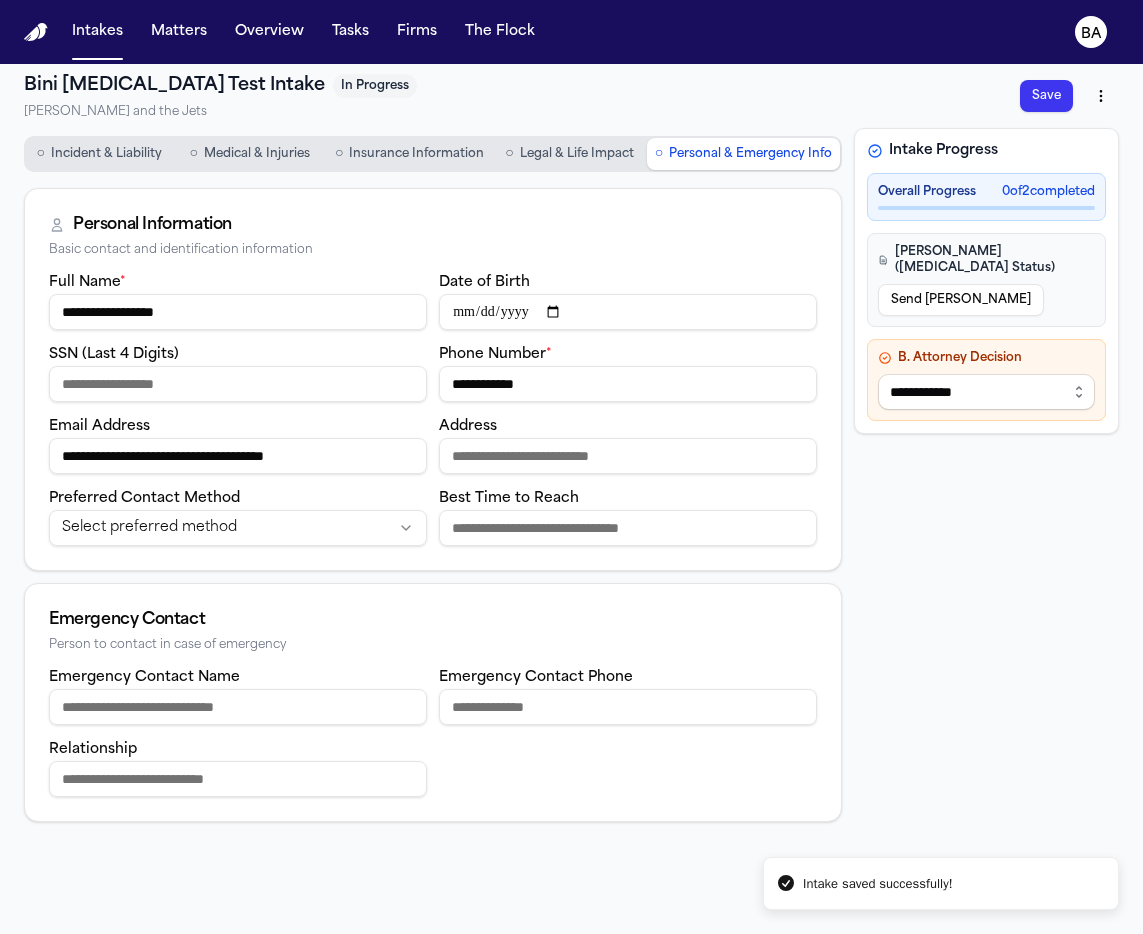 click on "Send LOE" at bounding box center (961, 300) 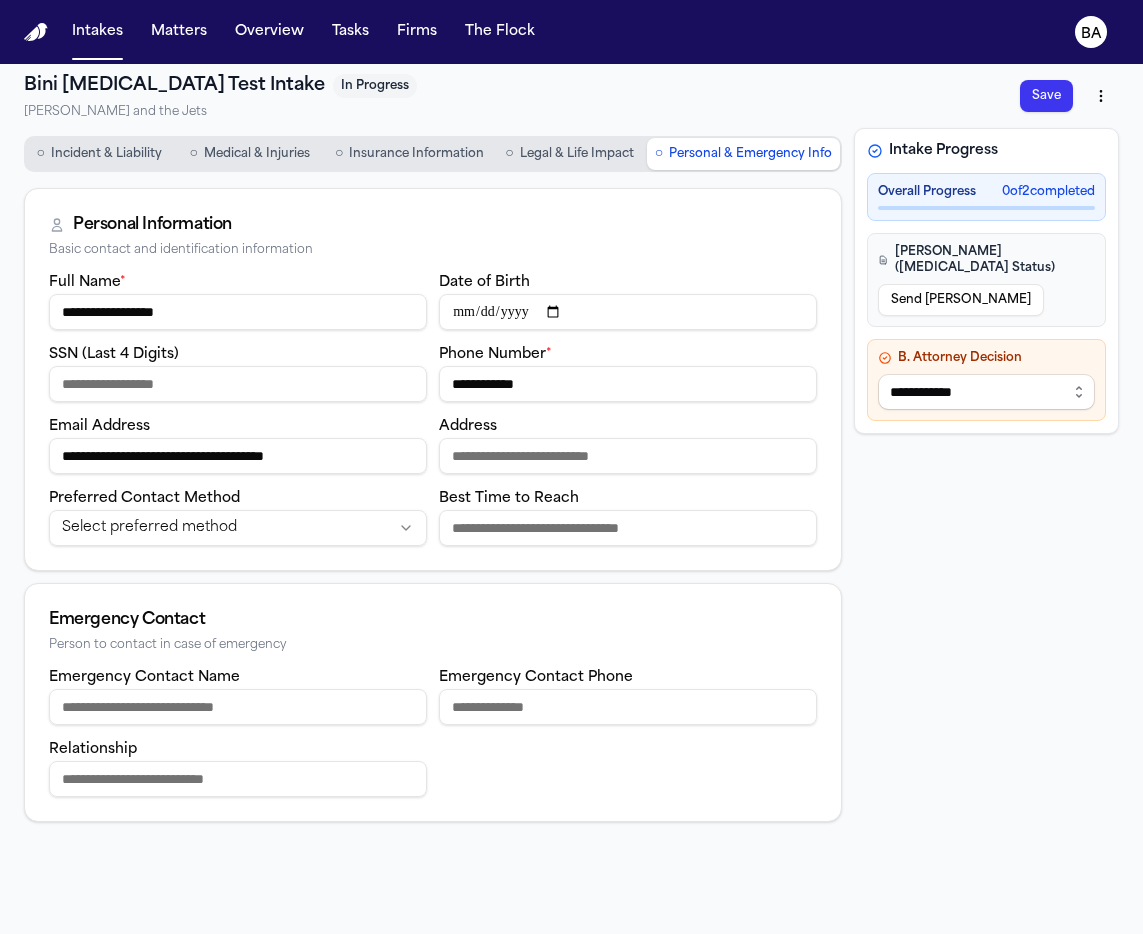 click on "Send Letter" at bounding box center (102, 1245) 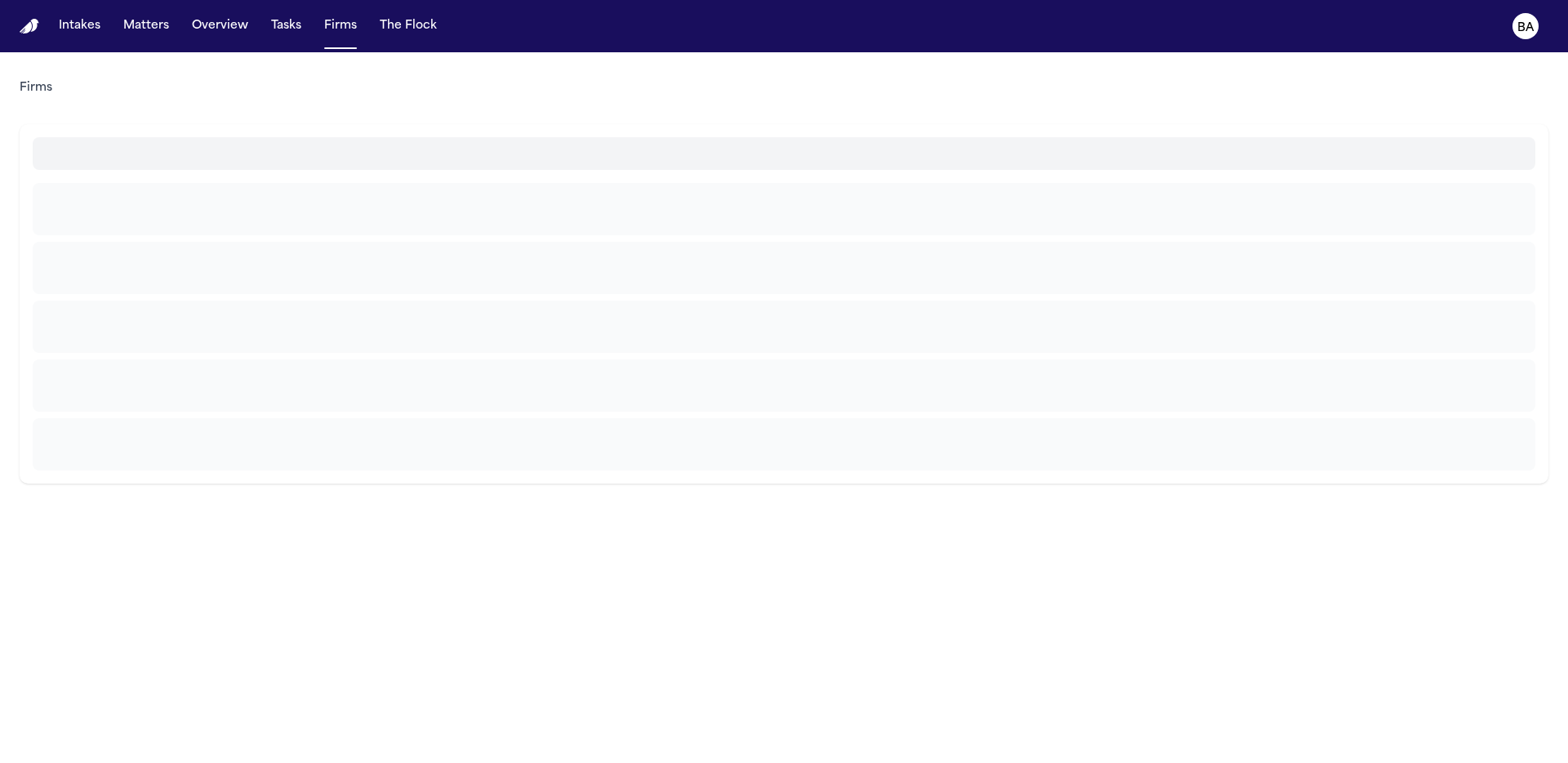 scroll, scrollTop: 0, scrollLeft: 0, axis: both 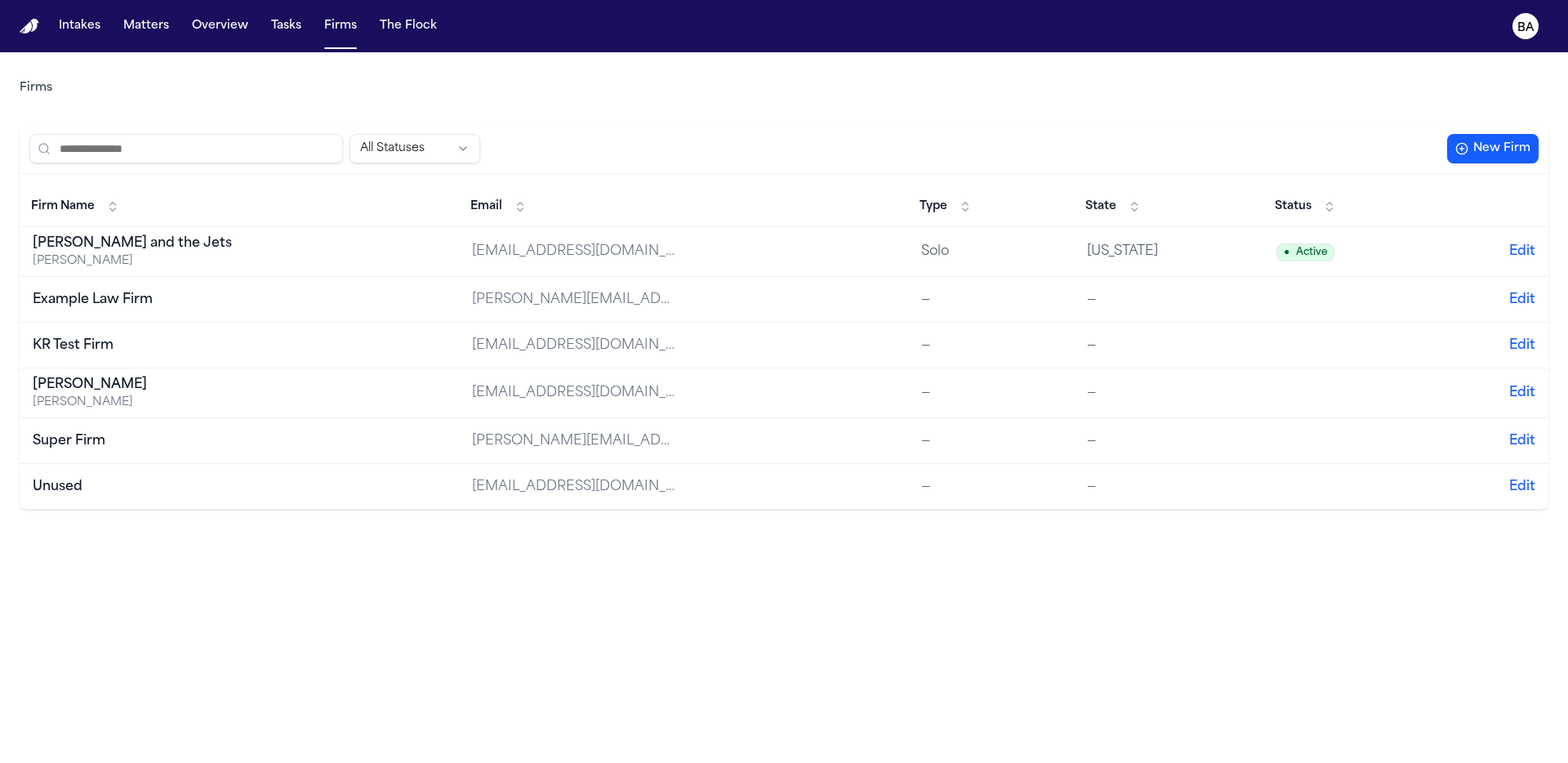 click on "[PERSON_NAME] and the Jets [PERSON_NAME]" at bounding box center [239, 252] 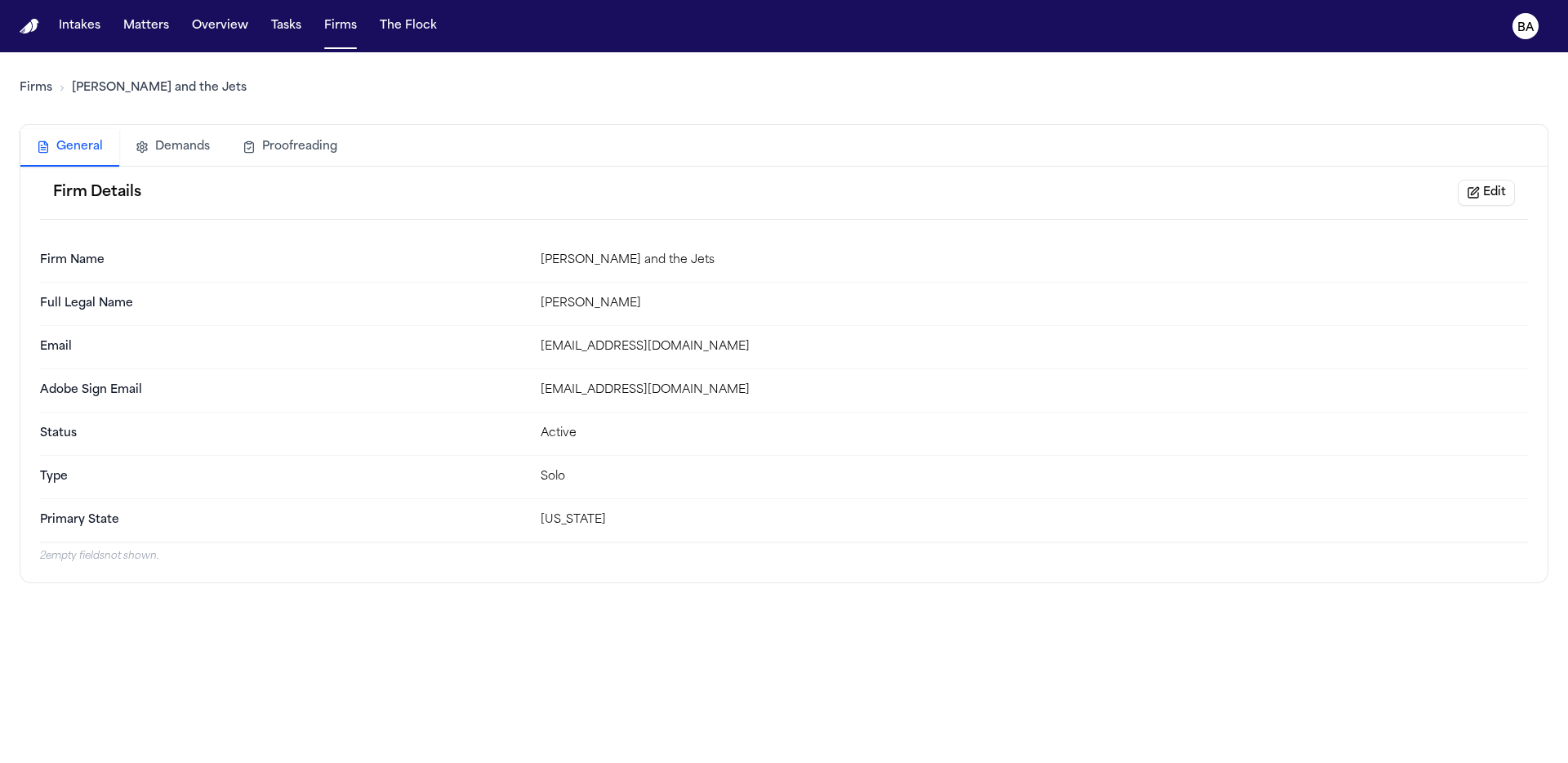 click on "2  empty   fields  not shown." at bounding box center (784, 556) 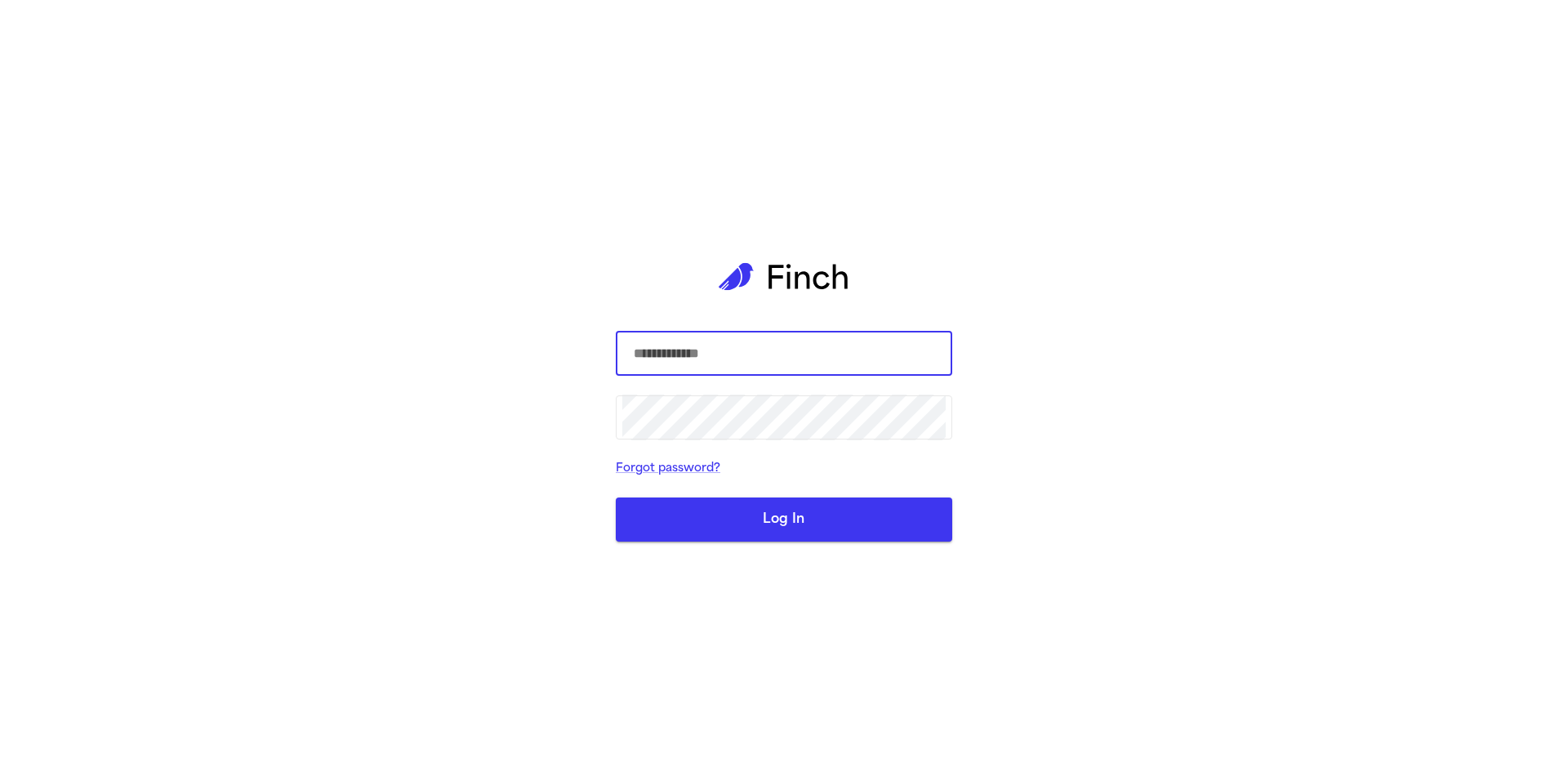 scroll, scrollTop: 0, scrollLeft: 0, axis: both 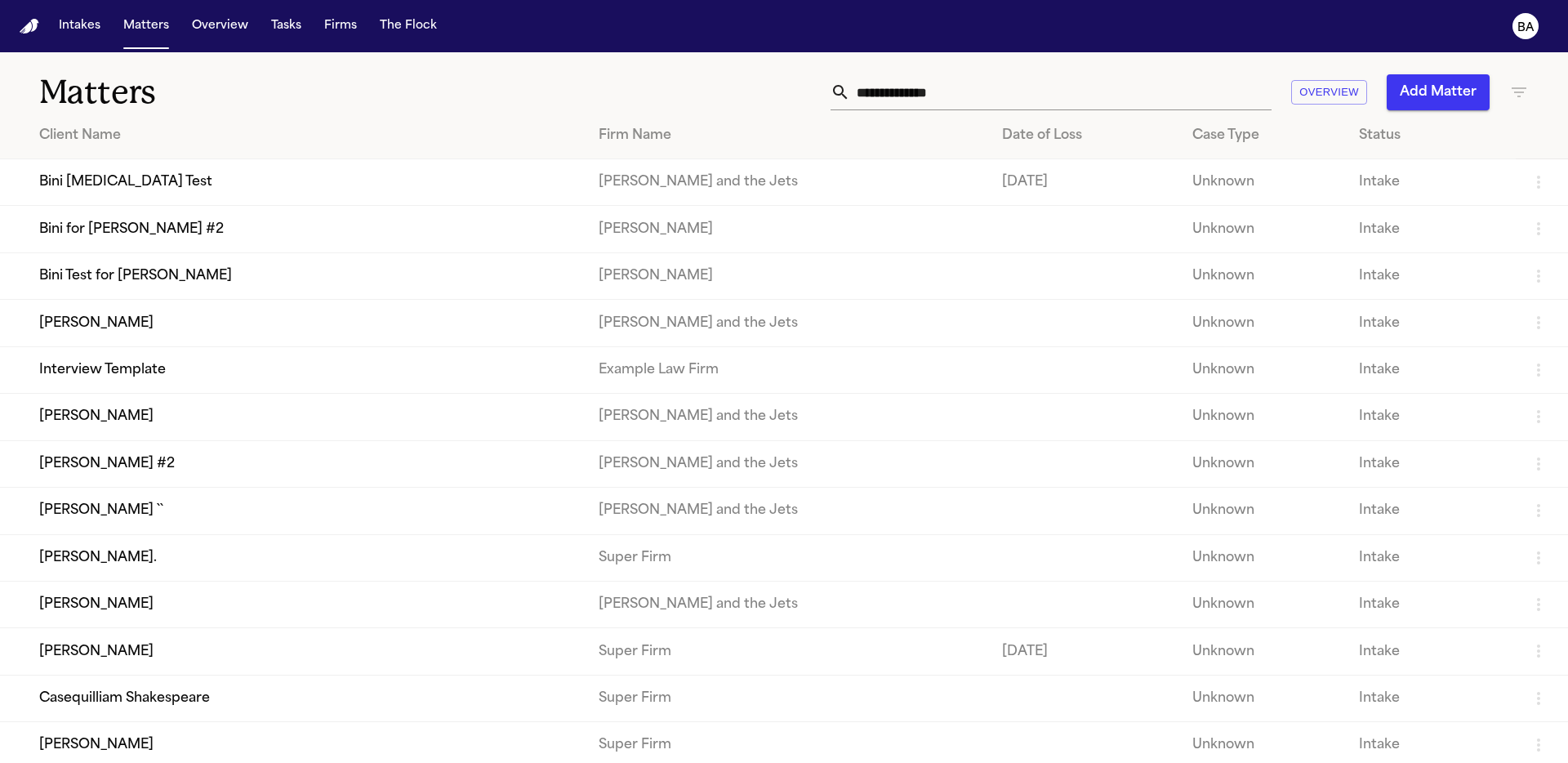 click on "Bini [MEDICAL_DATA] Test" at bounding box center (292, 182) 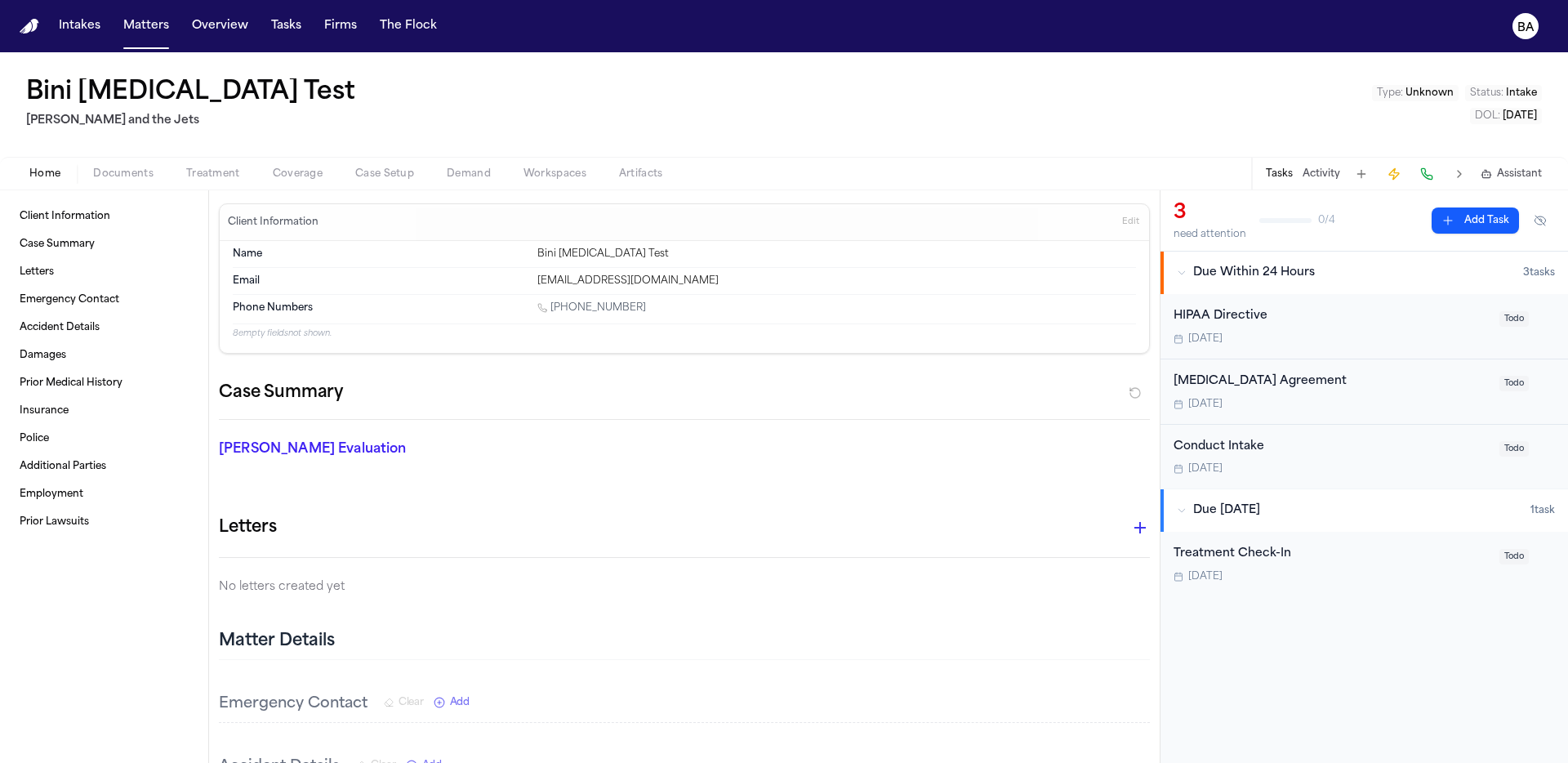 click on "Client Information Edit Name Bini Retainer Test Email biniyam+retainertestjuly9@finchlegal.com Phone Numbers 1 (323) 334-5768 8  empty   fields  not shown. Case Summary Finch Evaluation * ​ Letters No letters created yet Matter Details Emergency Contact Clear Add Accident Details Clear Add Damages Clear Add Prior Medical History Clear Add Insurance Clear Add Police Clear Add Additional Parties Clear Add Employment Clear Add Prior Lawsuits Clear Add" at bounding box center [684, 995] 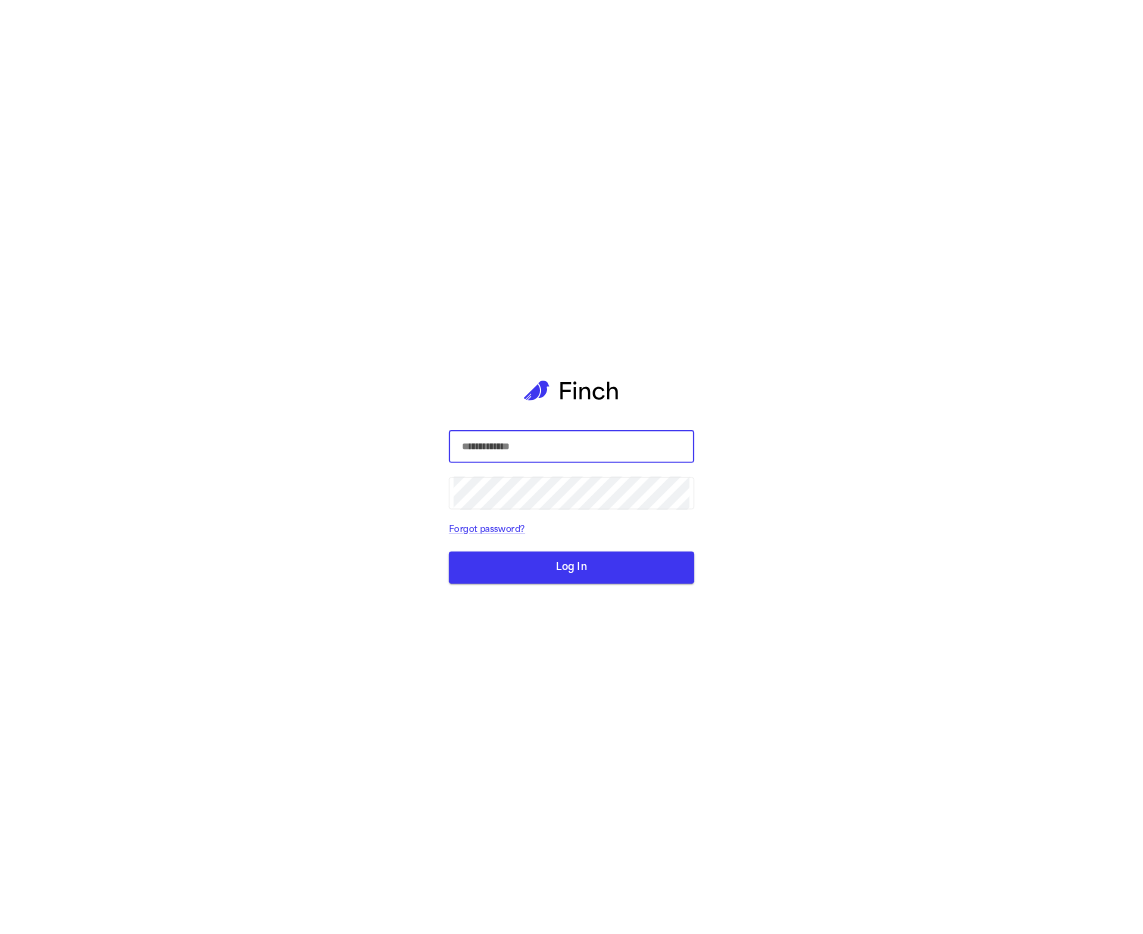 scroll, scrollTop: 0, scrollLeft: 0, axis: both 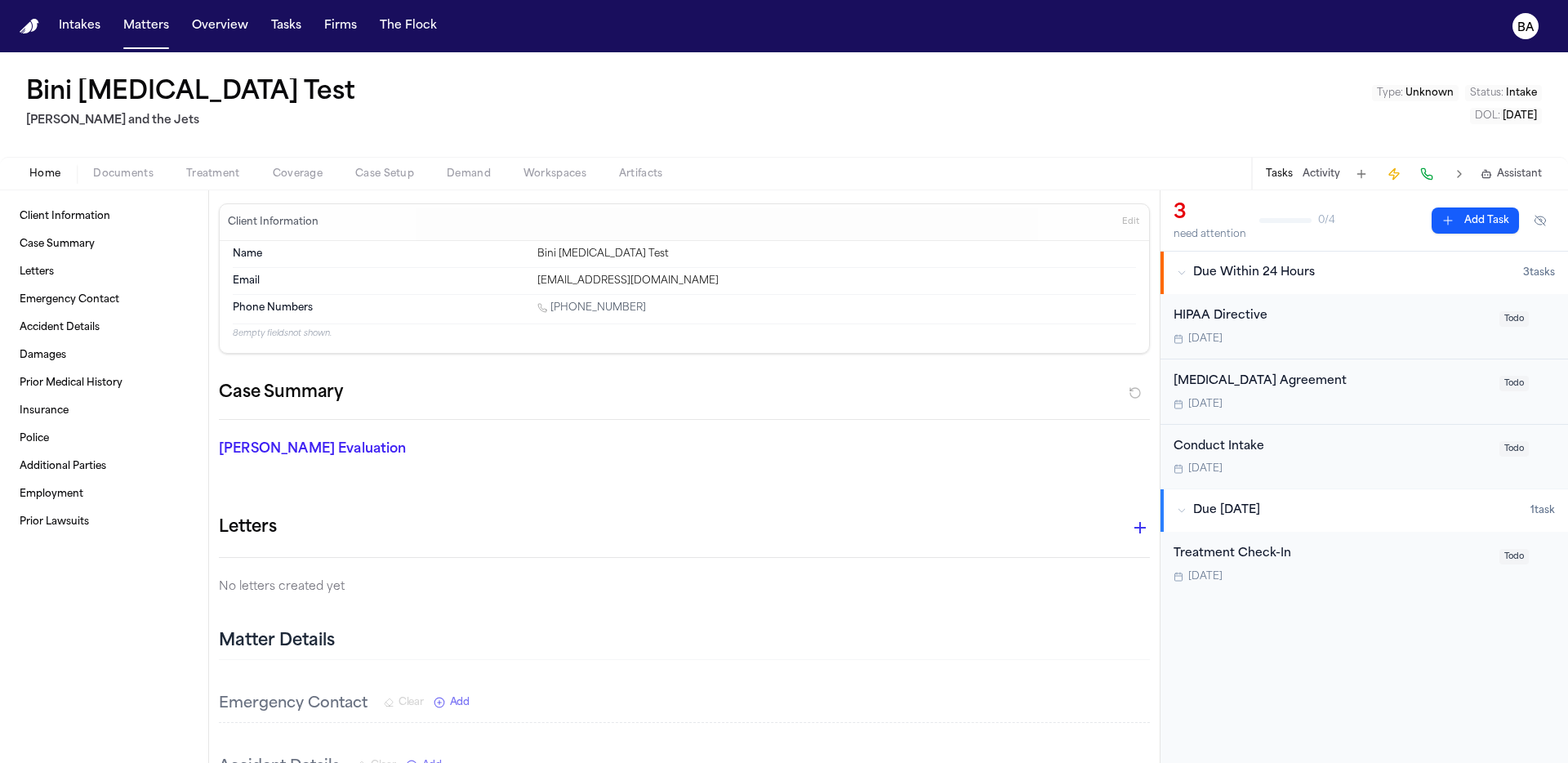 click 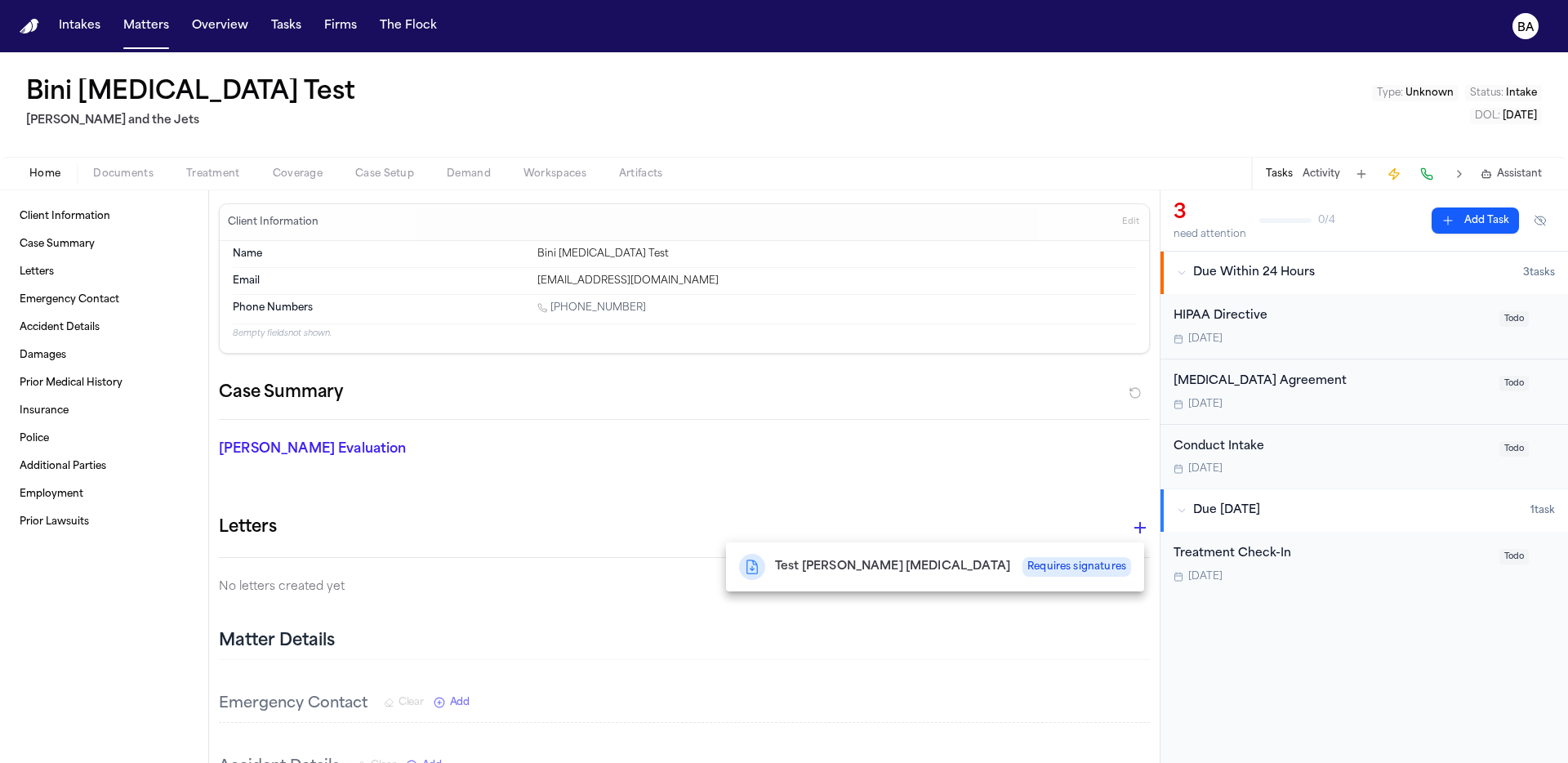 click on "Requires signatures" at bounding box center [1076, 567] 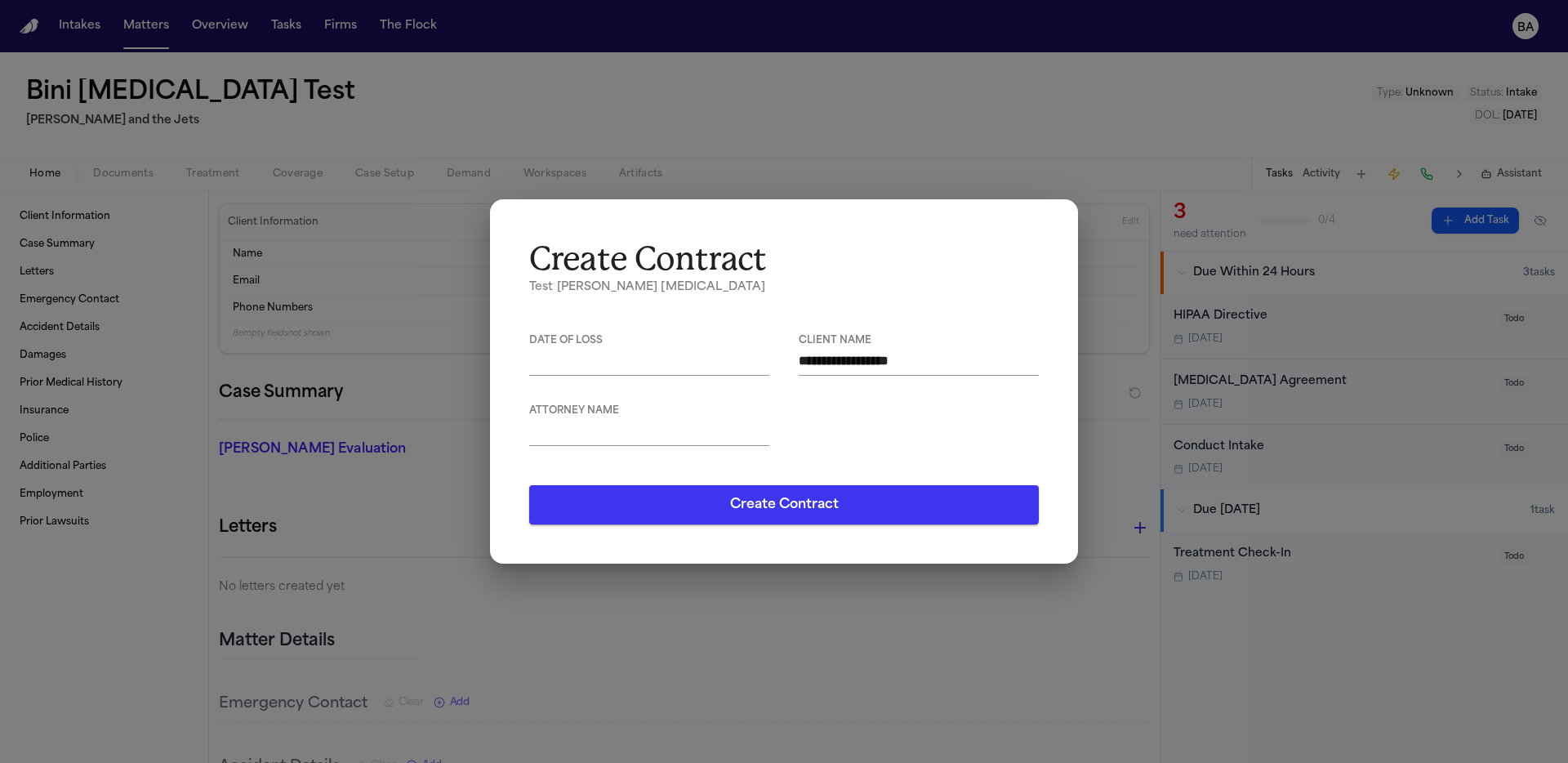 click at bounding box center (649, 361) 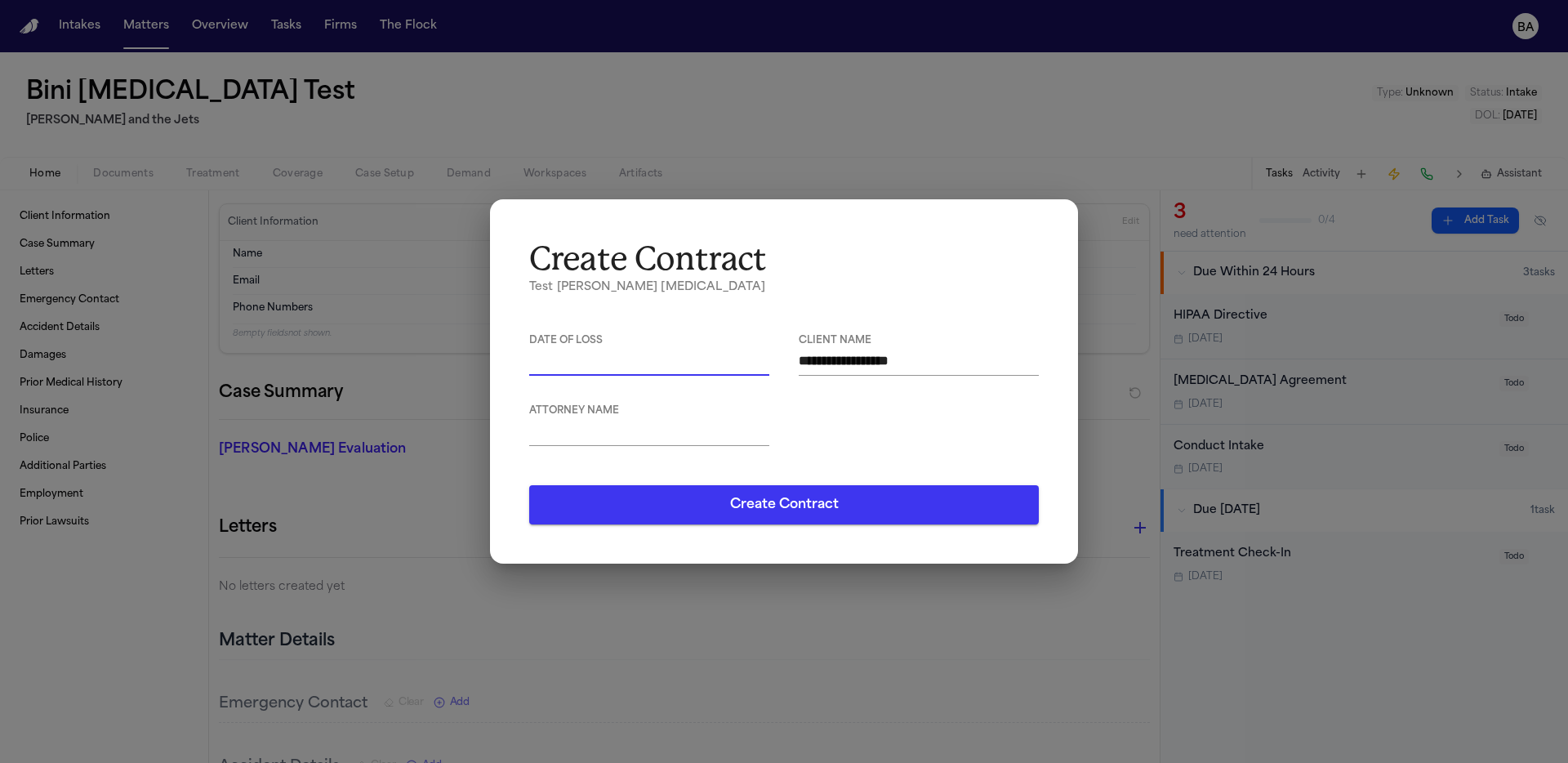 click at bounding box center [649, 431] 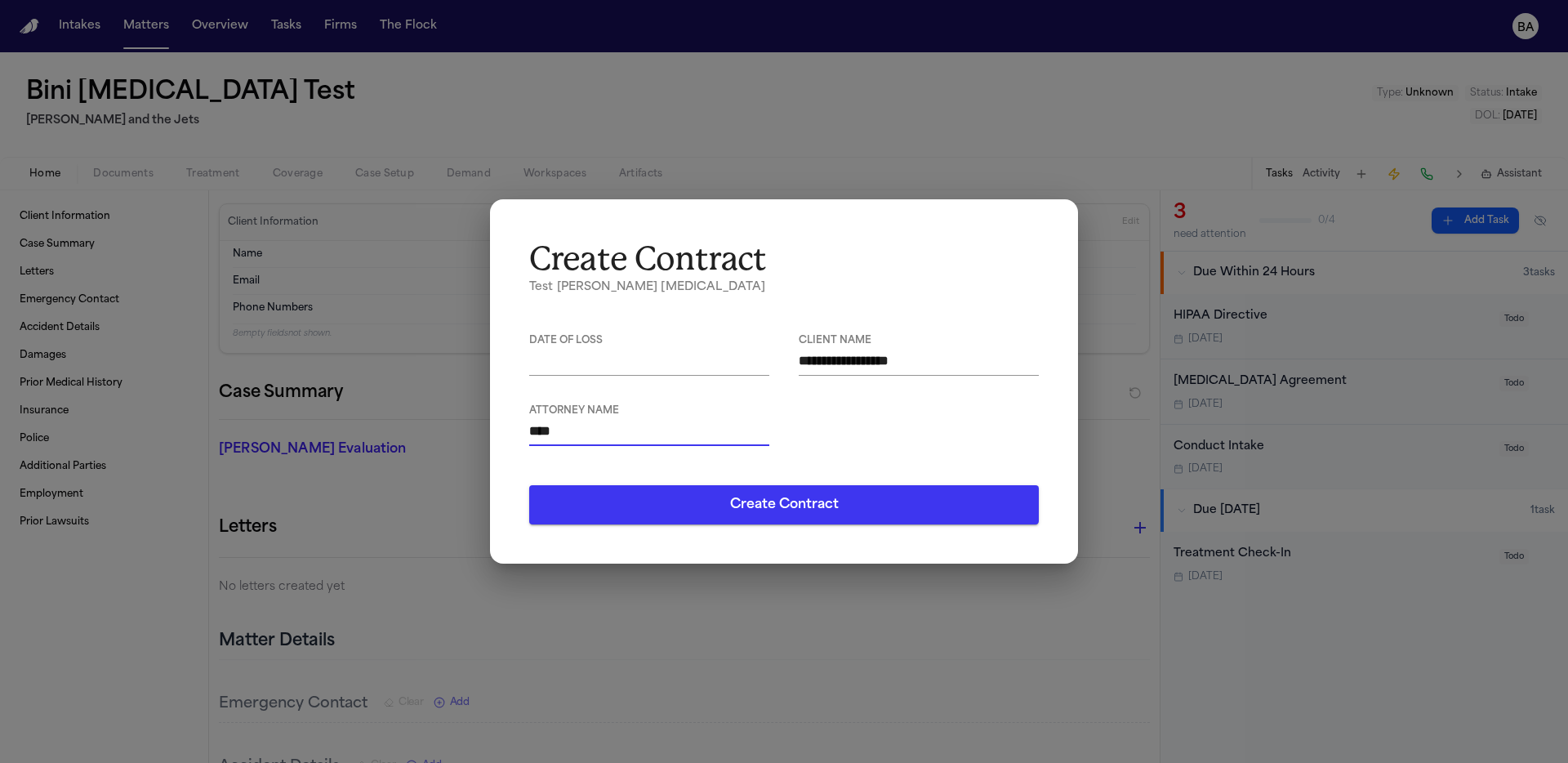 type on "****" 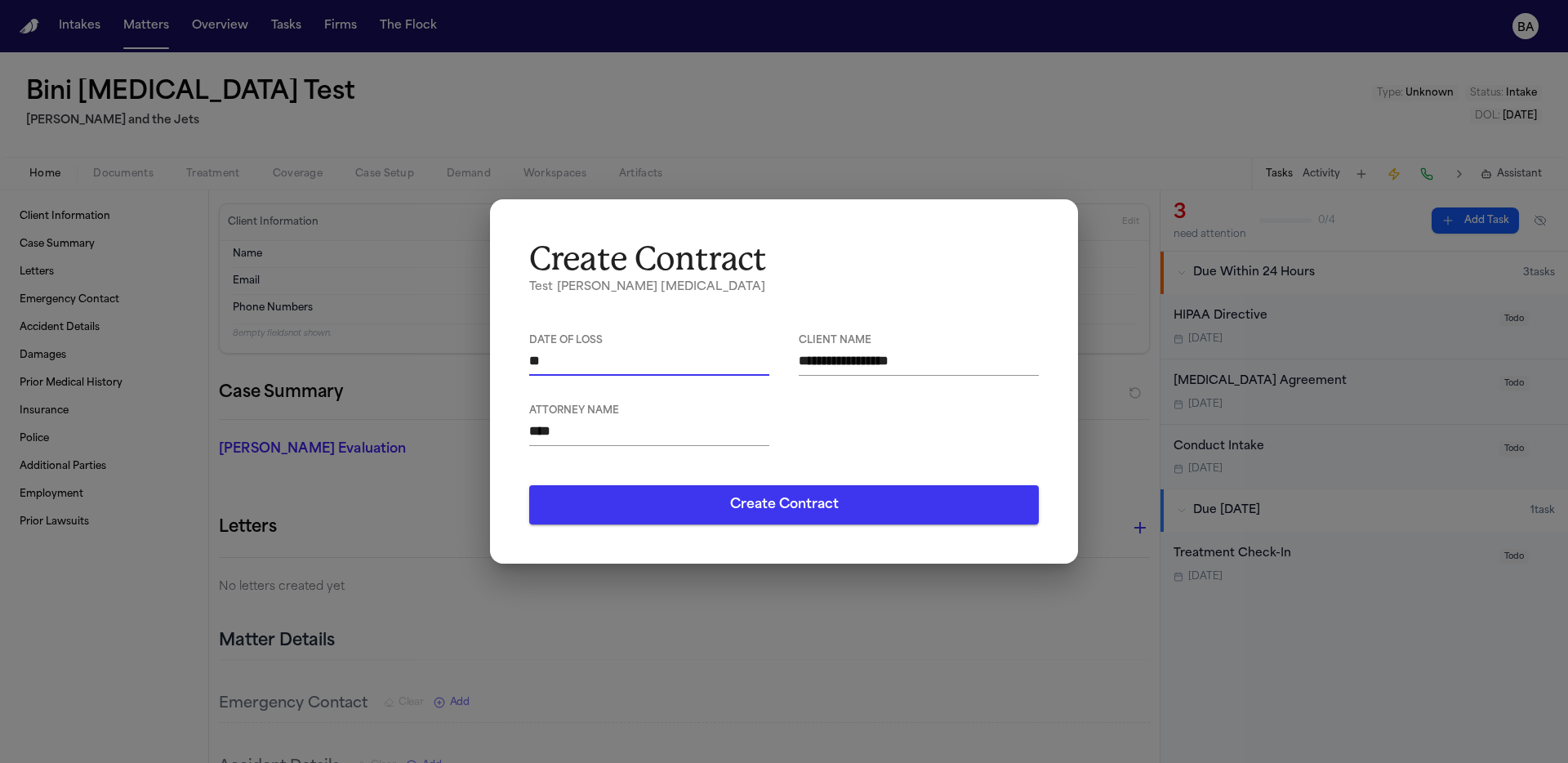 type on "*" 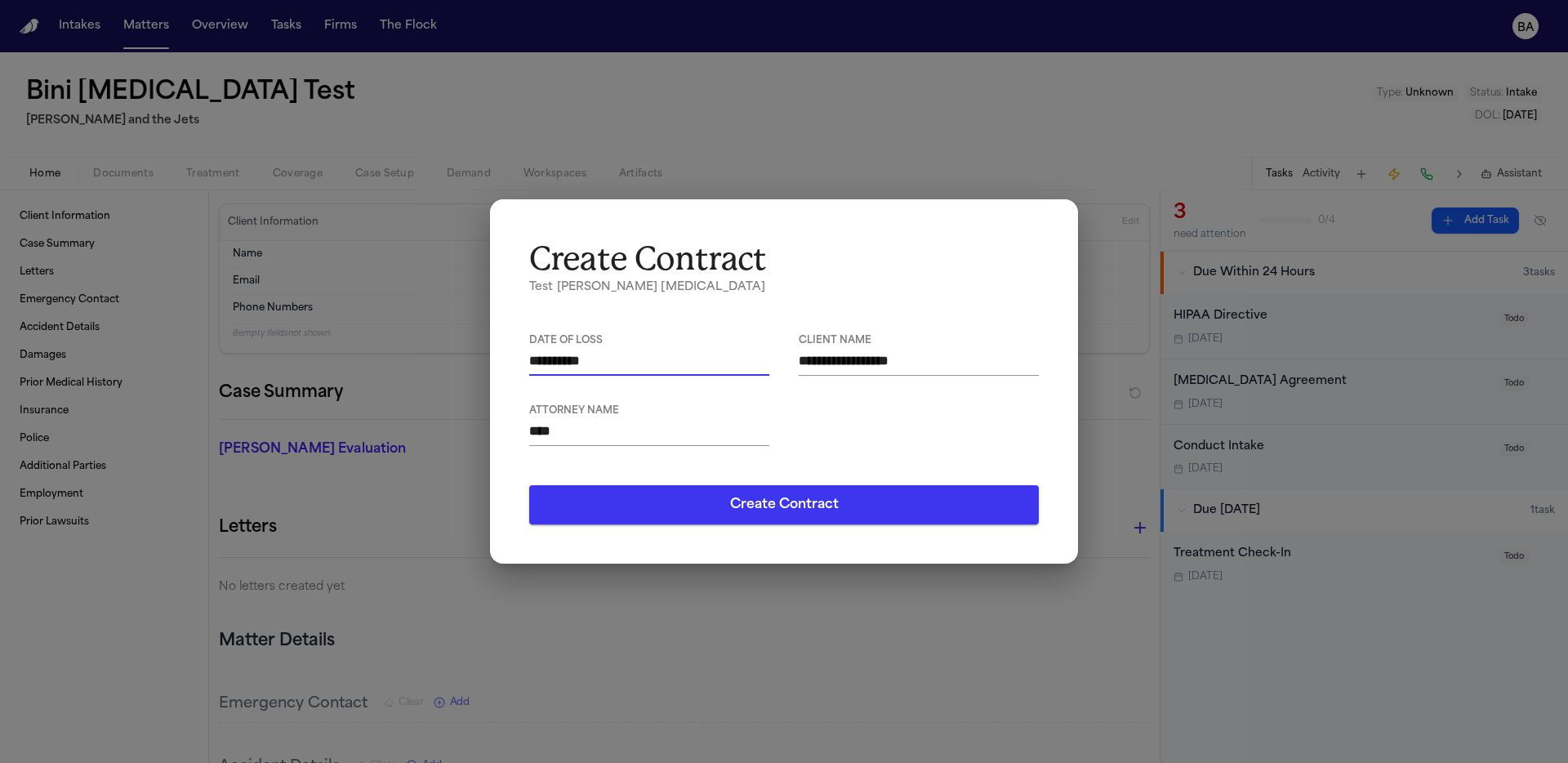 type on "**********" 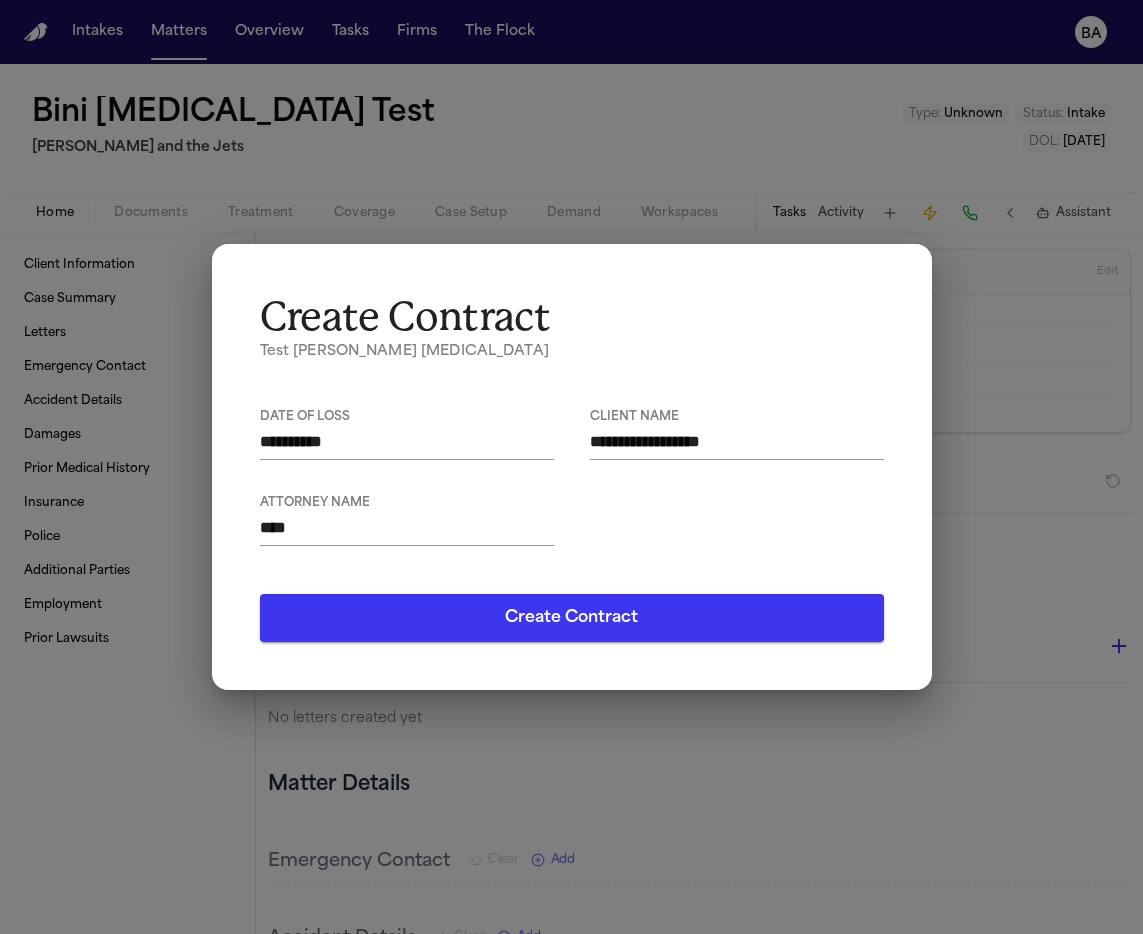 click on "**********" at bounding box center (572, 467) 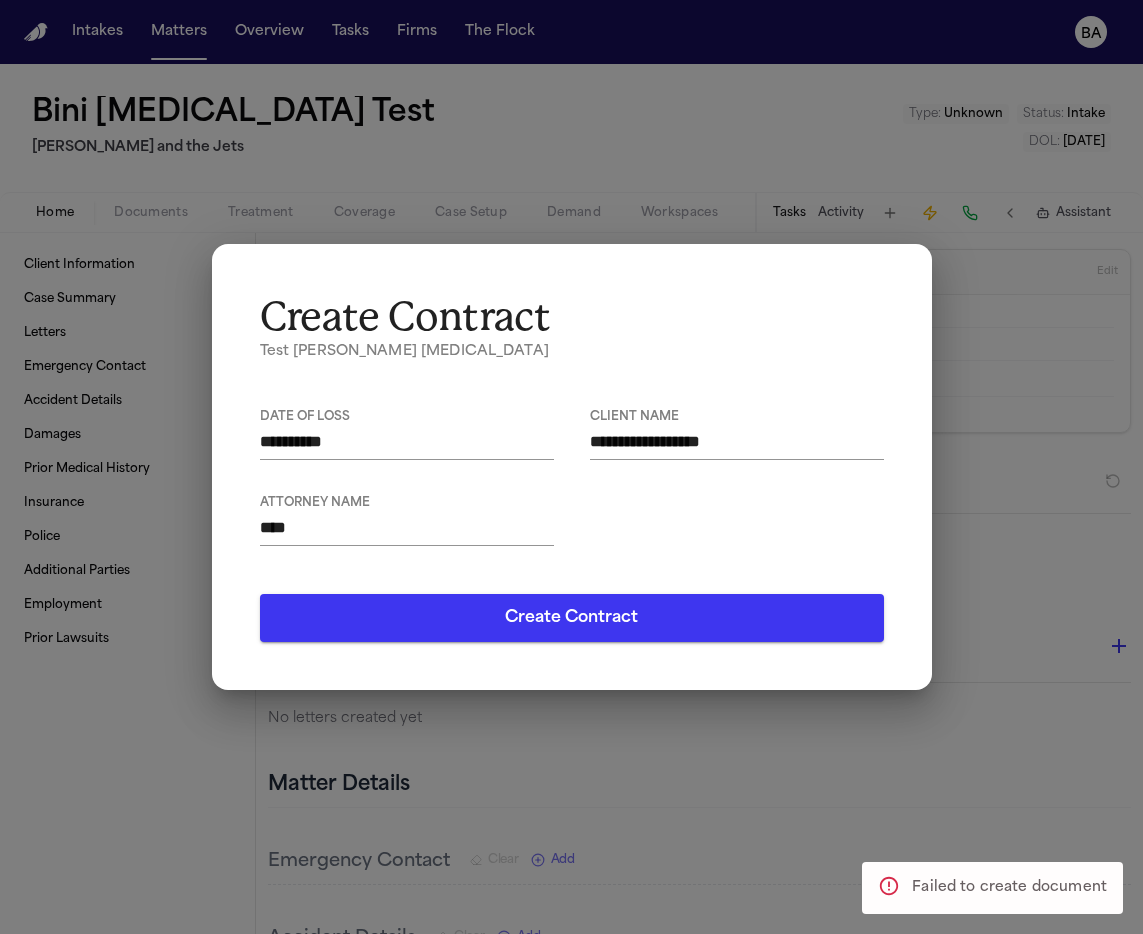 click on "**********" at bounding box center [571, 467] 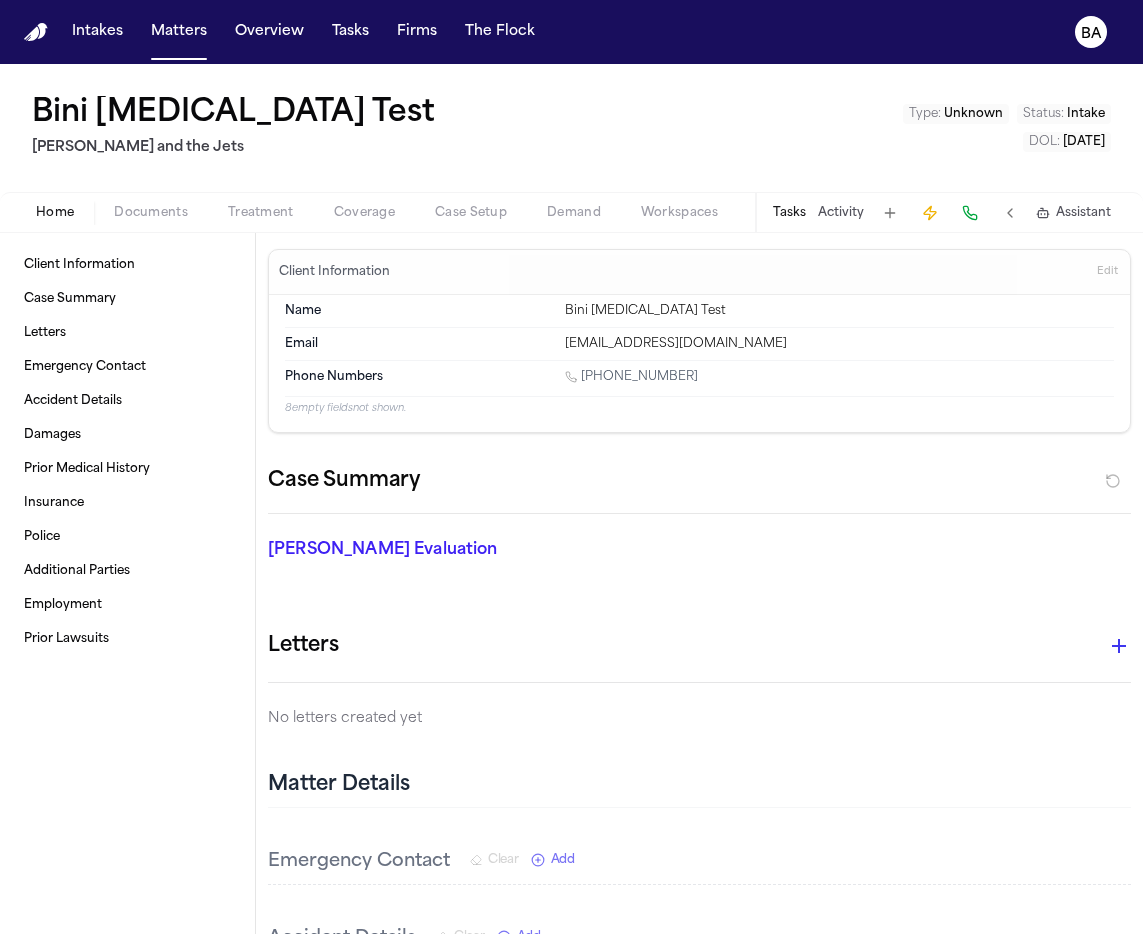 type 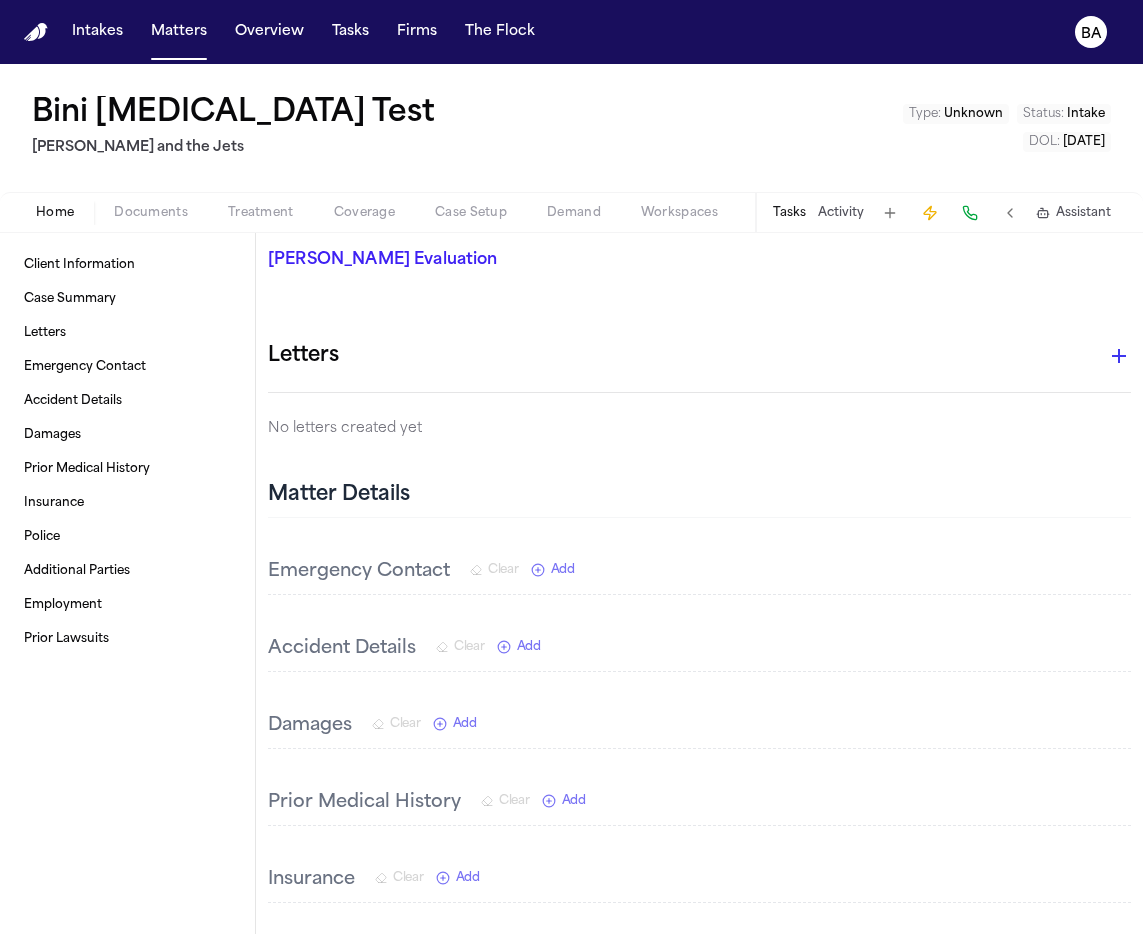 scroll, scrollTop: 148, scrollLeft: 0, axis: vertical 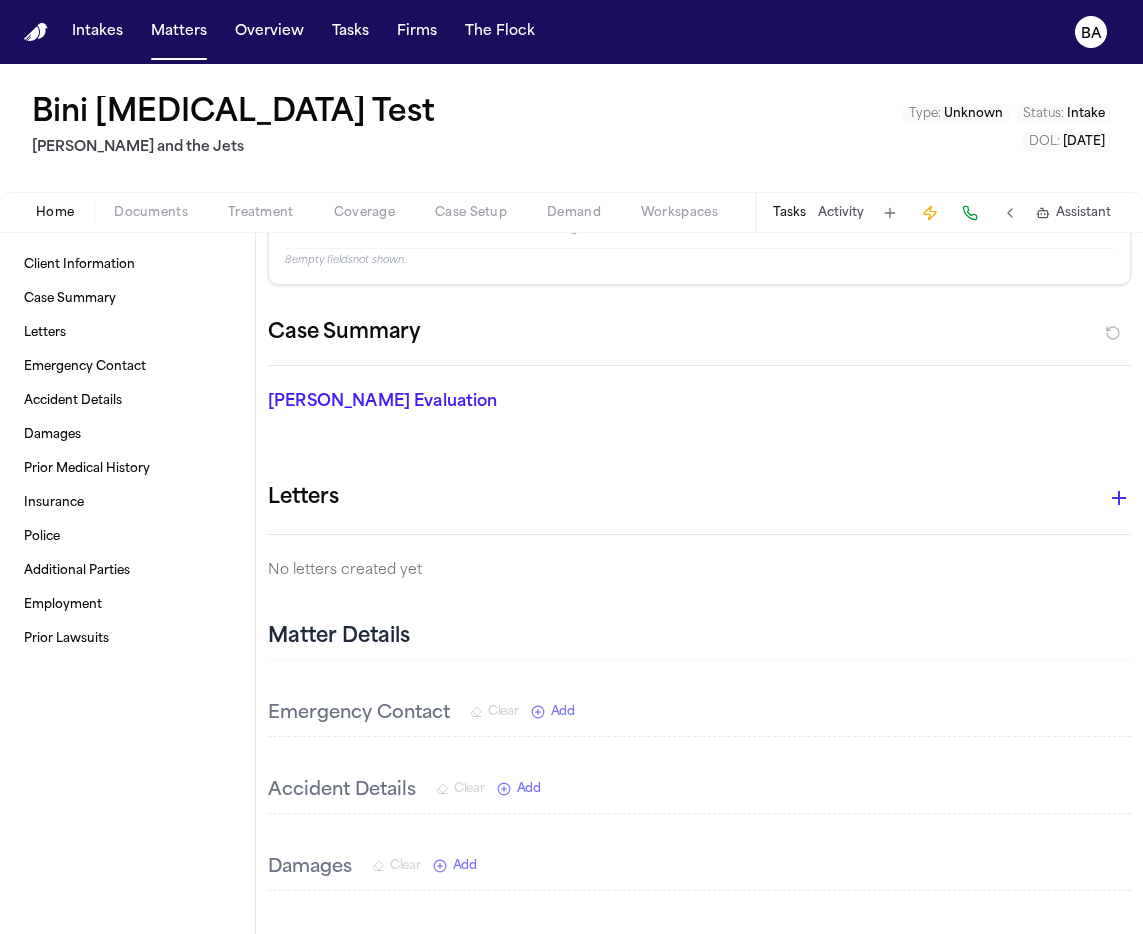 click on "Bini Retainer Test Benny and the Jets Type :   Unknown Status :   Intake DOL :   2025-01-01" at bounding box center [571, 128] 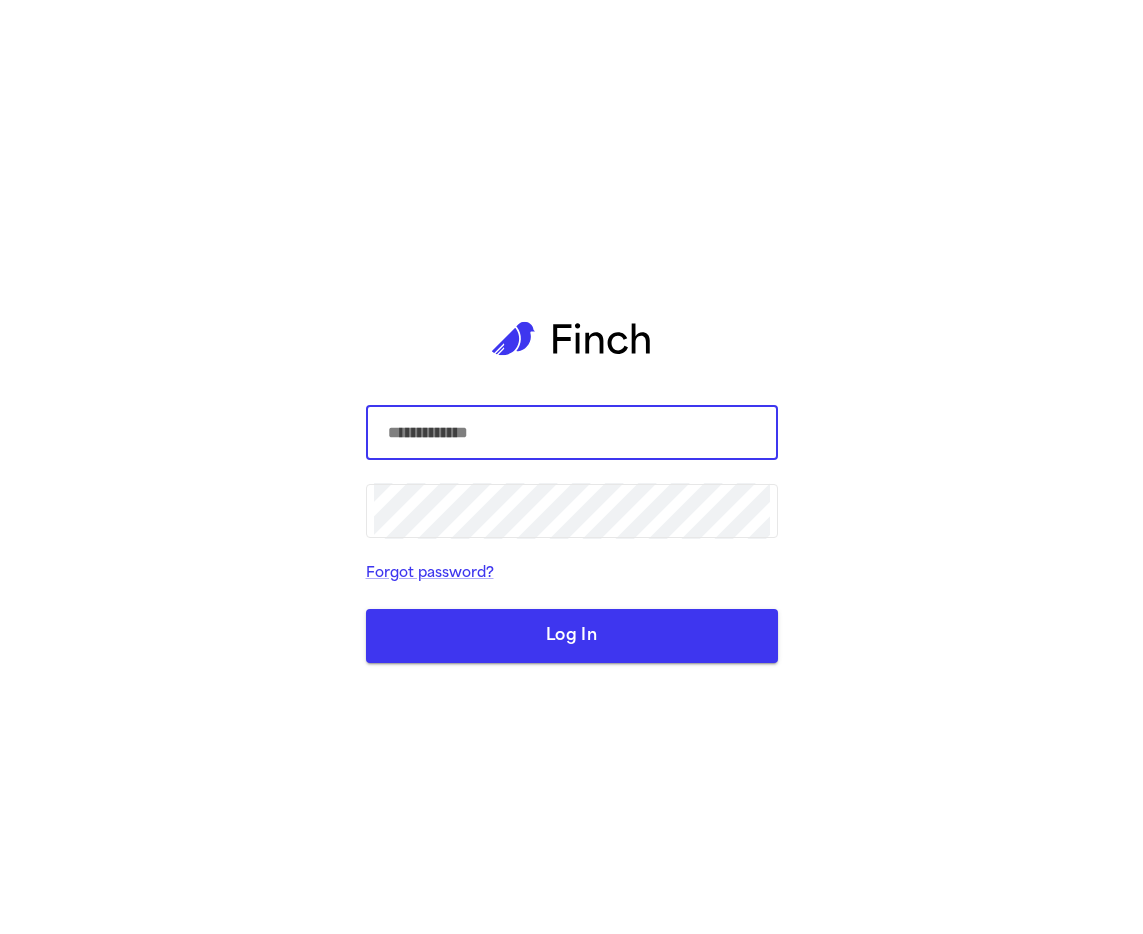scroll, scrollTop: 0, scrollLeft: 0, axis: both 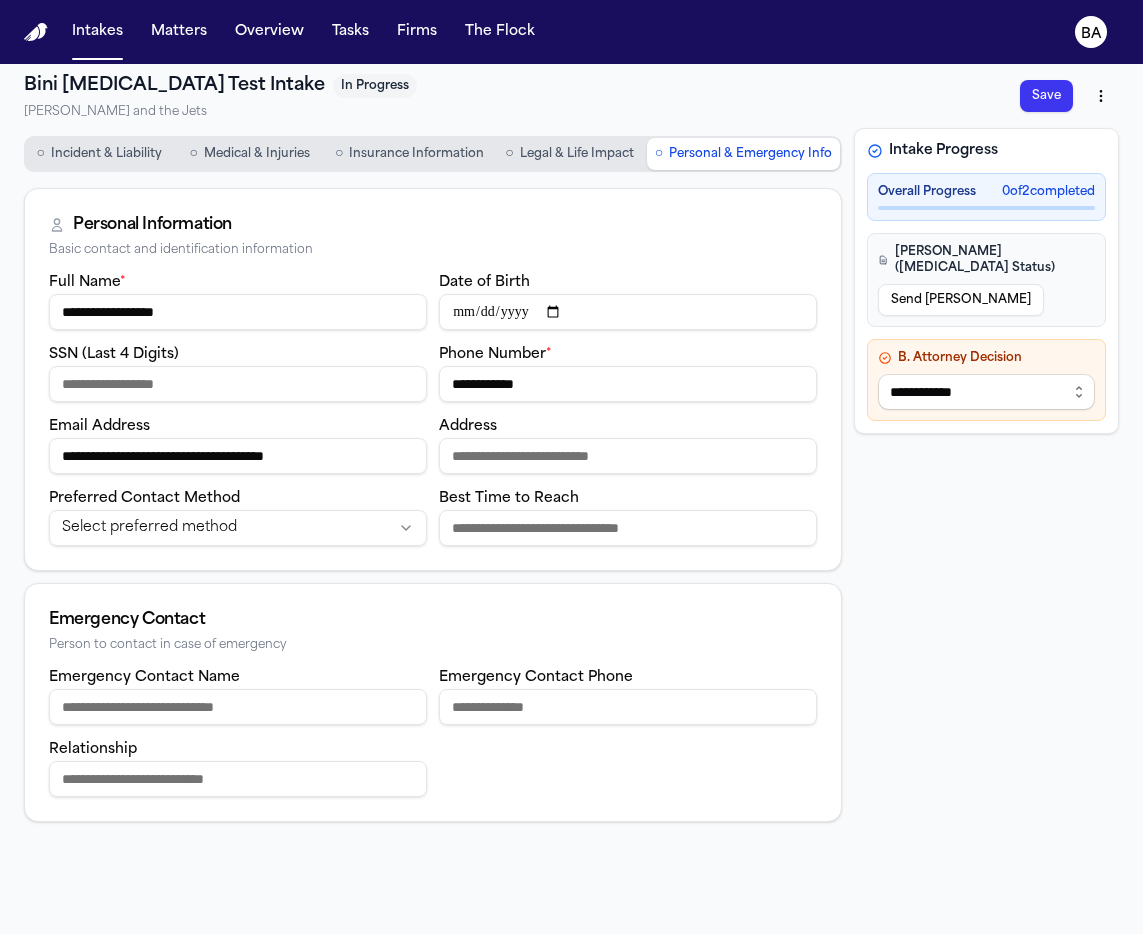 click on "Send [PERSON_NAME]" at bounding box center (961, 300) 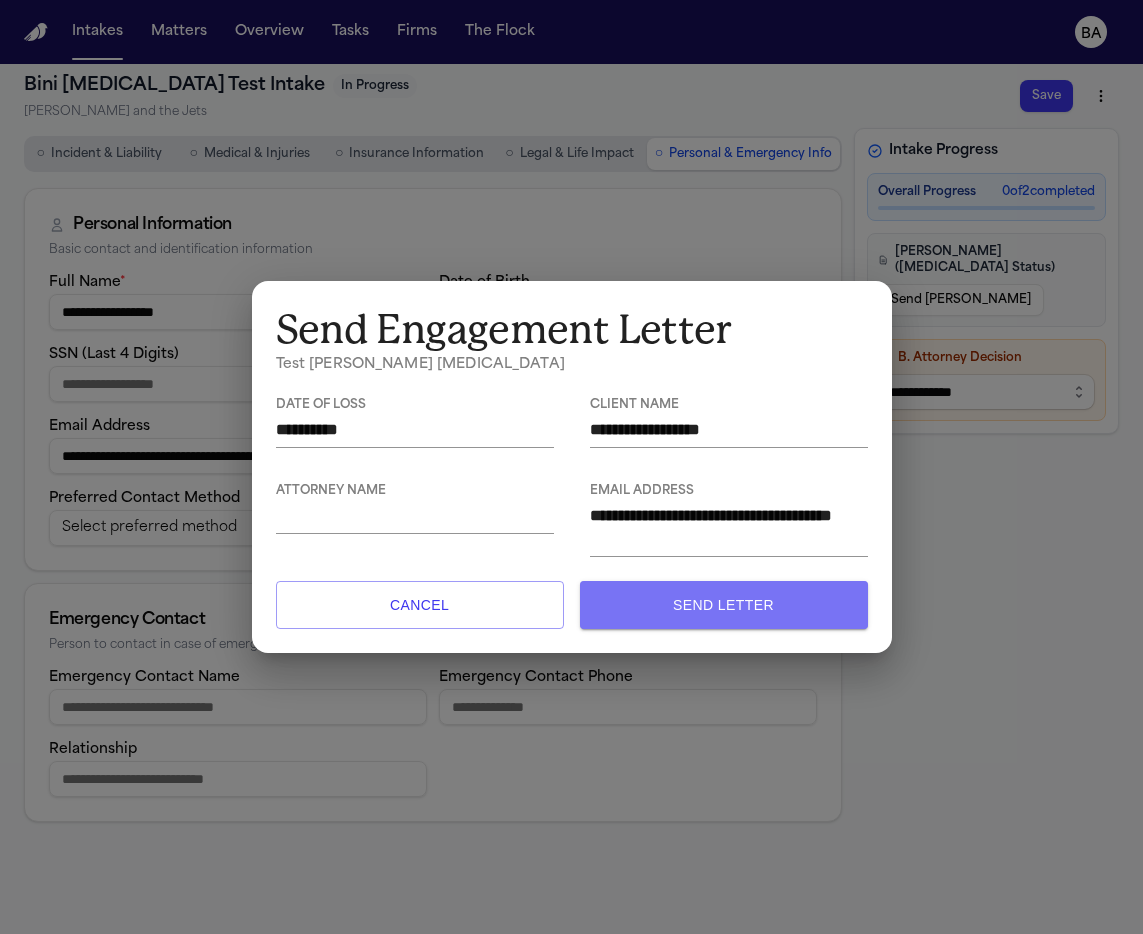 click on "Send Letter" at bounding box center [724, 605] 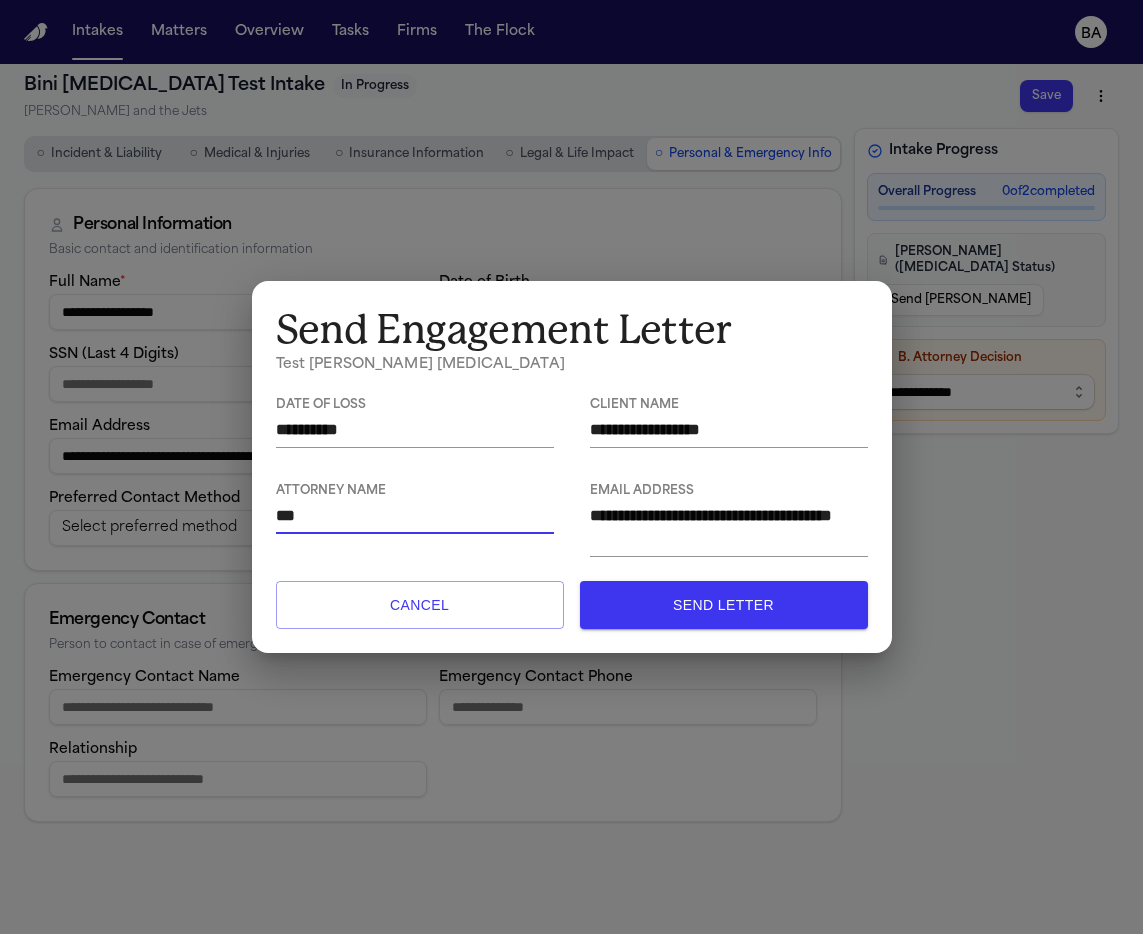 type on "***" 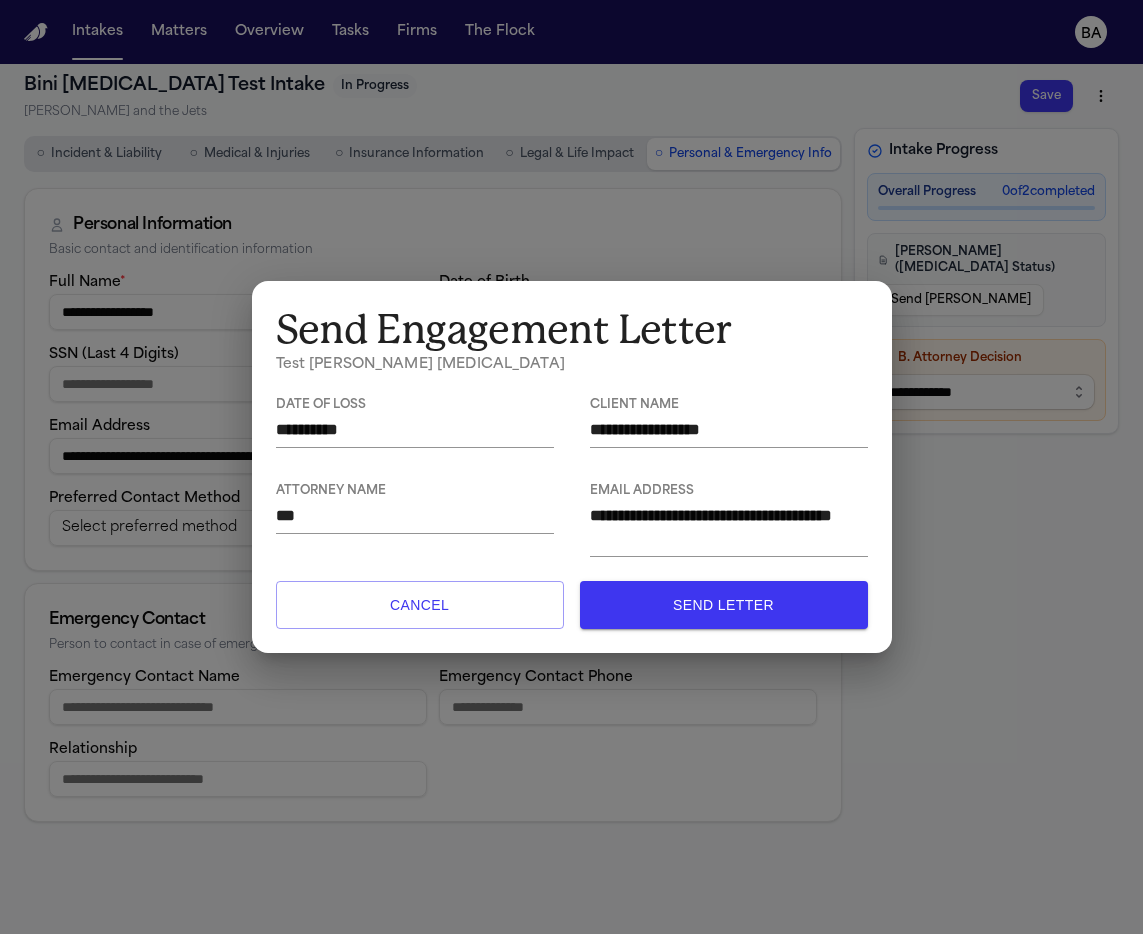 click on "**********" at bounding box center (571, 467) 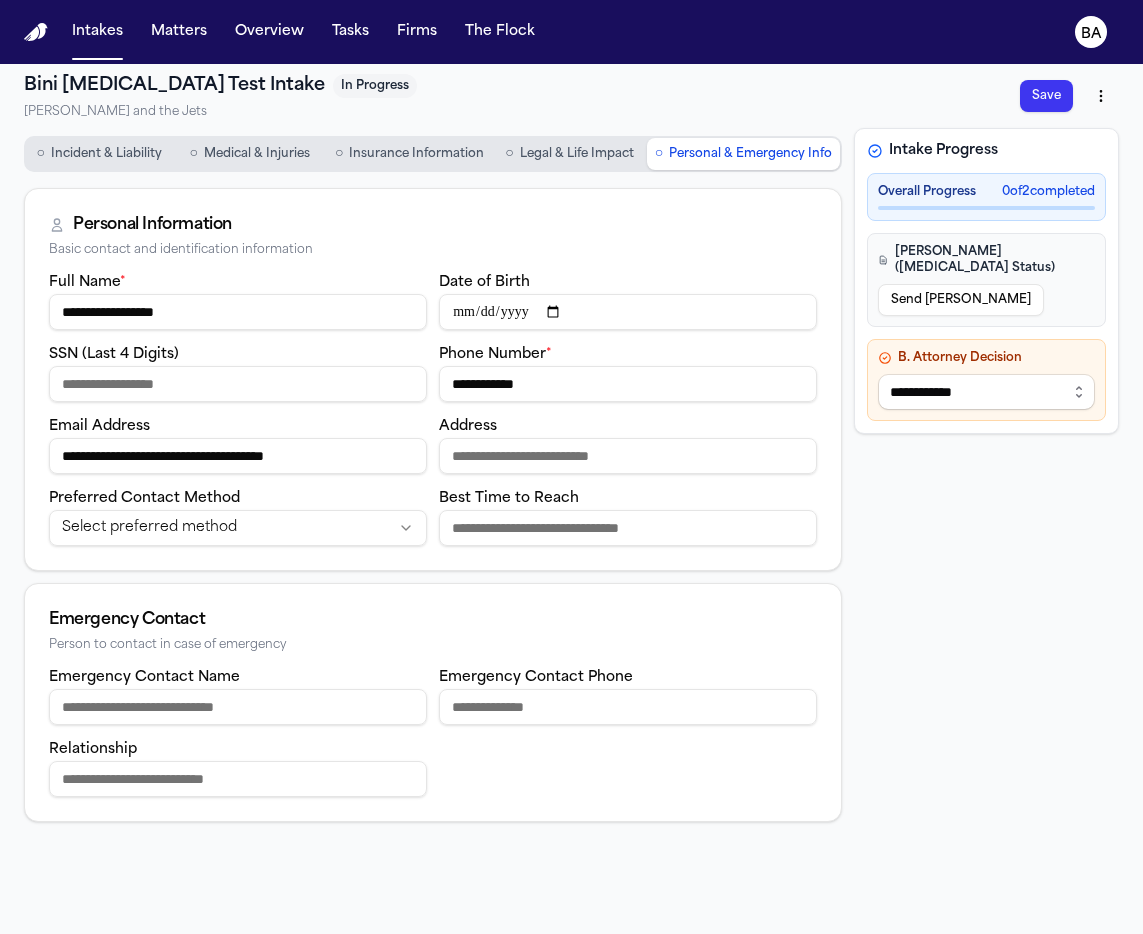 click on "Send LOE" at bounding box center [961, 300] 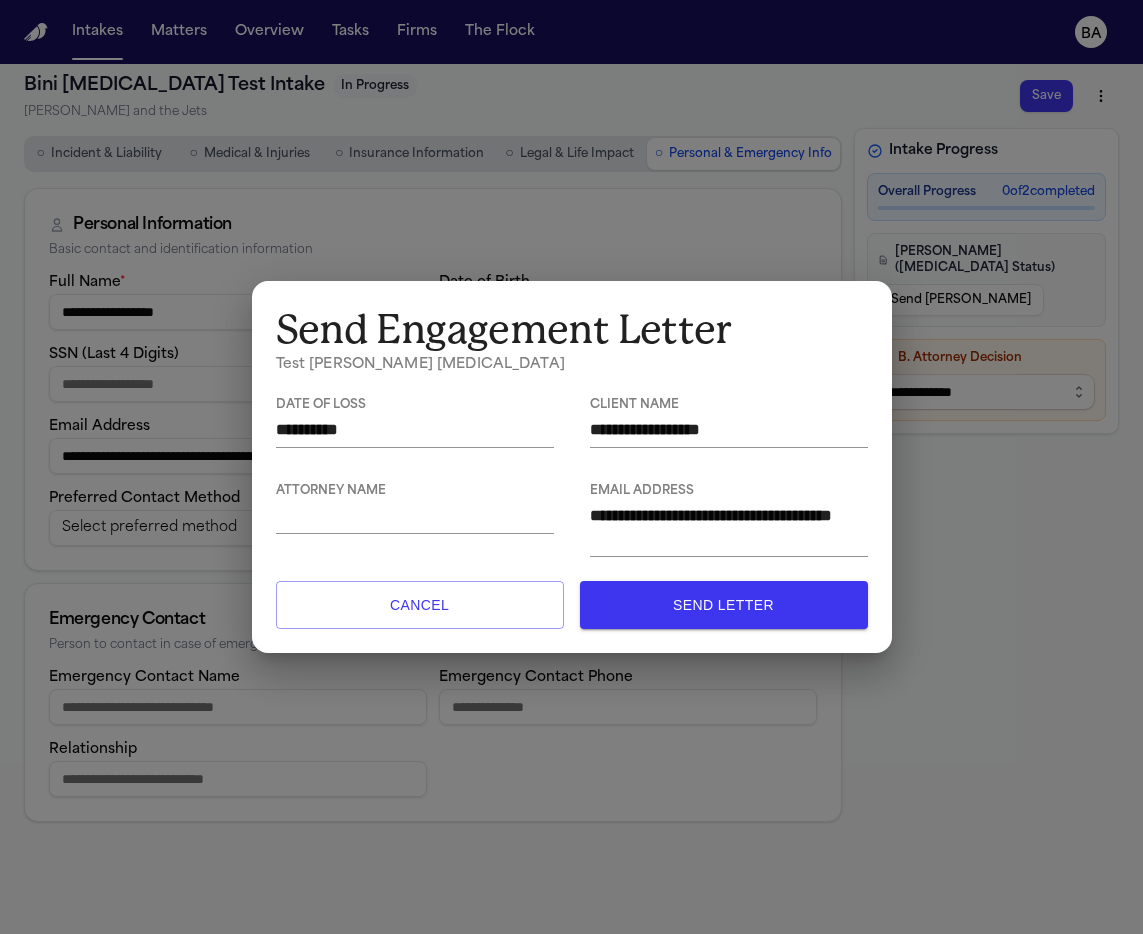 click at bounding box center (415, 516) 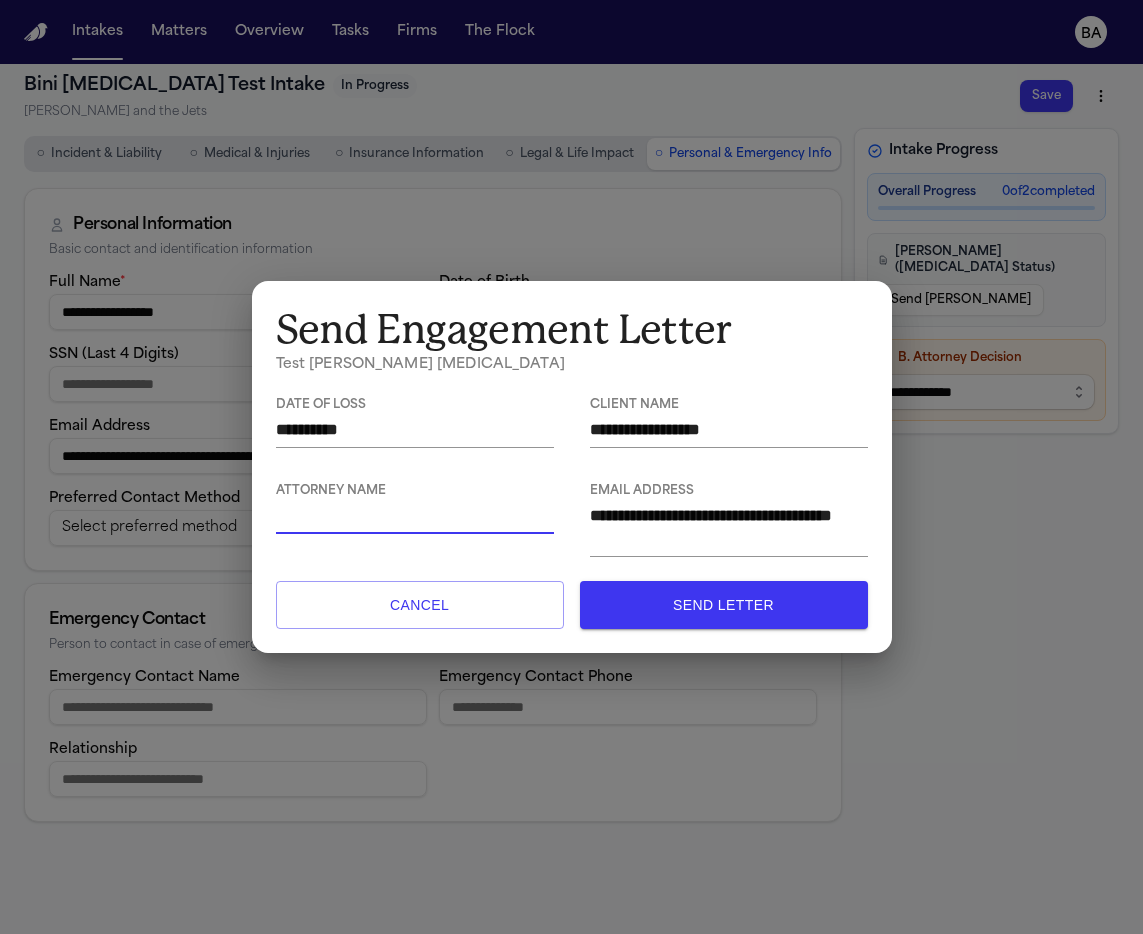 click at bounding box center [415, 516] 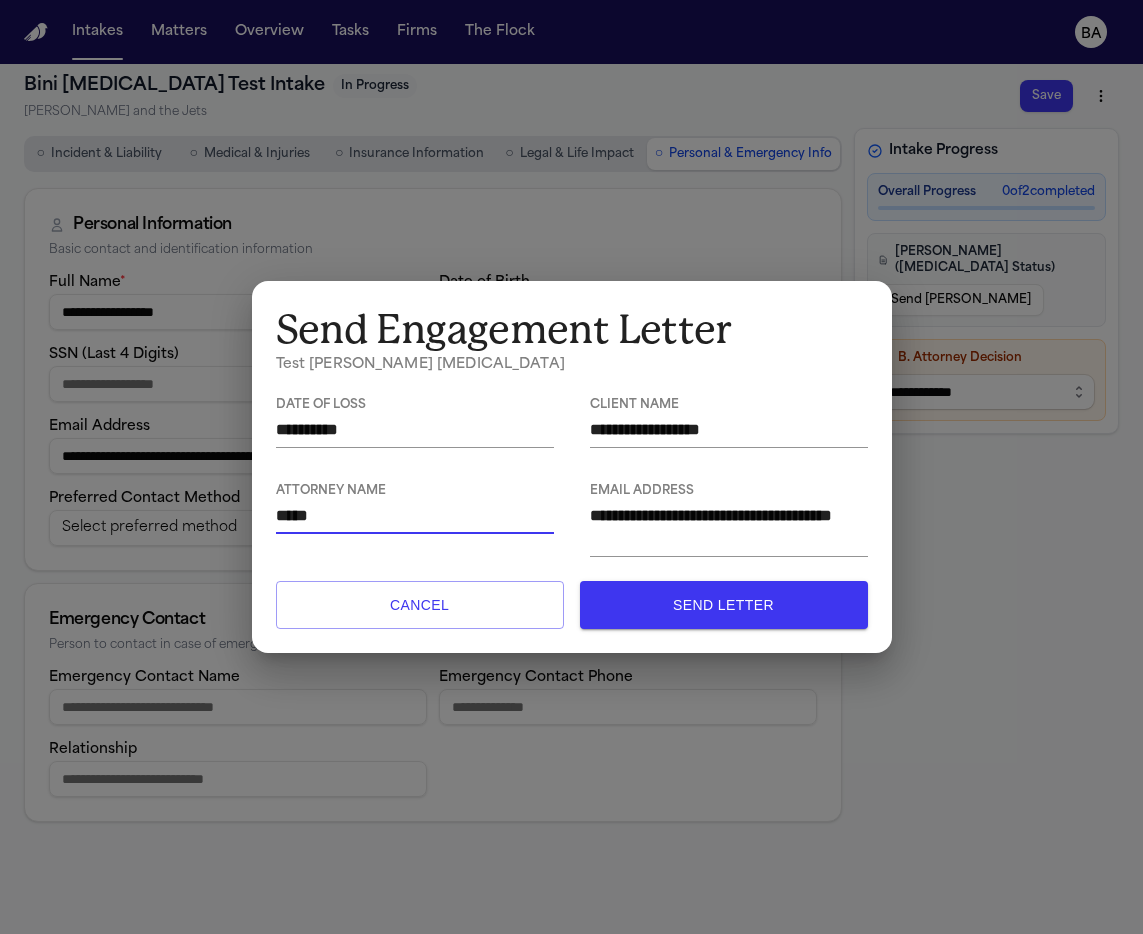 type on "*****" 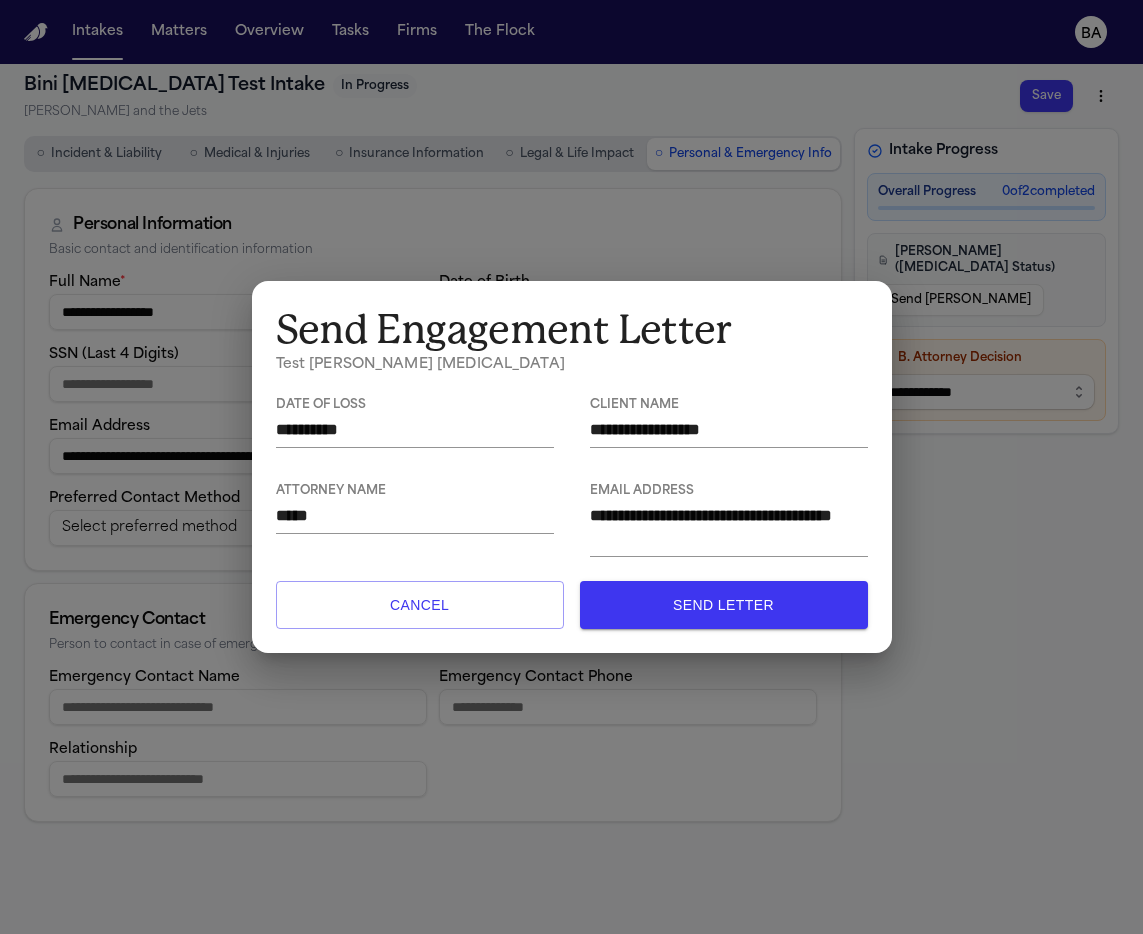 click on "Send Letter" at bounding box center [724, 605] 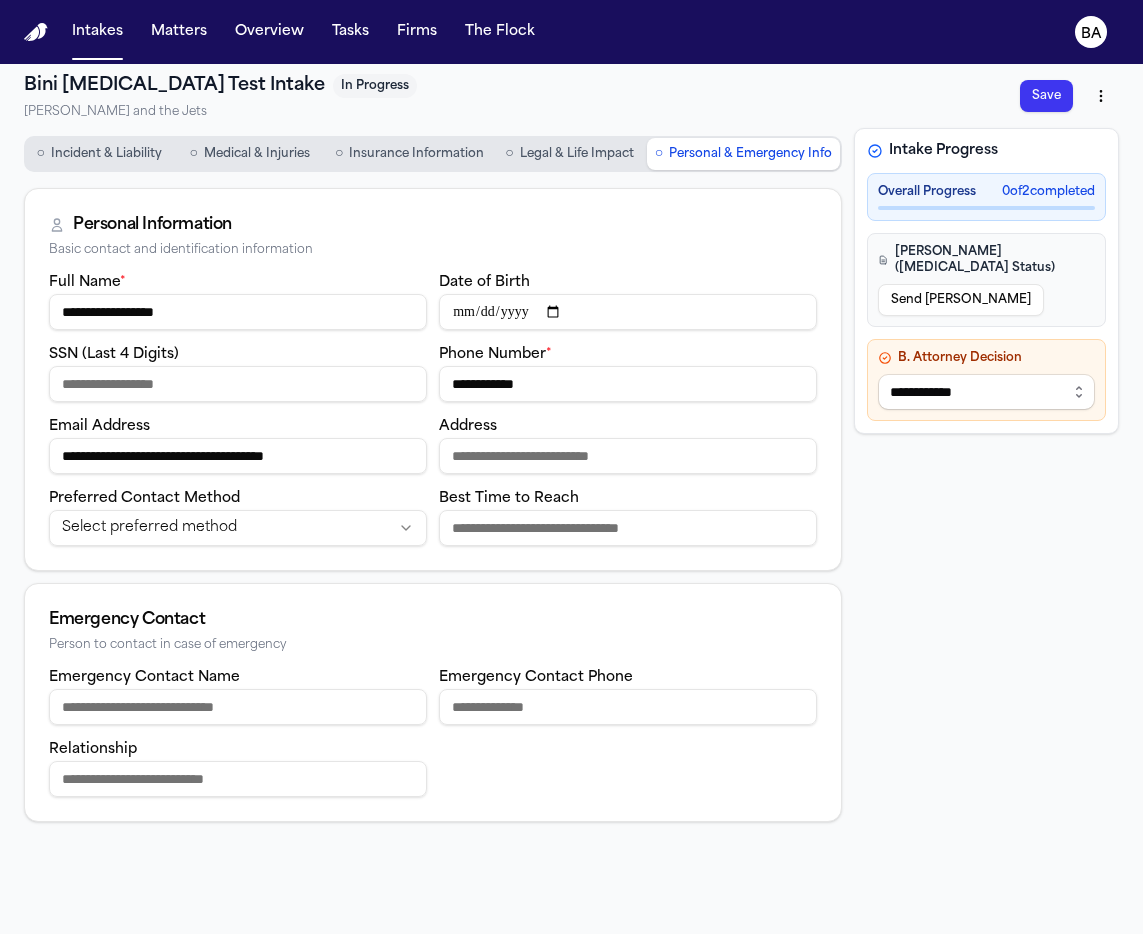 click on "Personal Information" at bounding box center [433, 225] 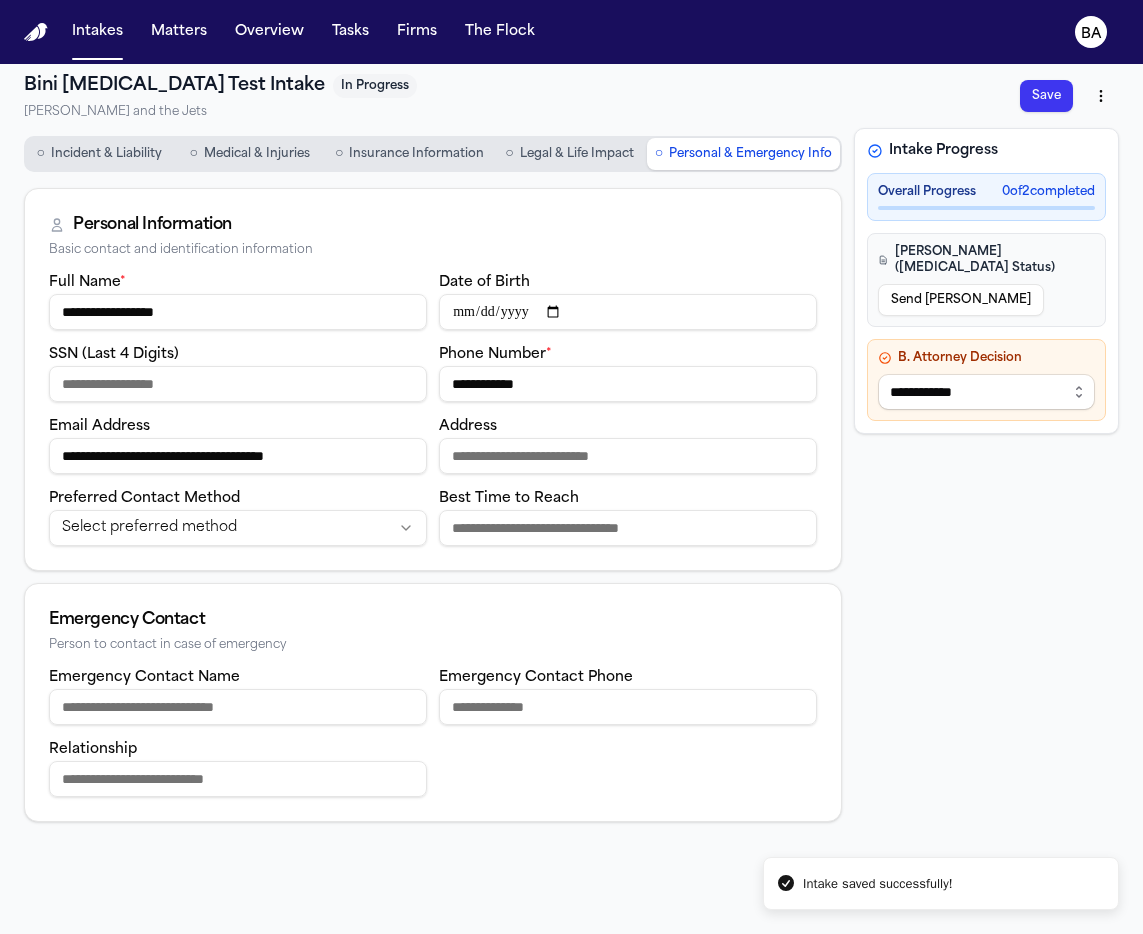 click on "**********" at bounding box center (571, 467) 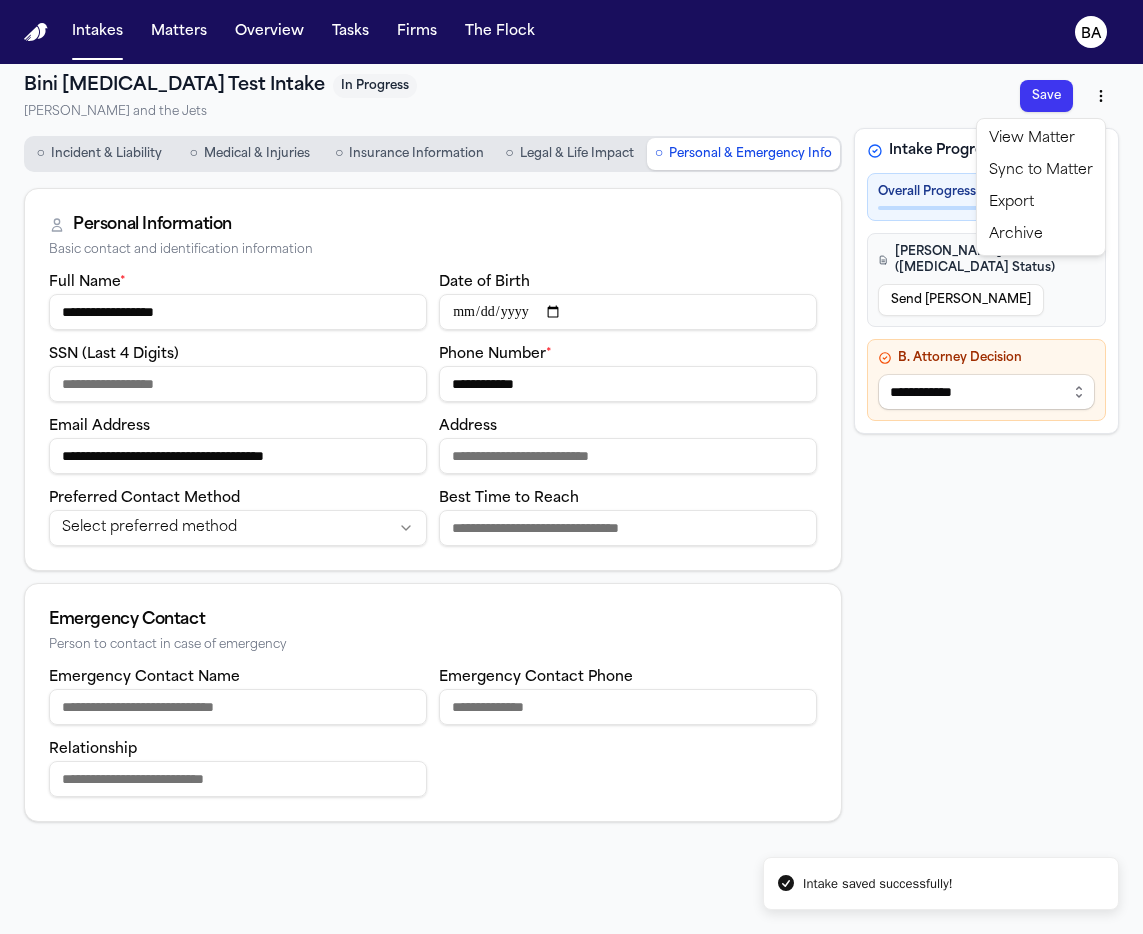 click on "**********" at bounding box center [571, 467] 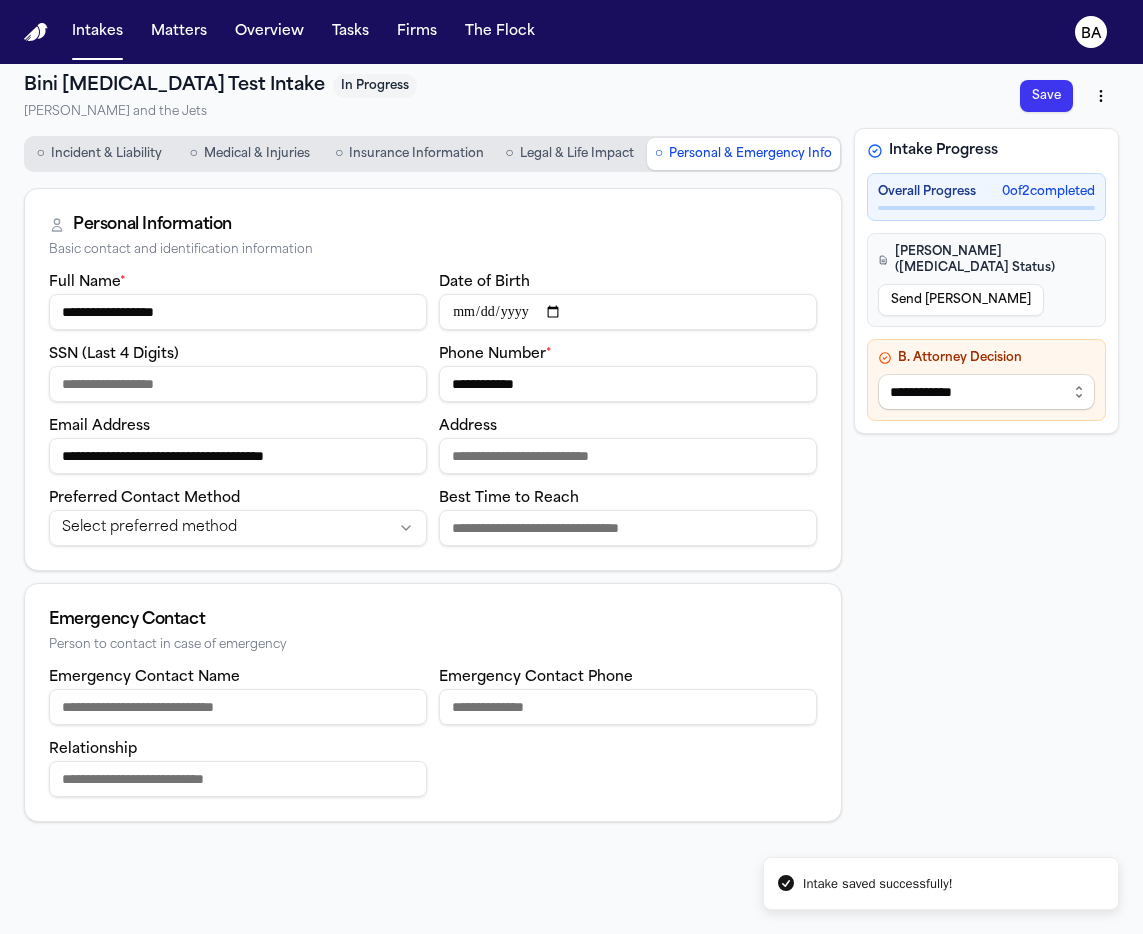 click on "Send LOE" at bounding box center [961, 300] 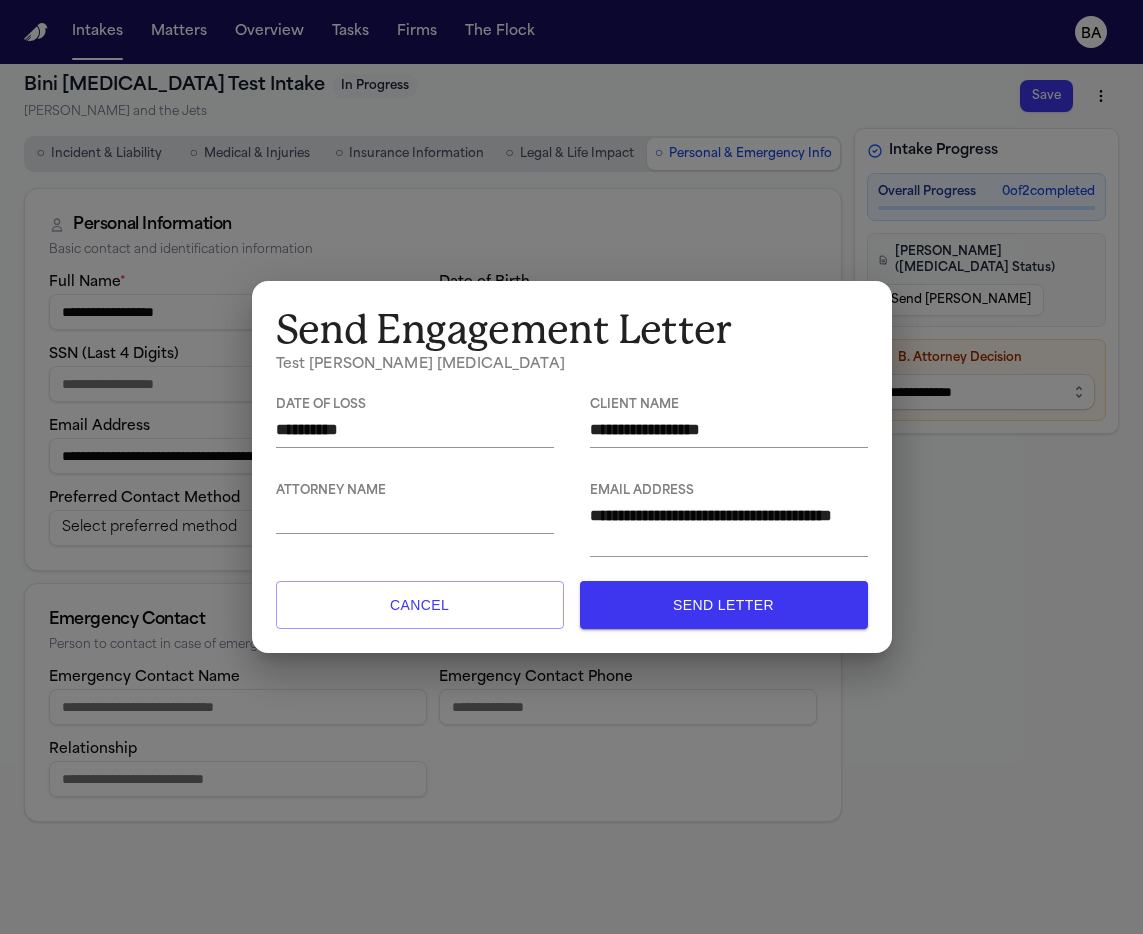click at bounding box center [415, 516] 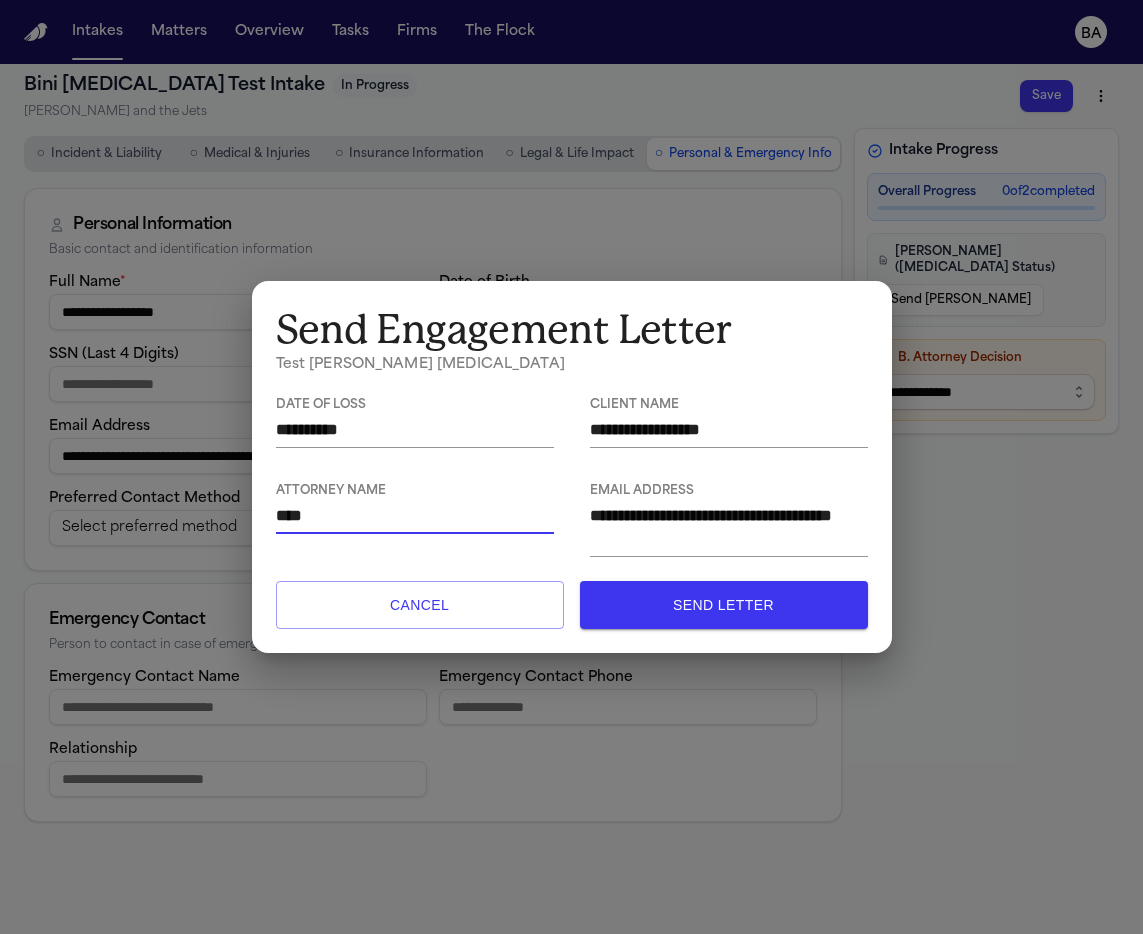 type on "****" 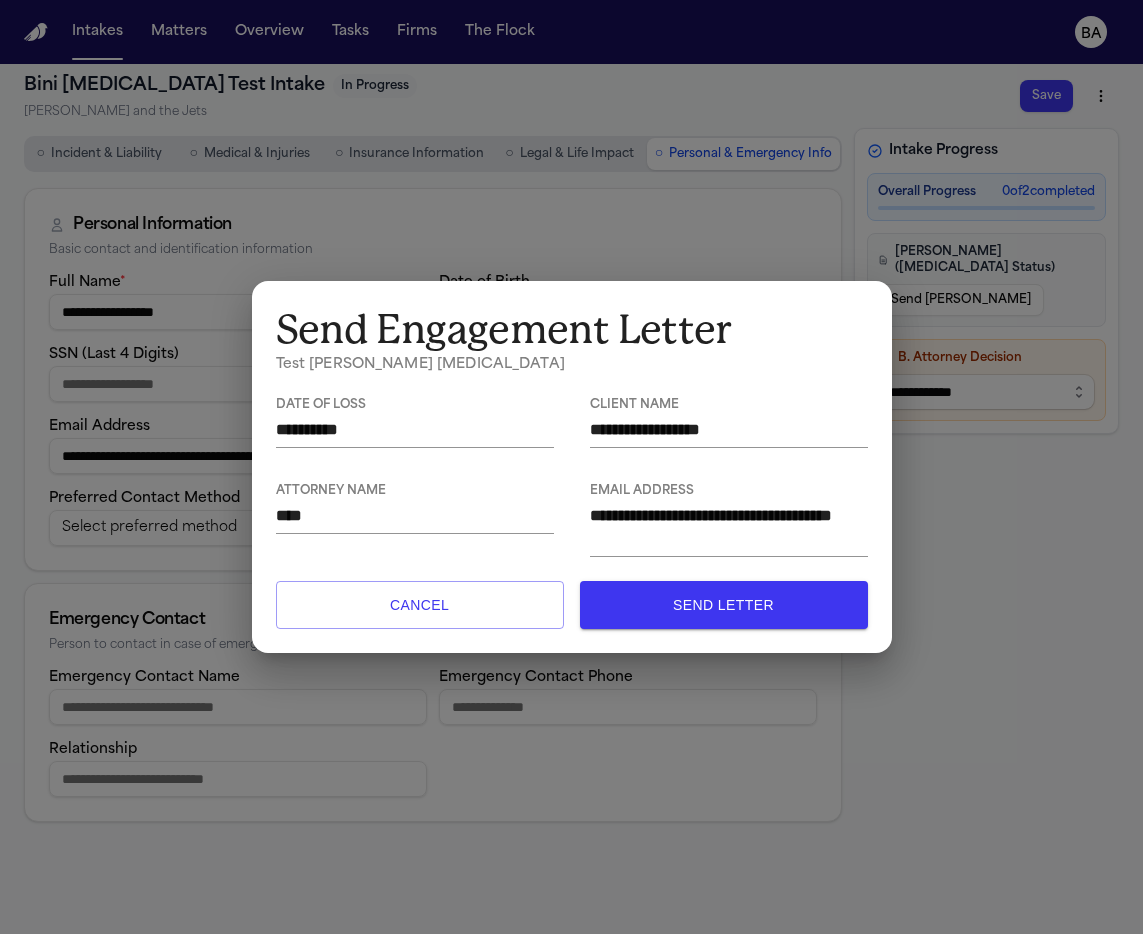 click on "Send Letter" at bounding box center [724, 605] 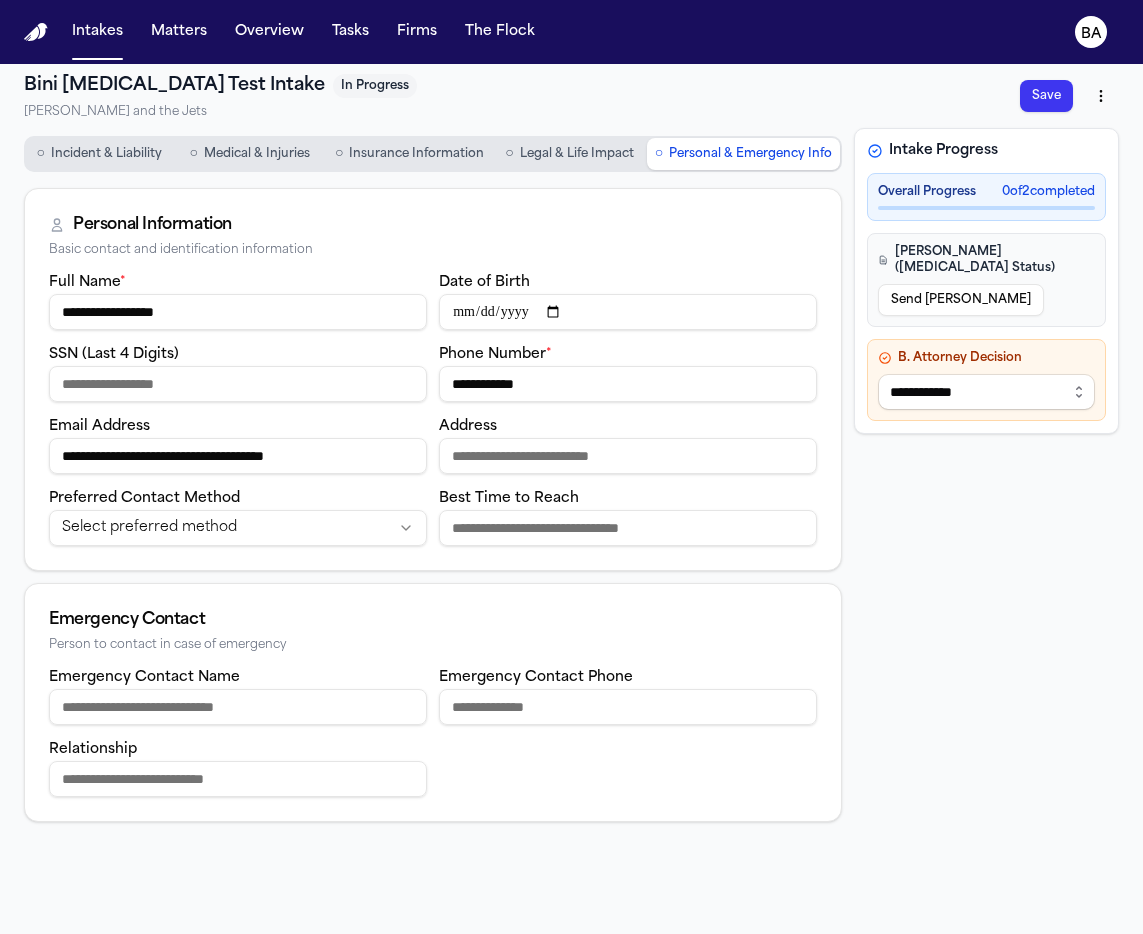 click on "Intakes Matters Overview Tasks Firms The Flock BA" at bounding box center (571, 32) 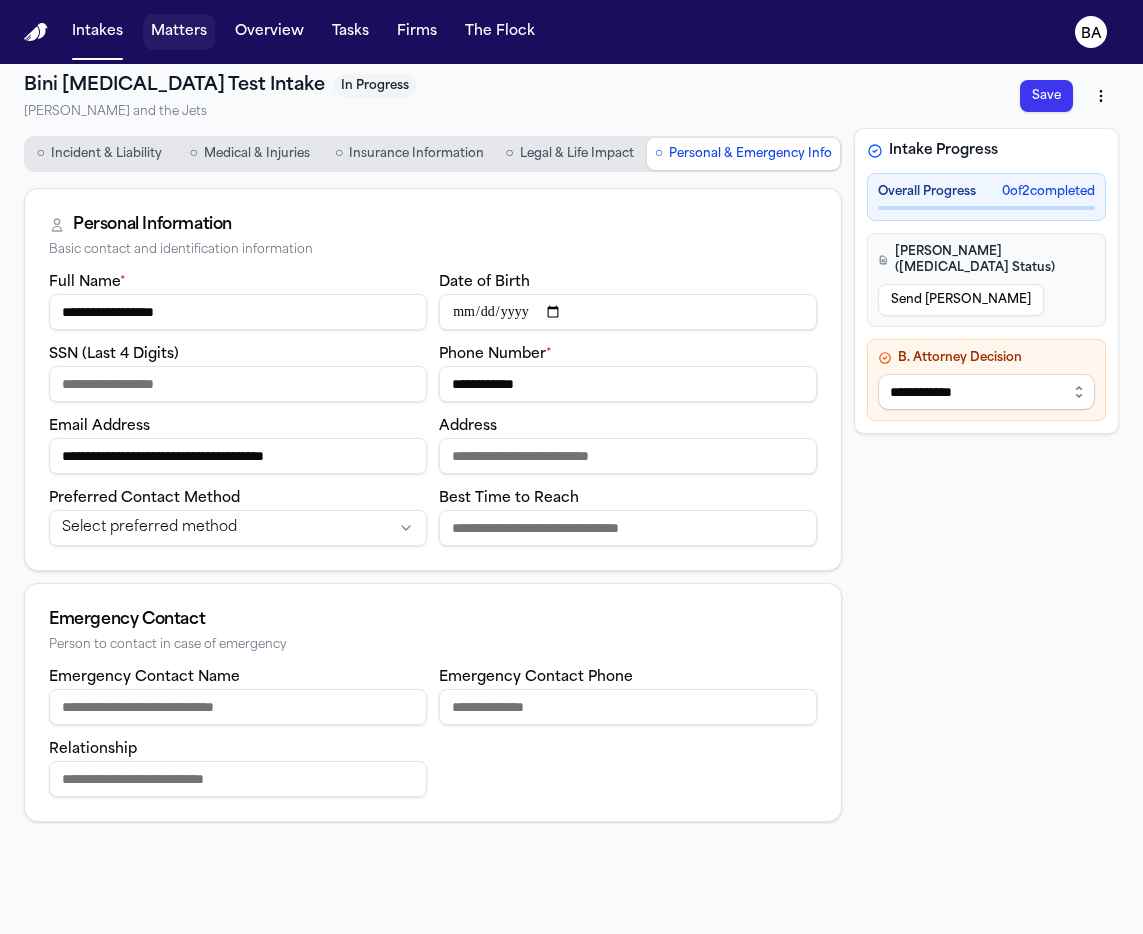 click on "Matters" at bounding box center [179, 32] 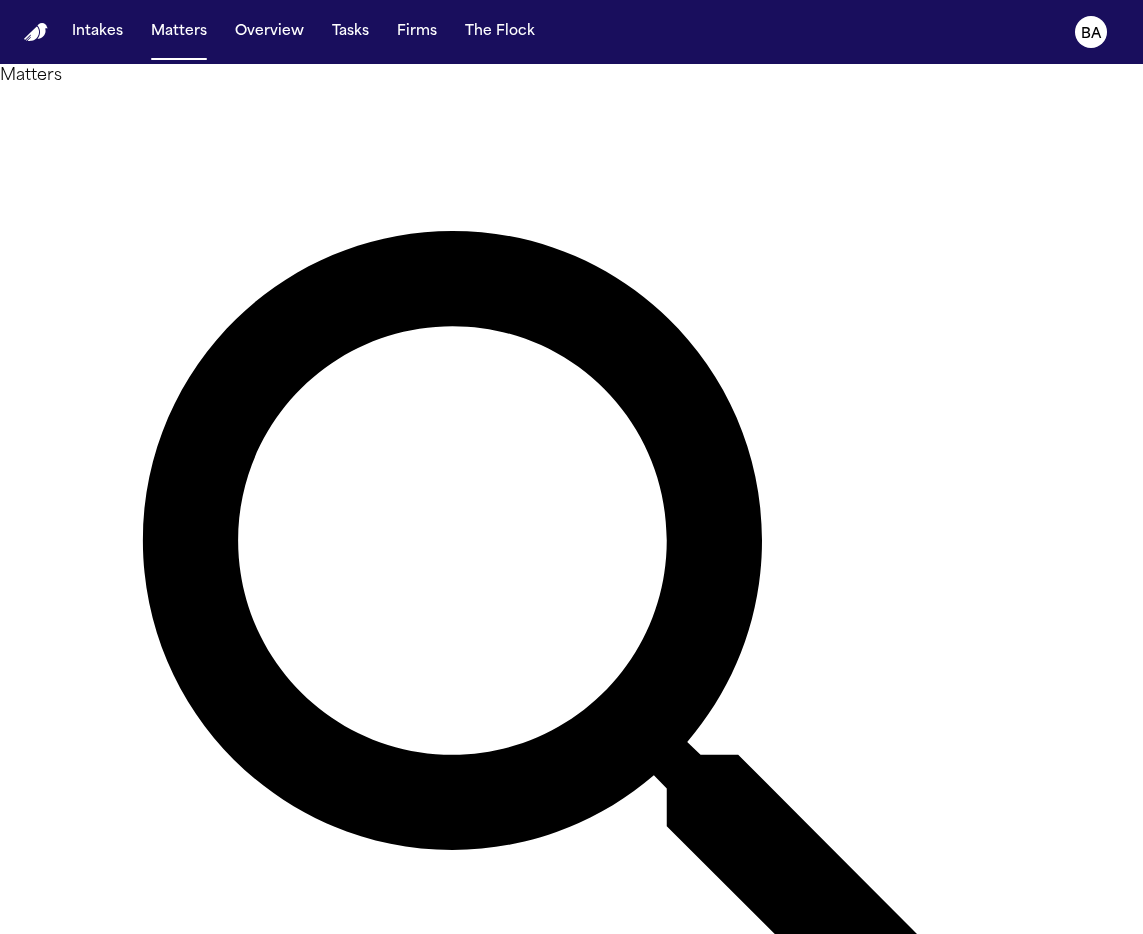 click on "Bini Retainer Test" at bounding box center (200, 1332) 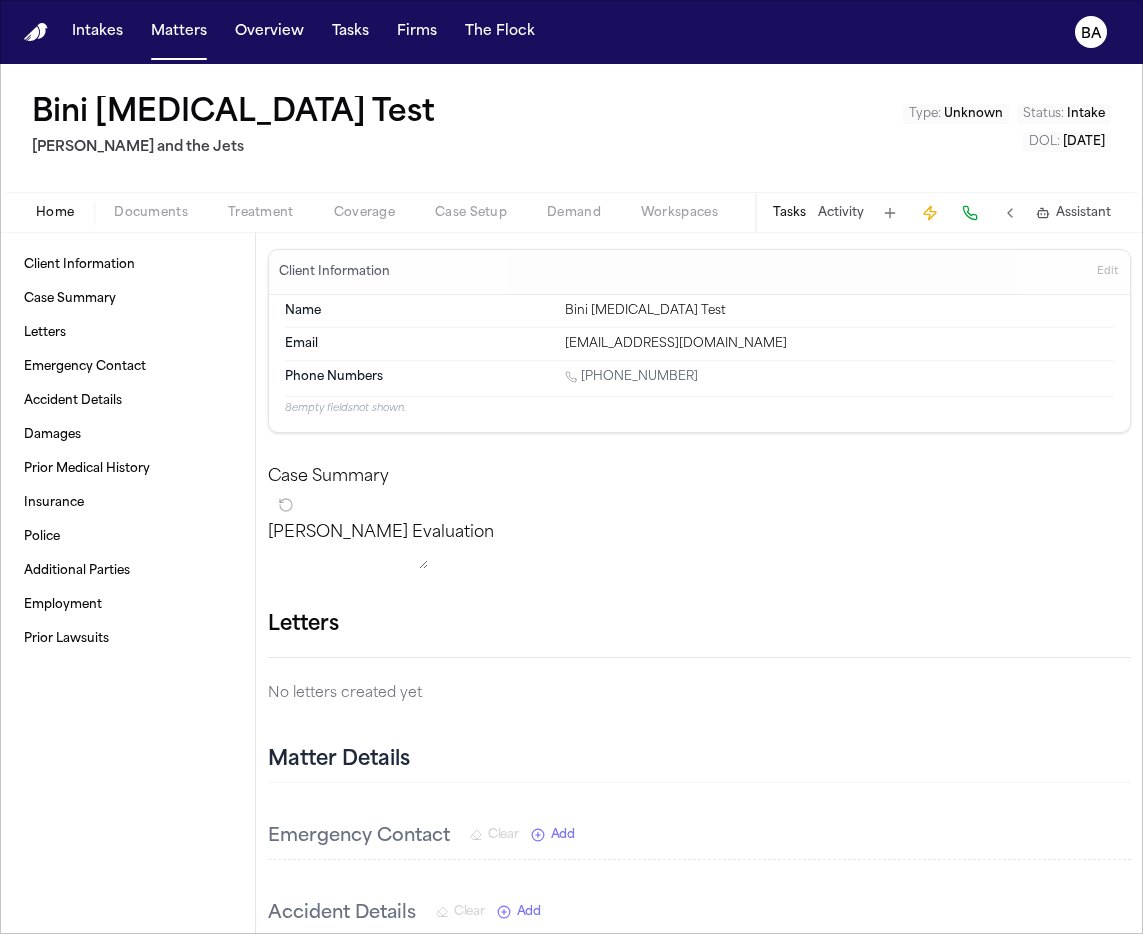 click 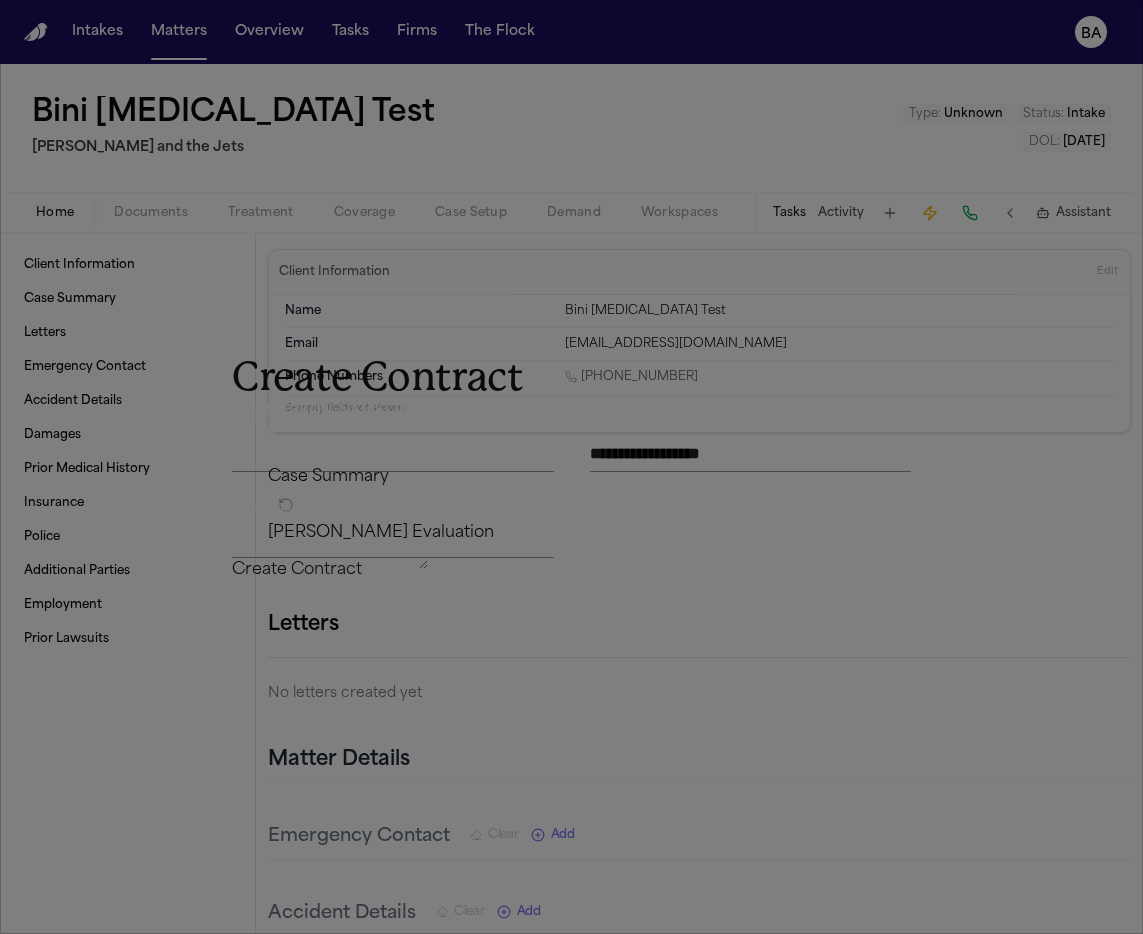 click on "**********" at bounding box center [571, 467] 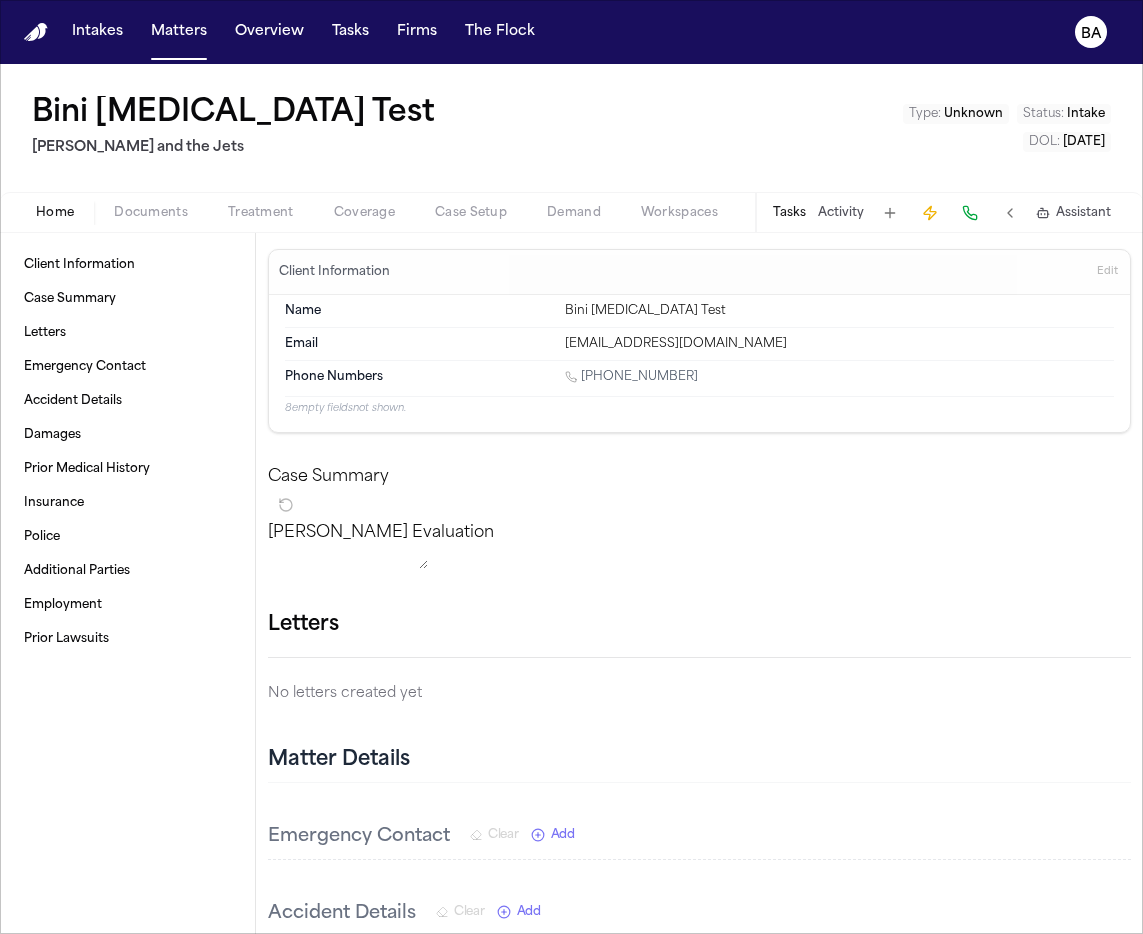 type 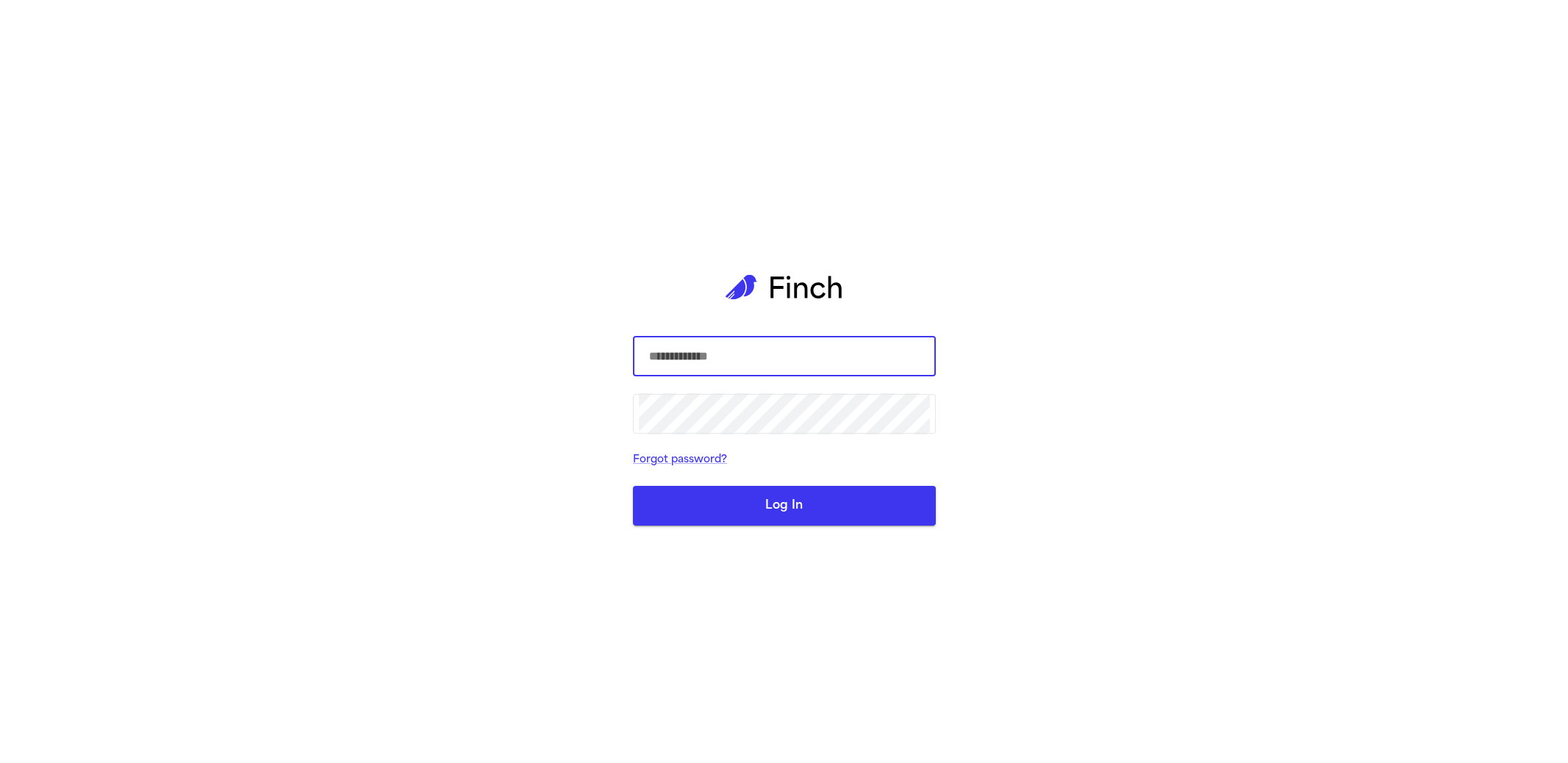 scroll, scrollTop: 0, scrollLeft: 0, axis: both 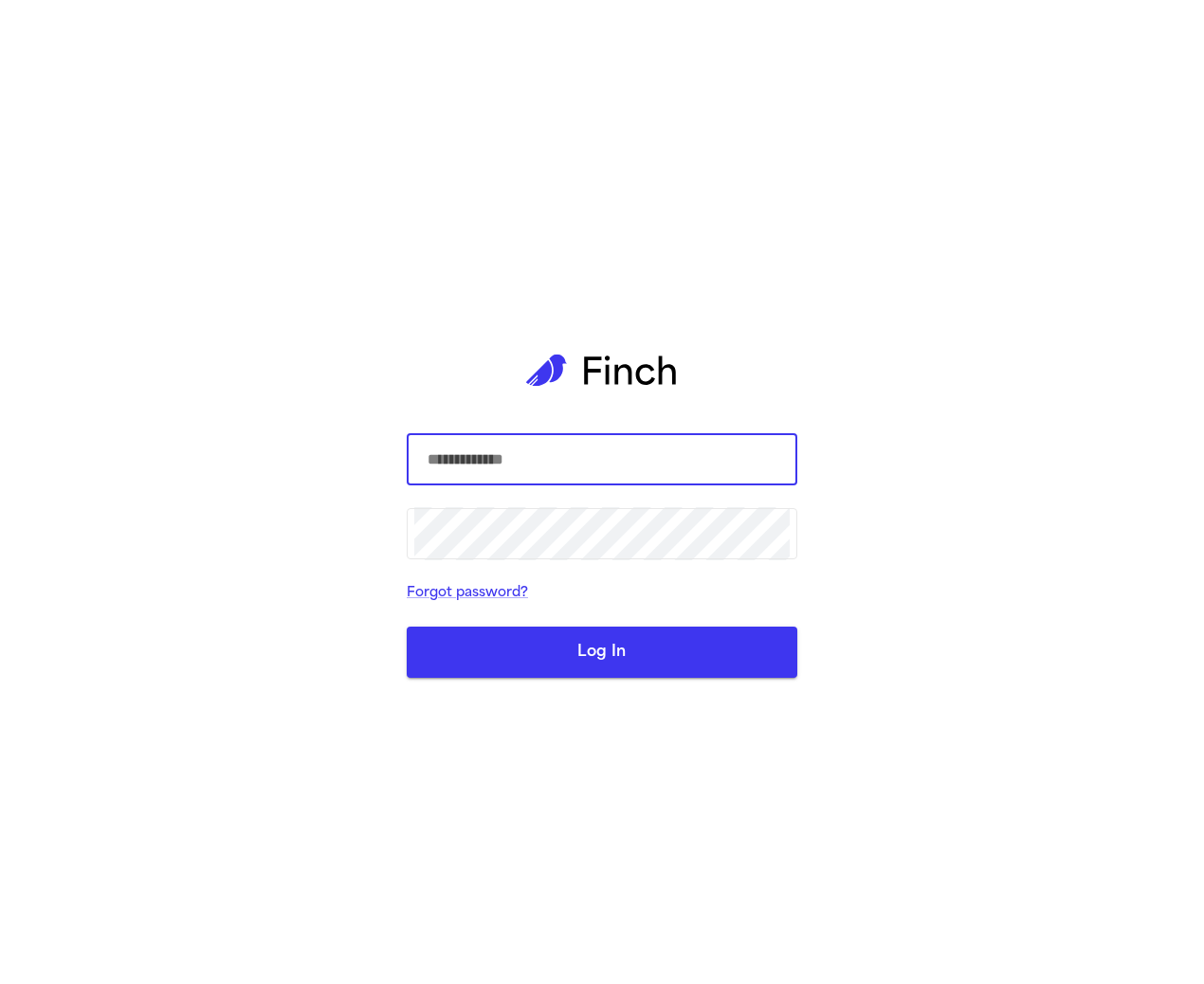 click at bounding box center (602, 460) 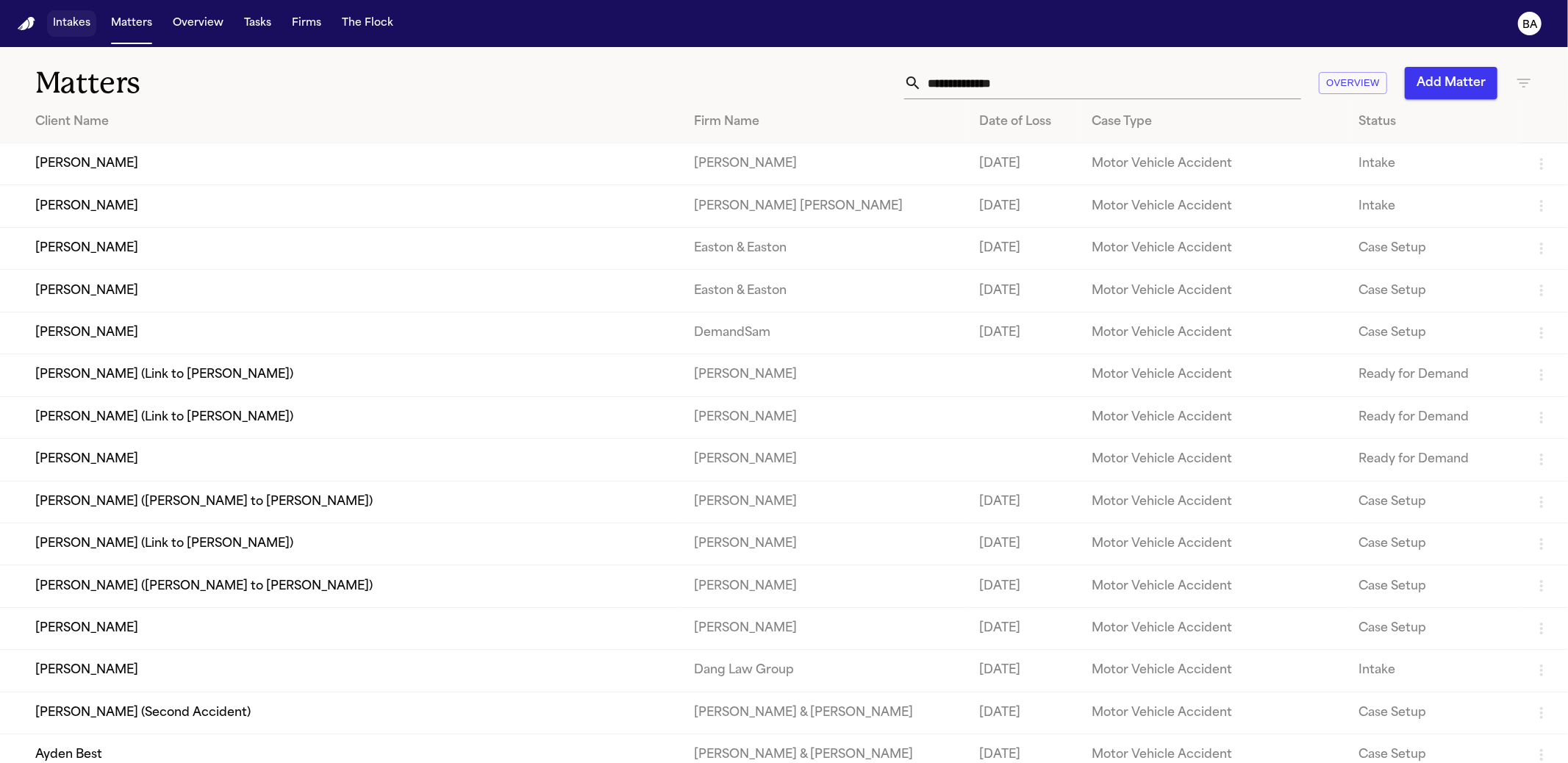 click on "Intakes" at bounding box center (71, 24) 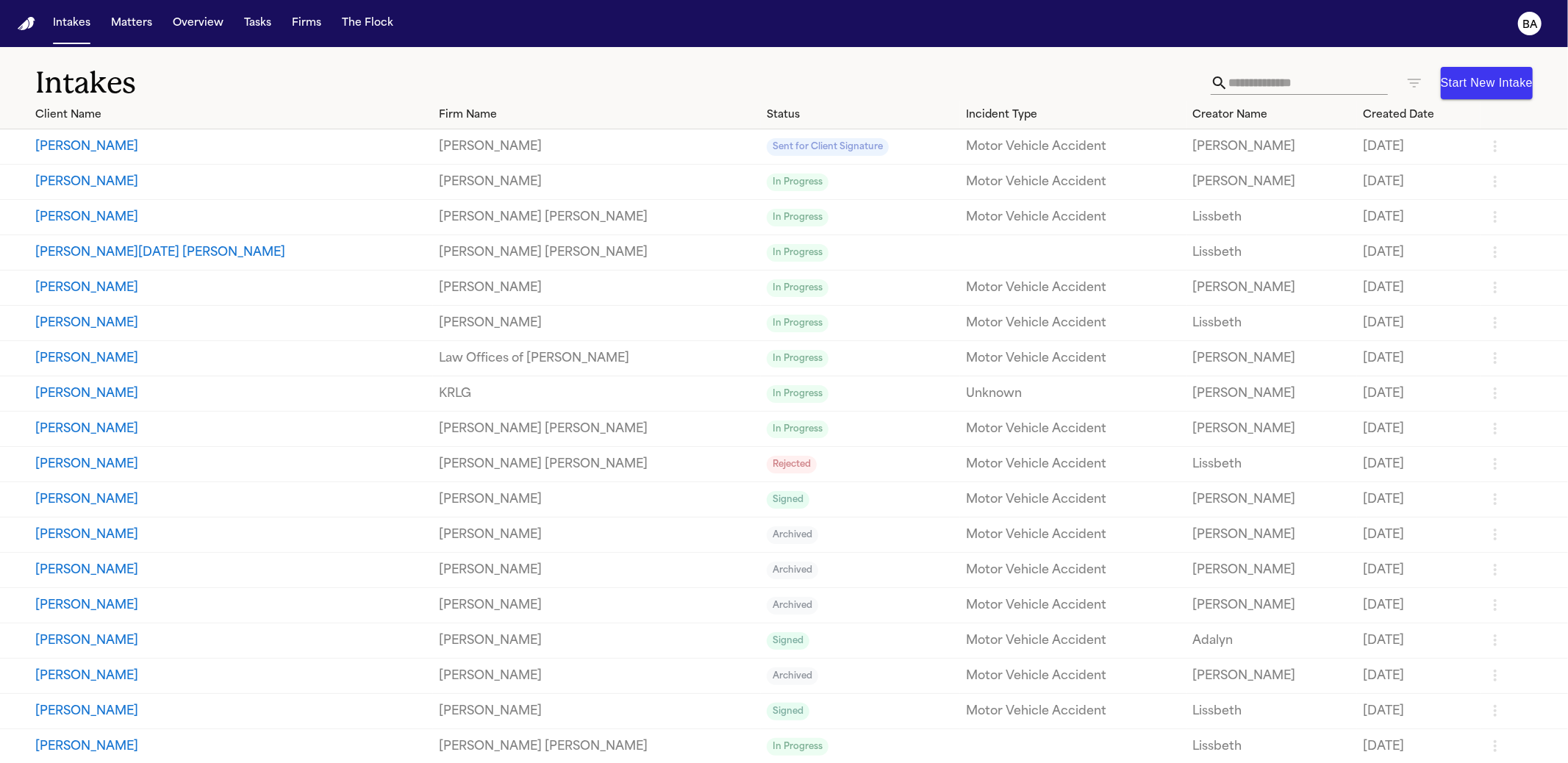 click on "Steele Adams Hosman" at bounding box center [597, 218] 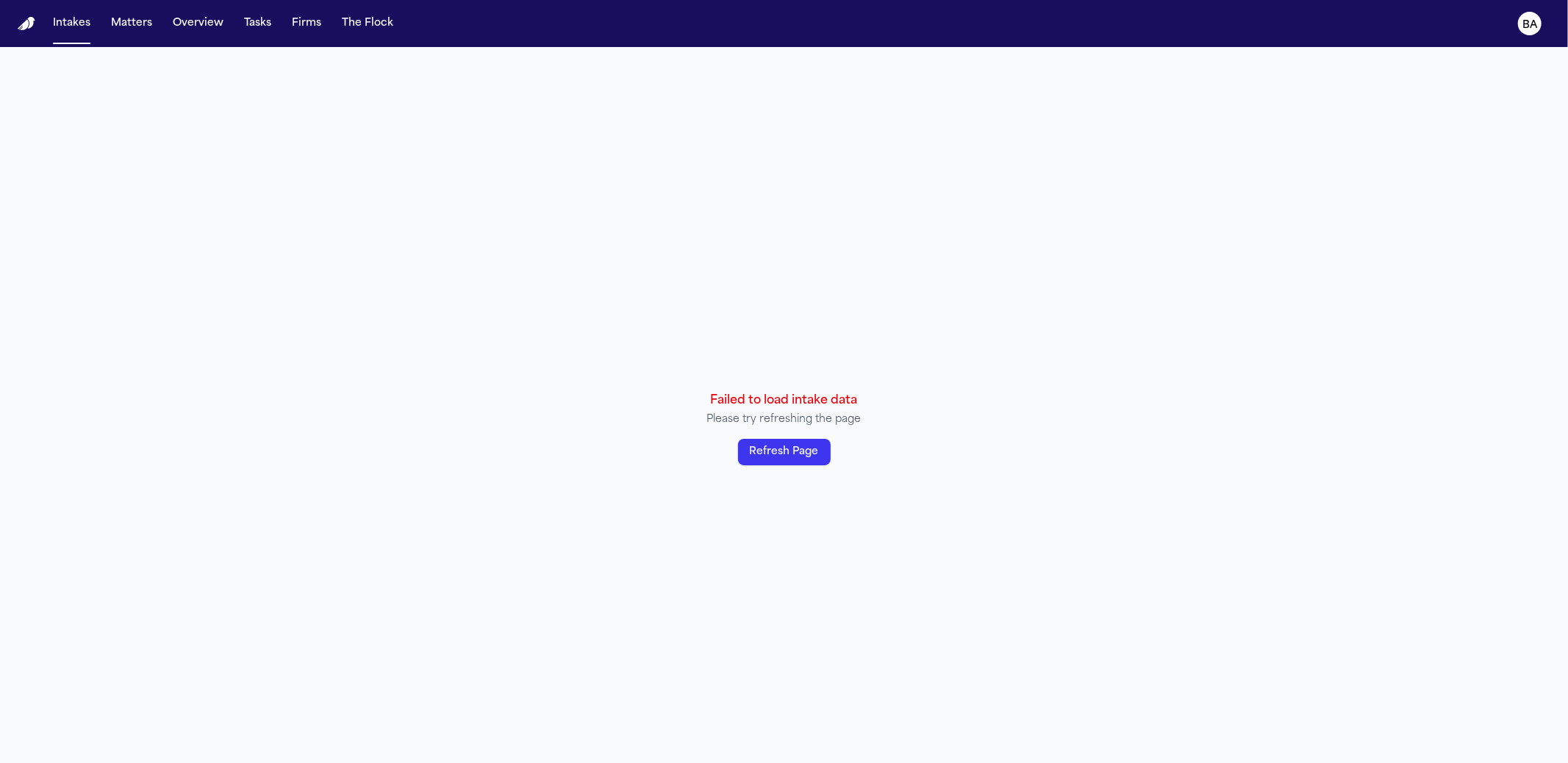 click on "Refresh Page" at bounding box center [784, 452] 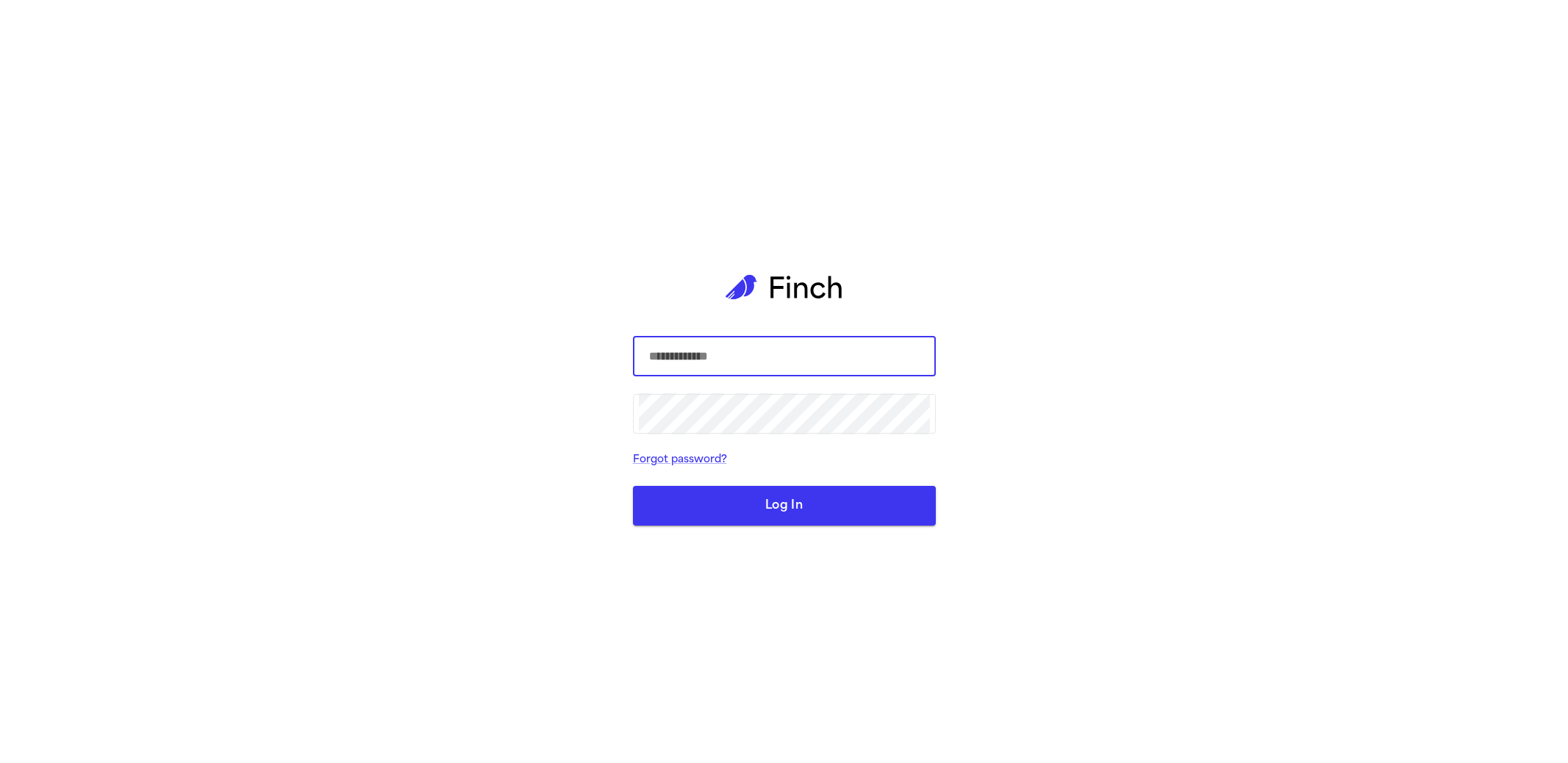 scroll, scrollTop: 0, scrollLeft: 0, axis: both 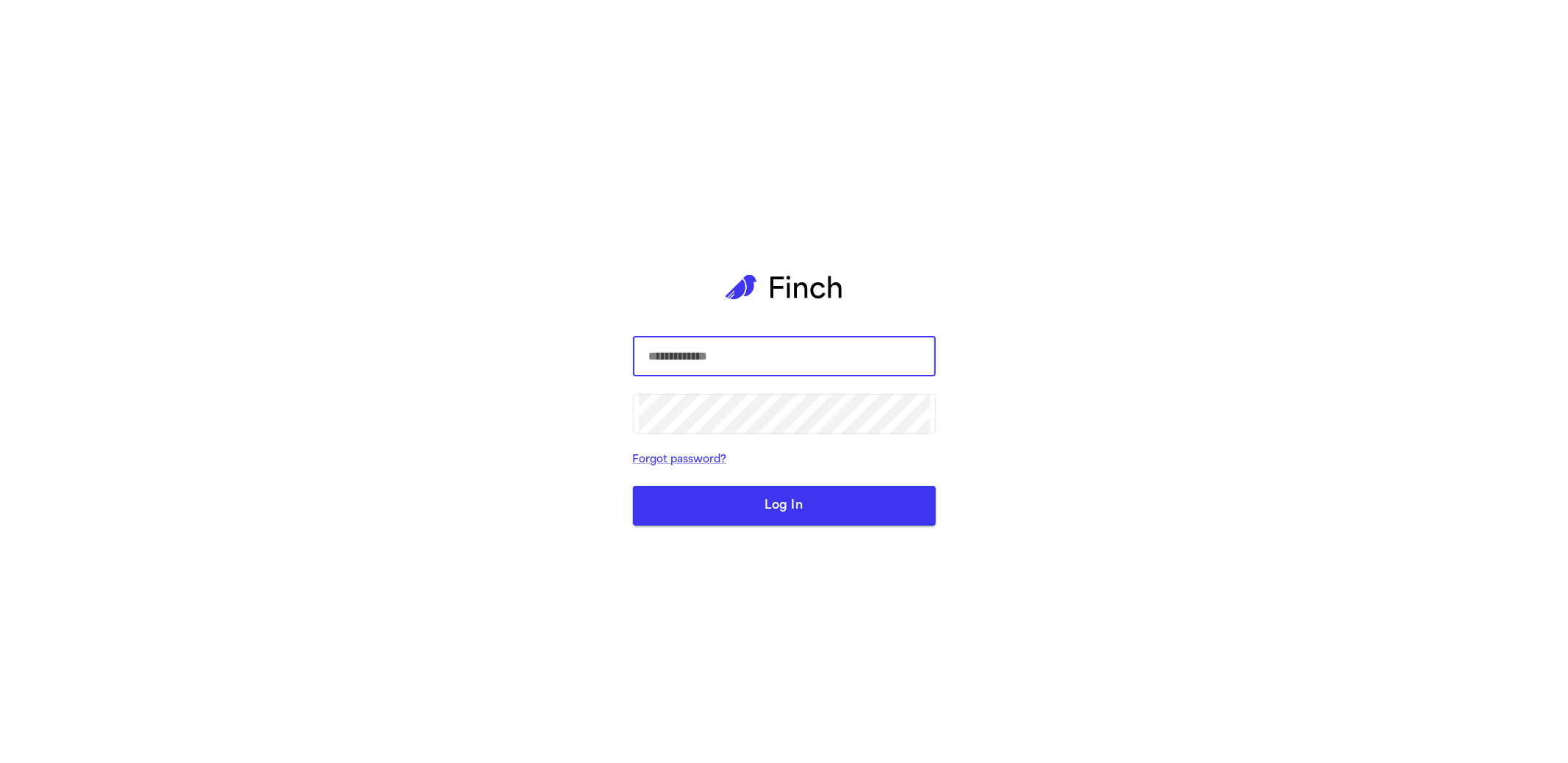 type on "**********" 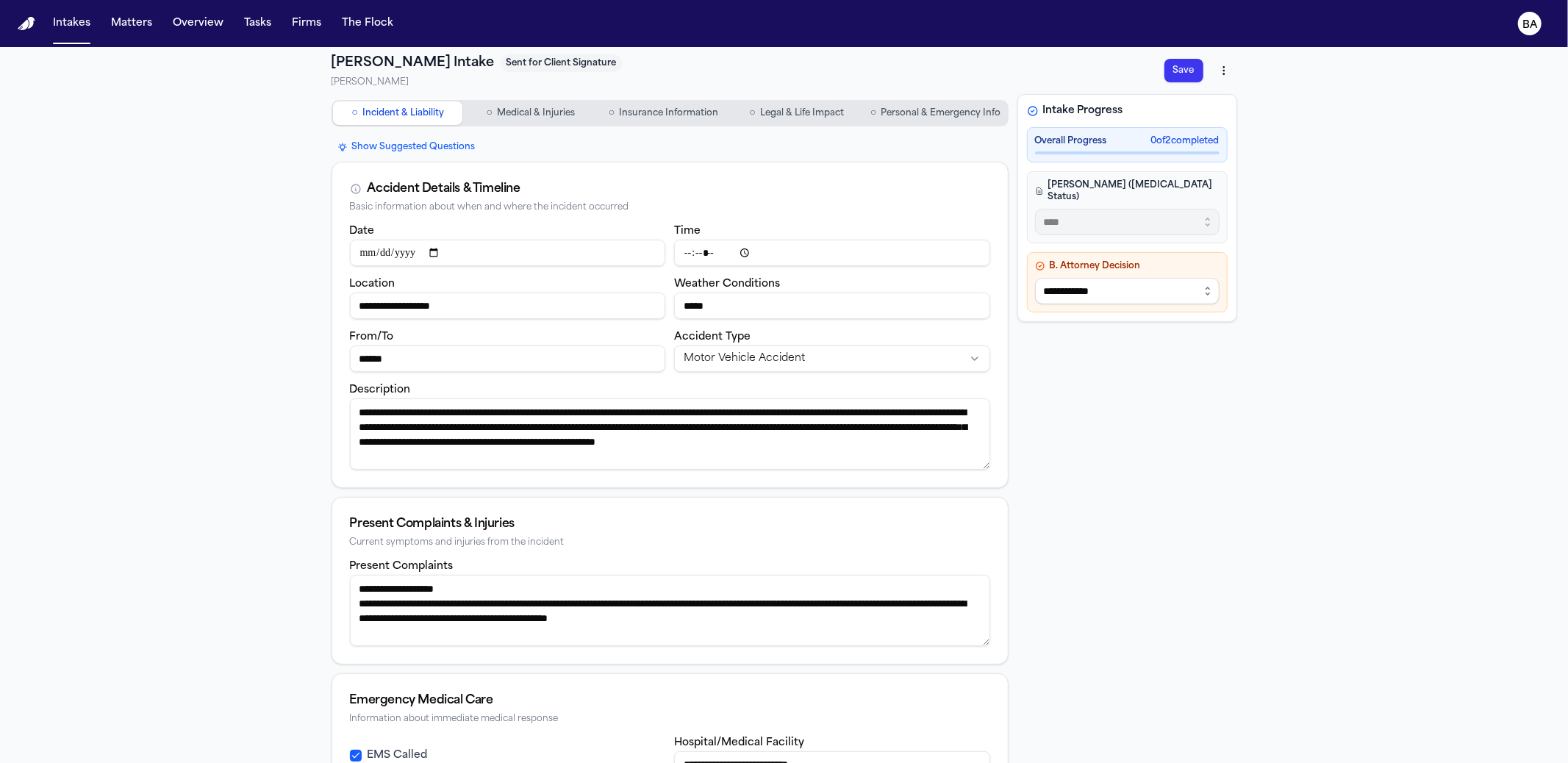 click on "Personal & Emergency Info" at bounding box center (940, 113) 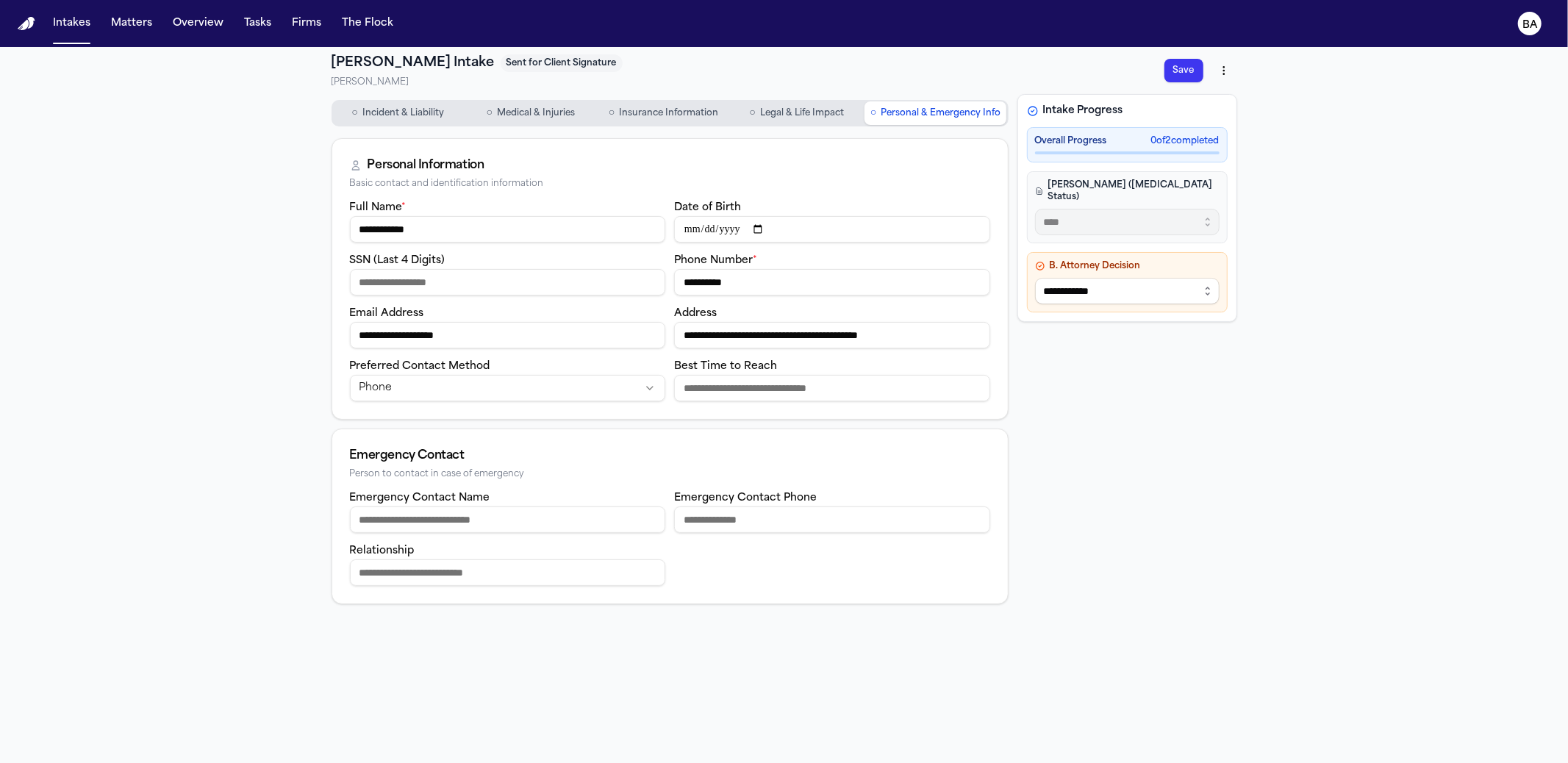 click on "**********" at bounding box center [784, 382] 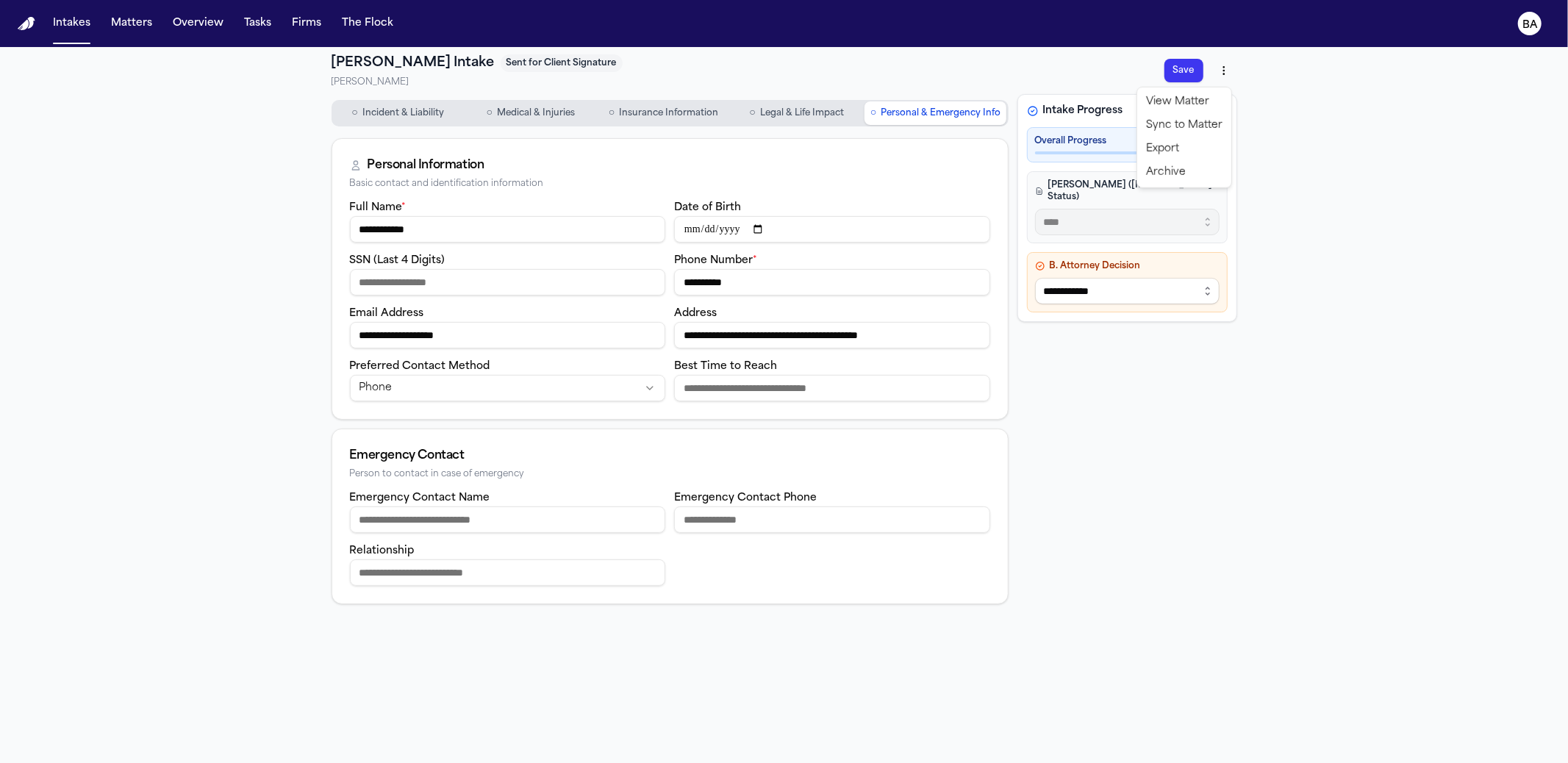 click on "View Matter" at bounding box center [1184, 102] 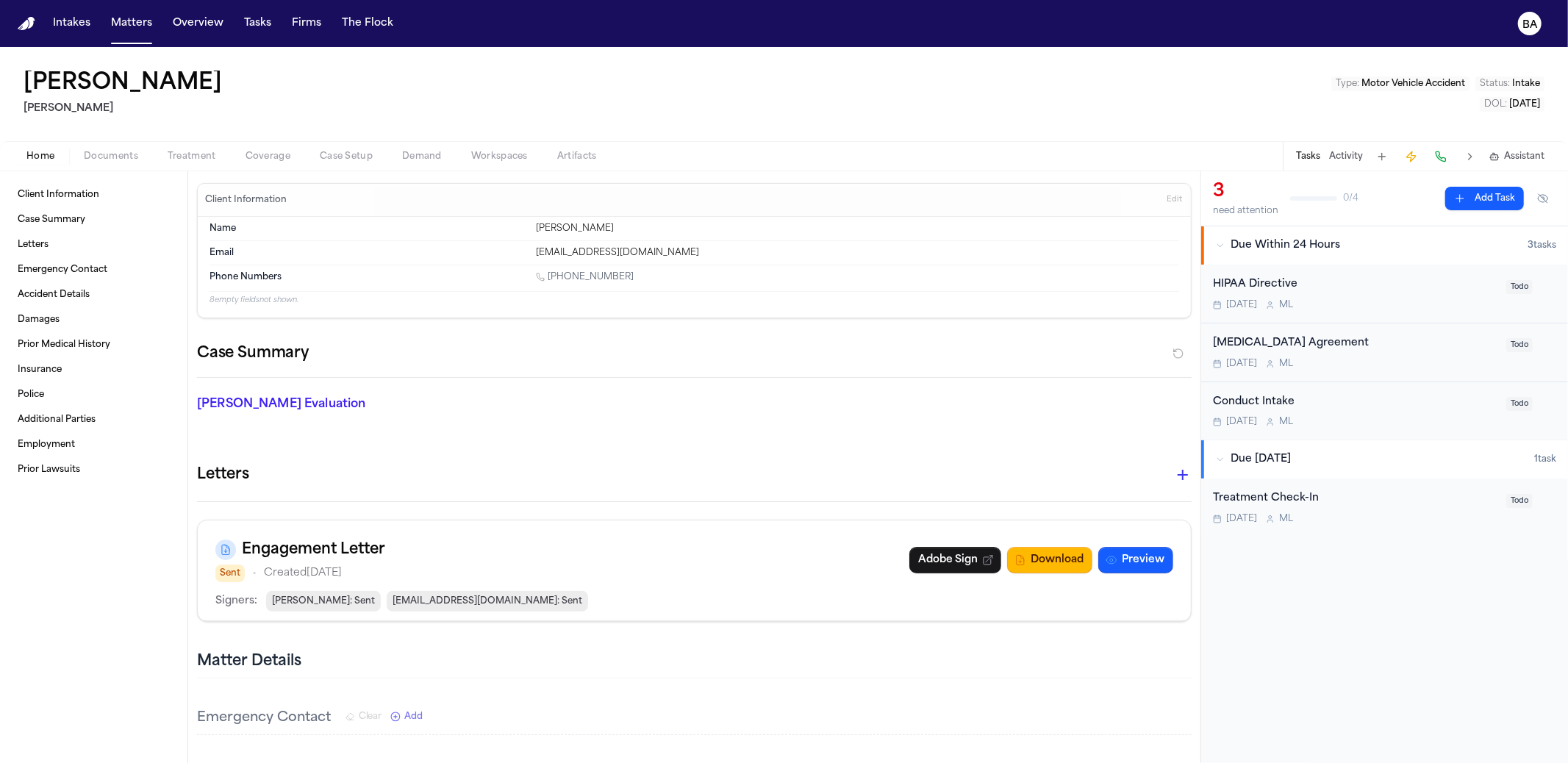 scroll, scrollTop: 10, scrollLeft: 0, axis: vertical 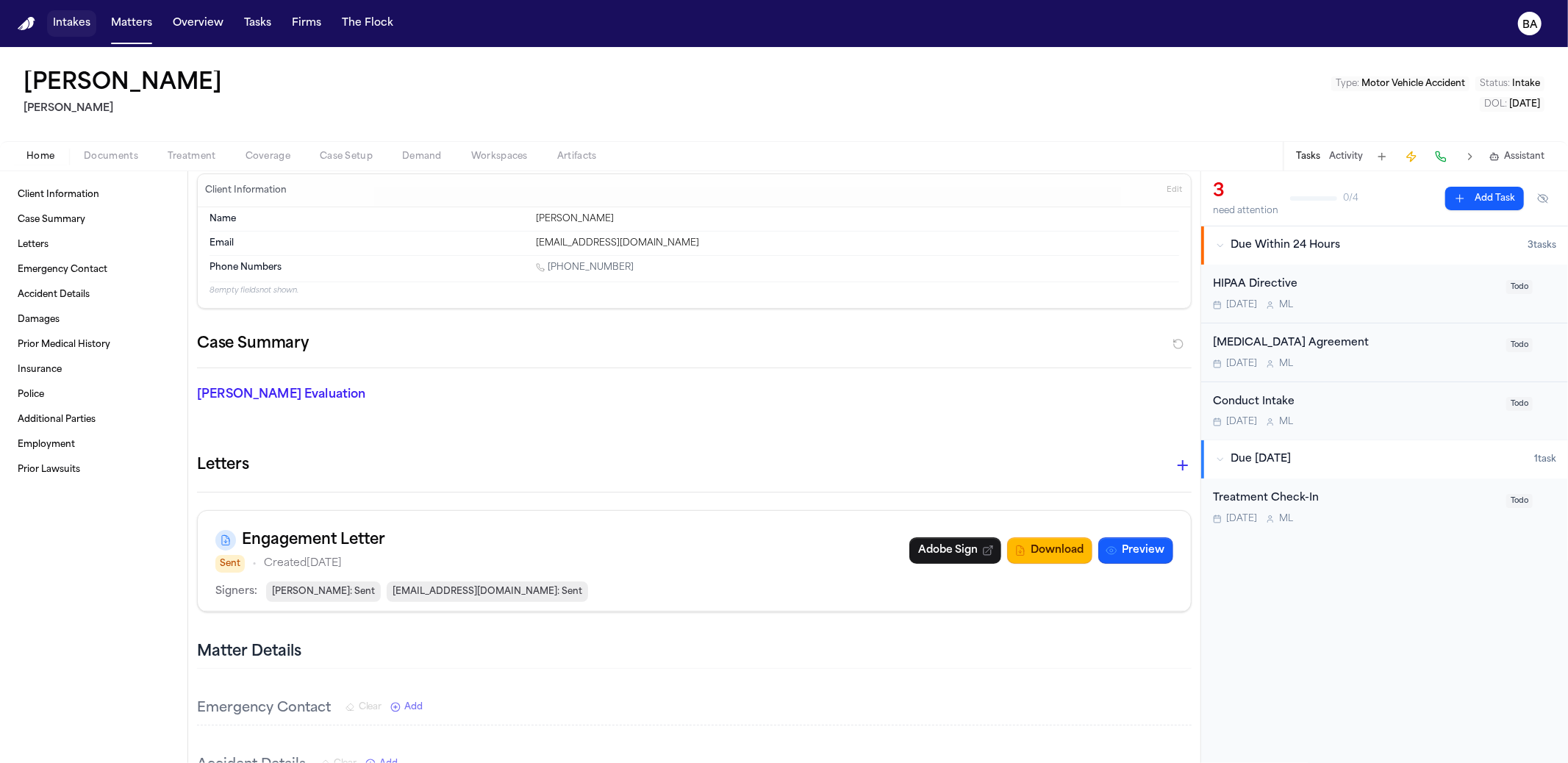 click on "Intakes" at bounding box center [71, 24] 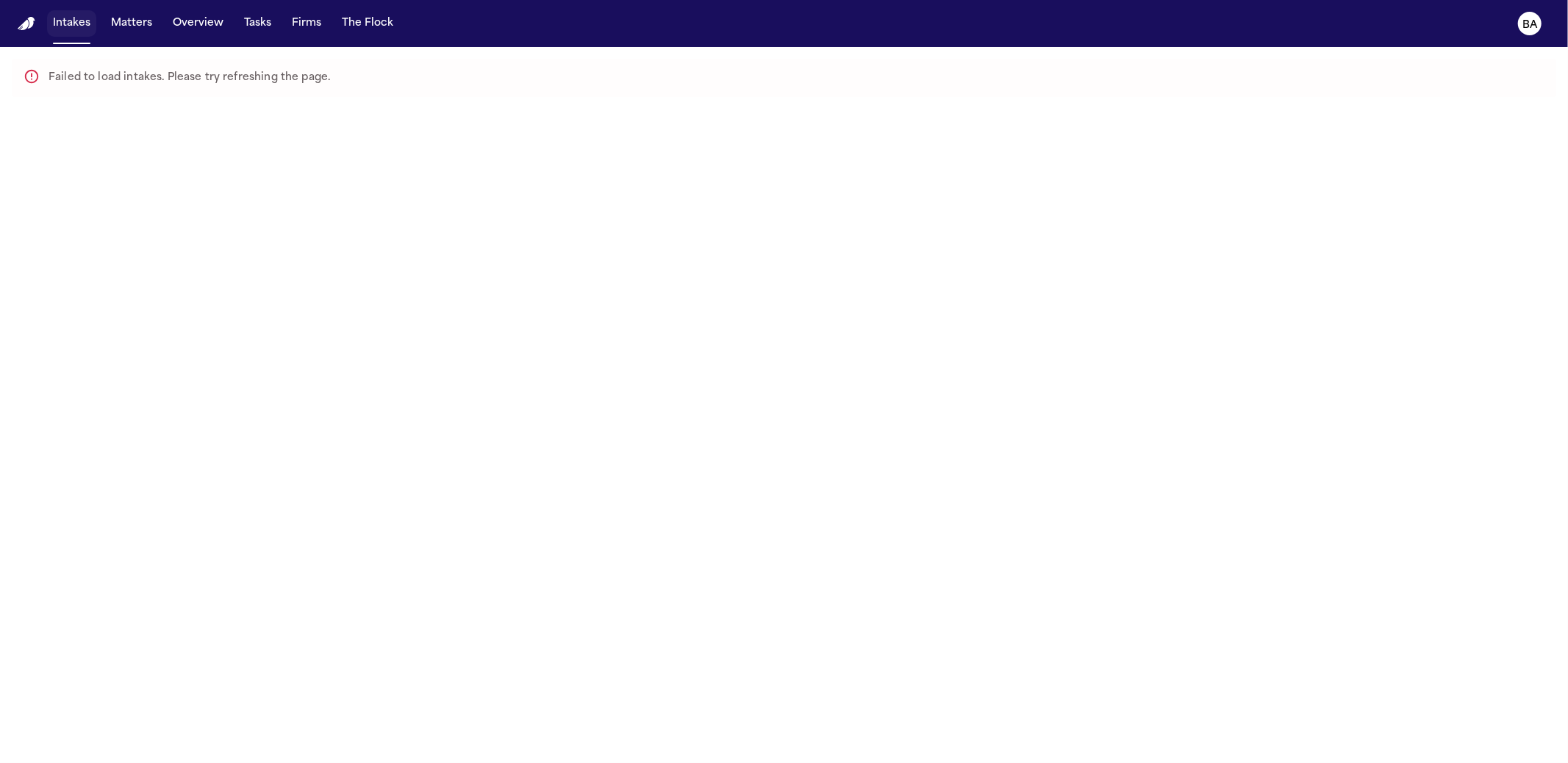 click on "Intakes" at bounding box center (71, 24) 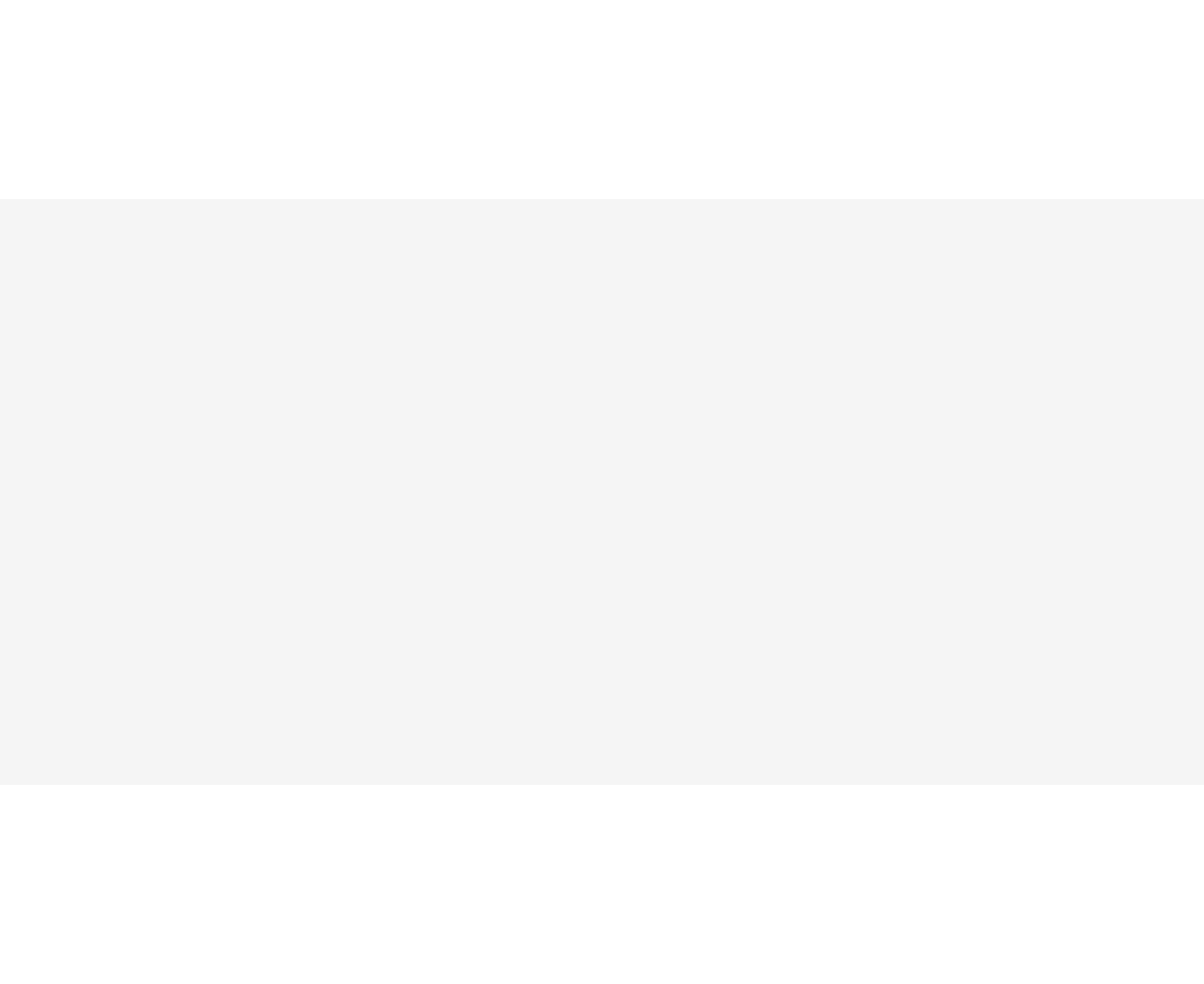 scroll, scrollTop: 0, scrollLeft: 0, axis: both 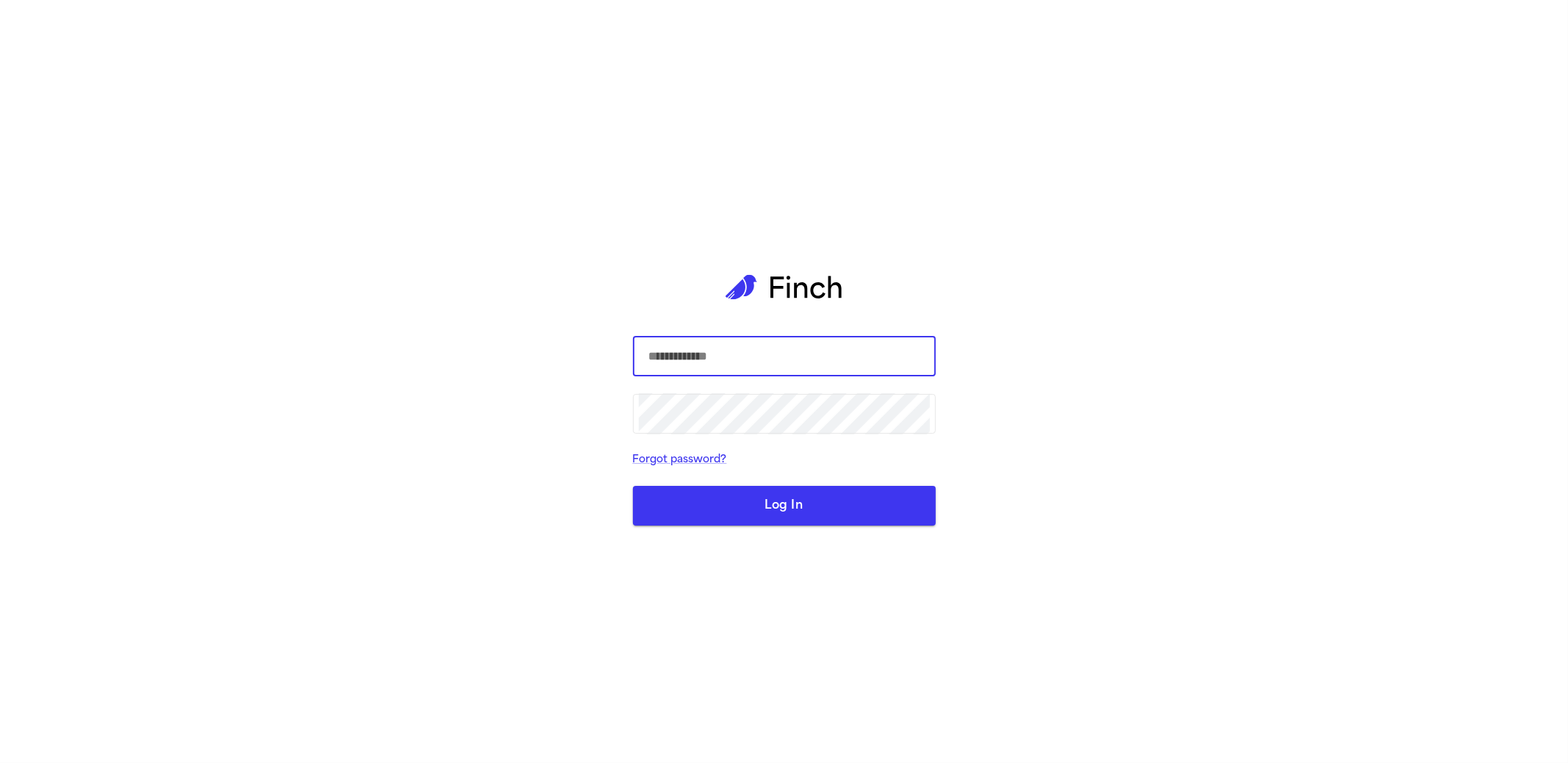 type on "**********" 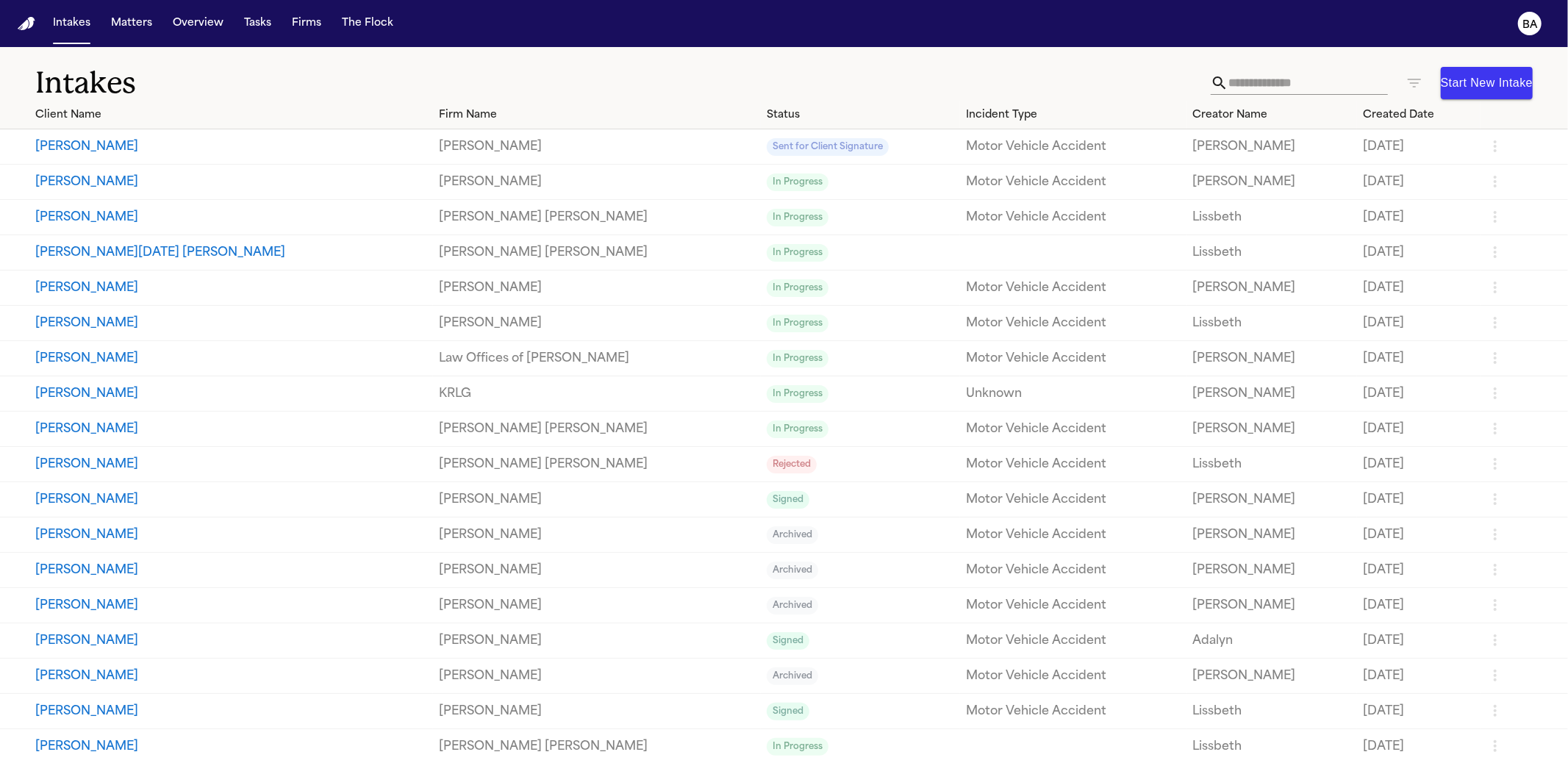 click on "Start New Intake" at bounding box center (1486, 83) 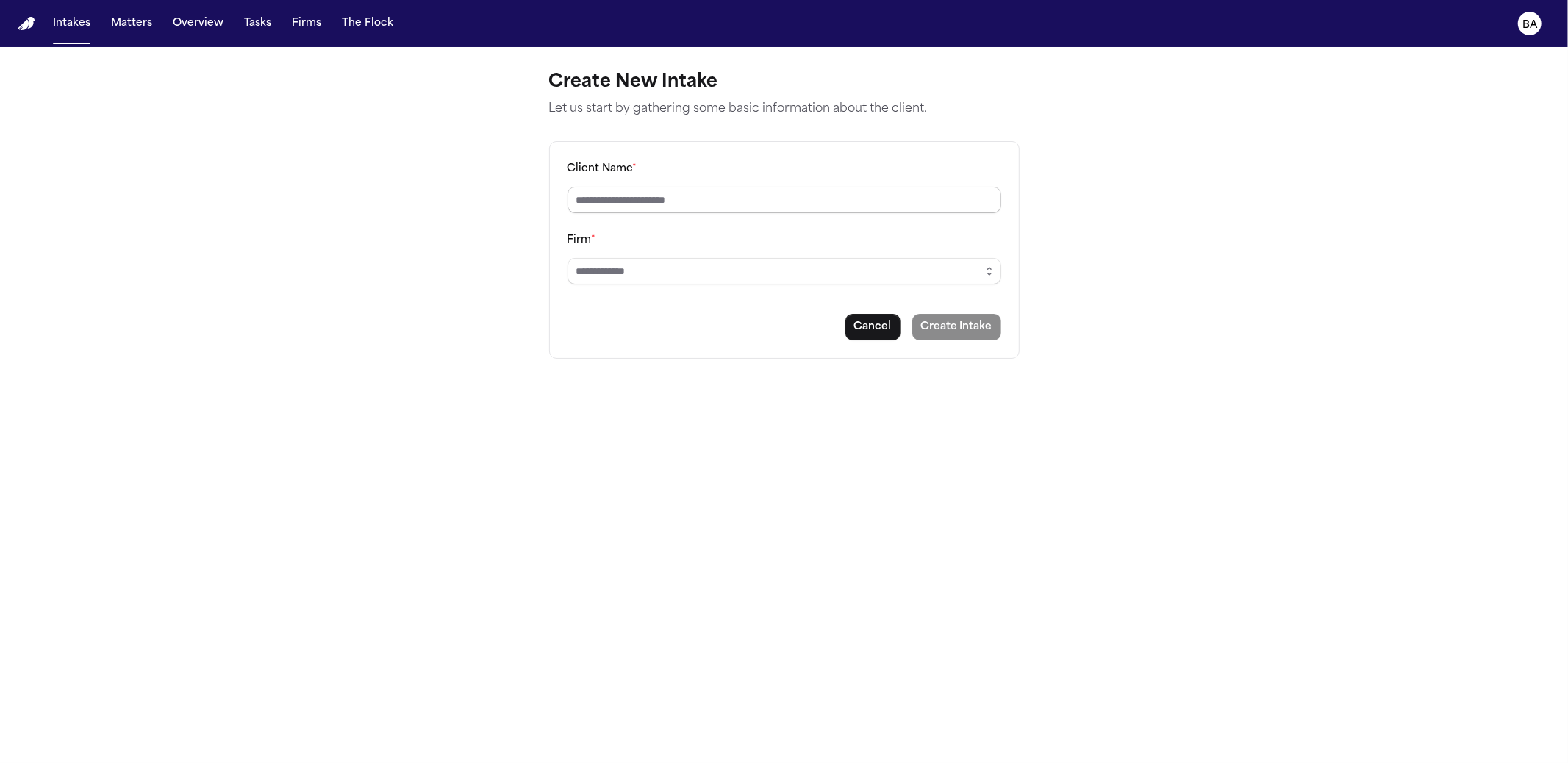 click on "Client Name  *" at bounding box center (784, 200) 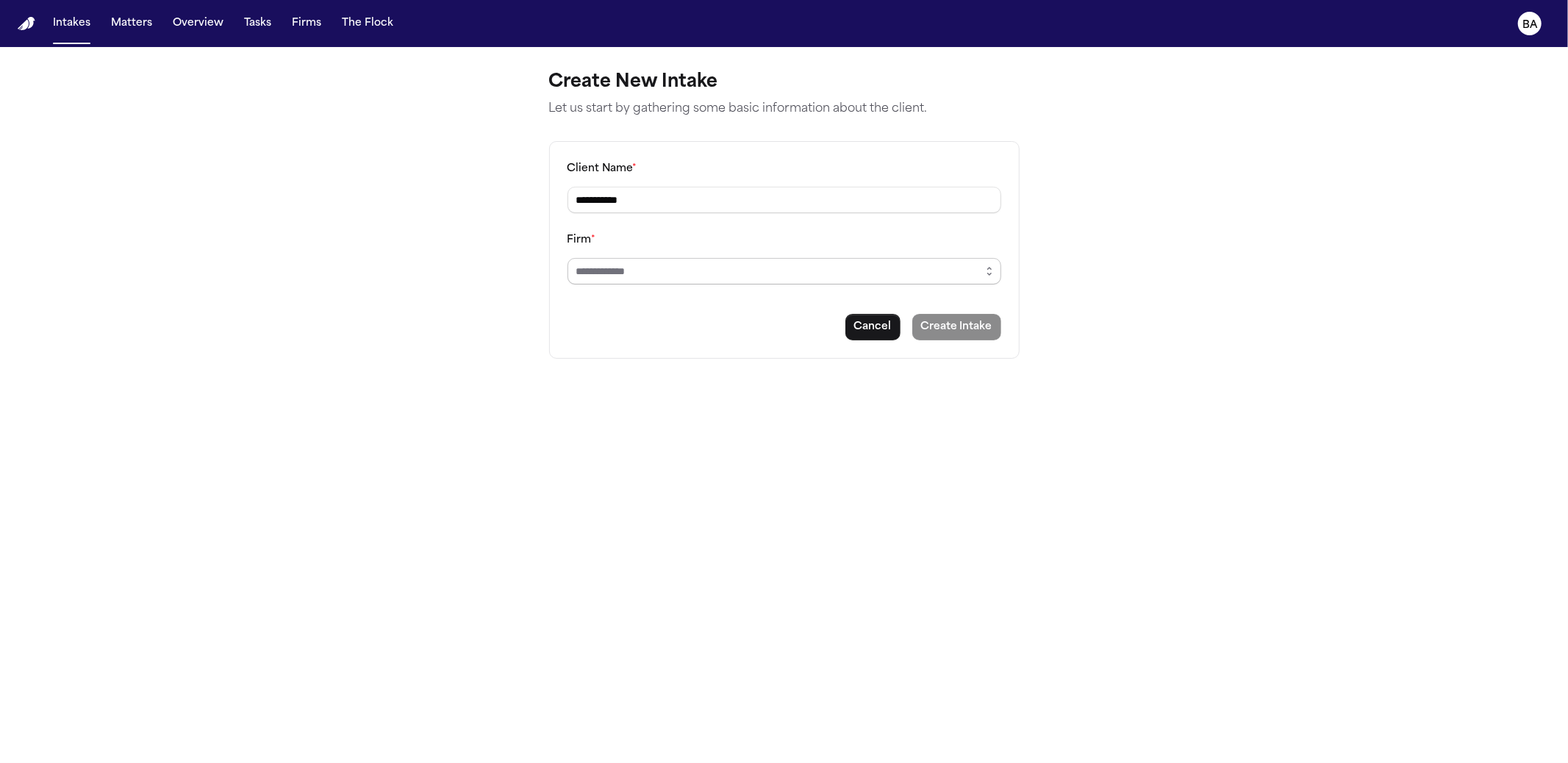 type on "**********" 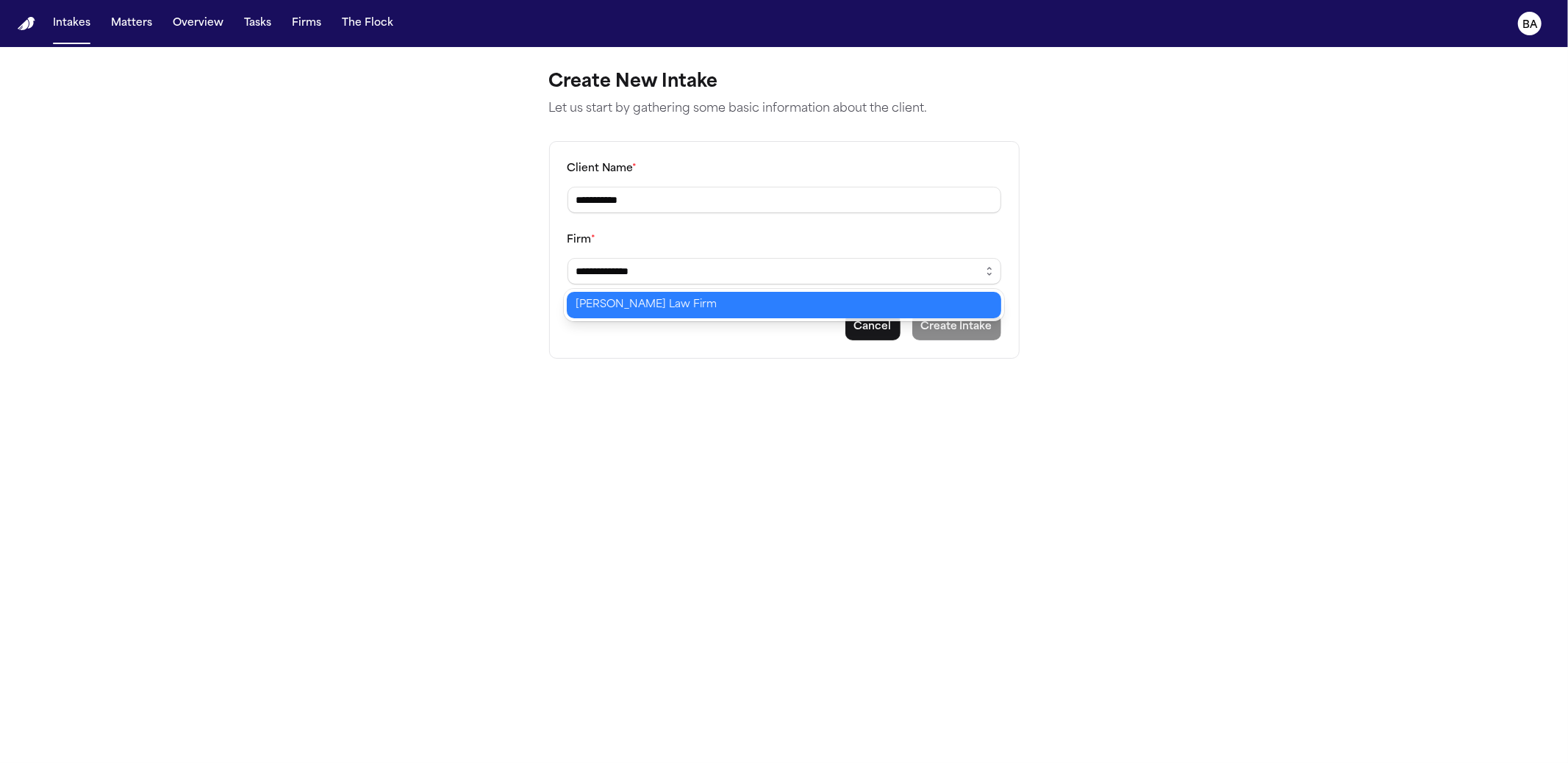 click on "**********" at bounding box center (784, 382) 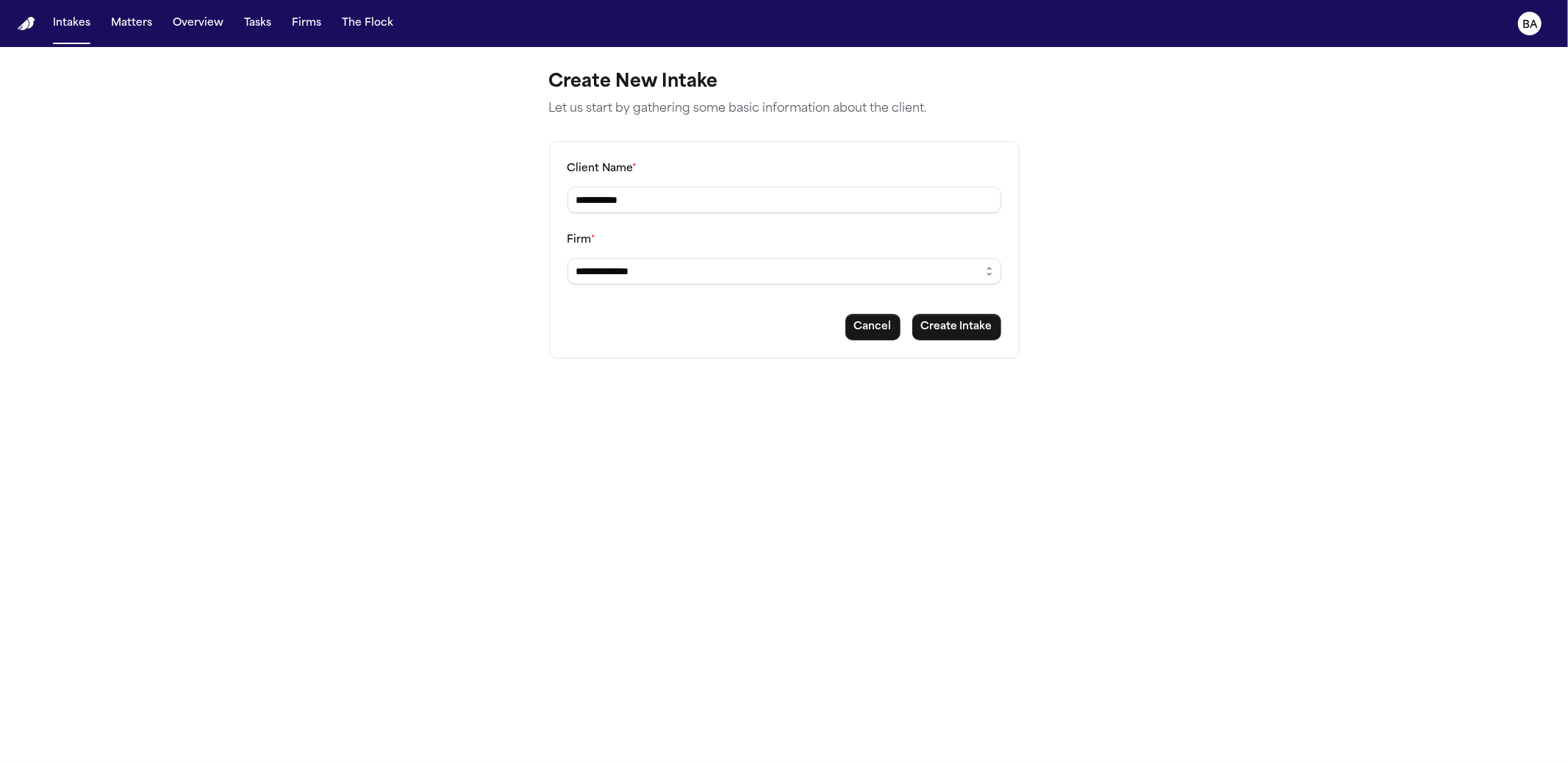 type on "**********" 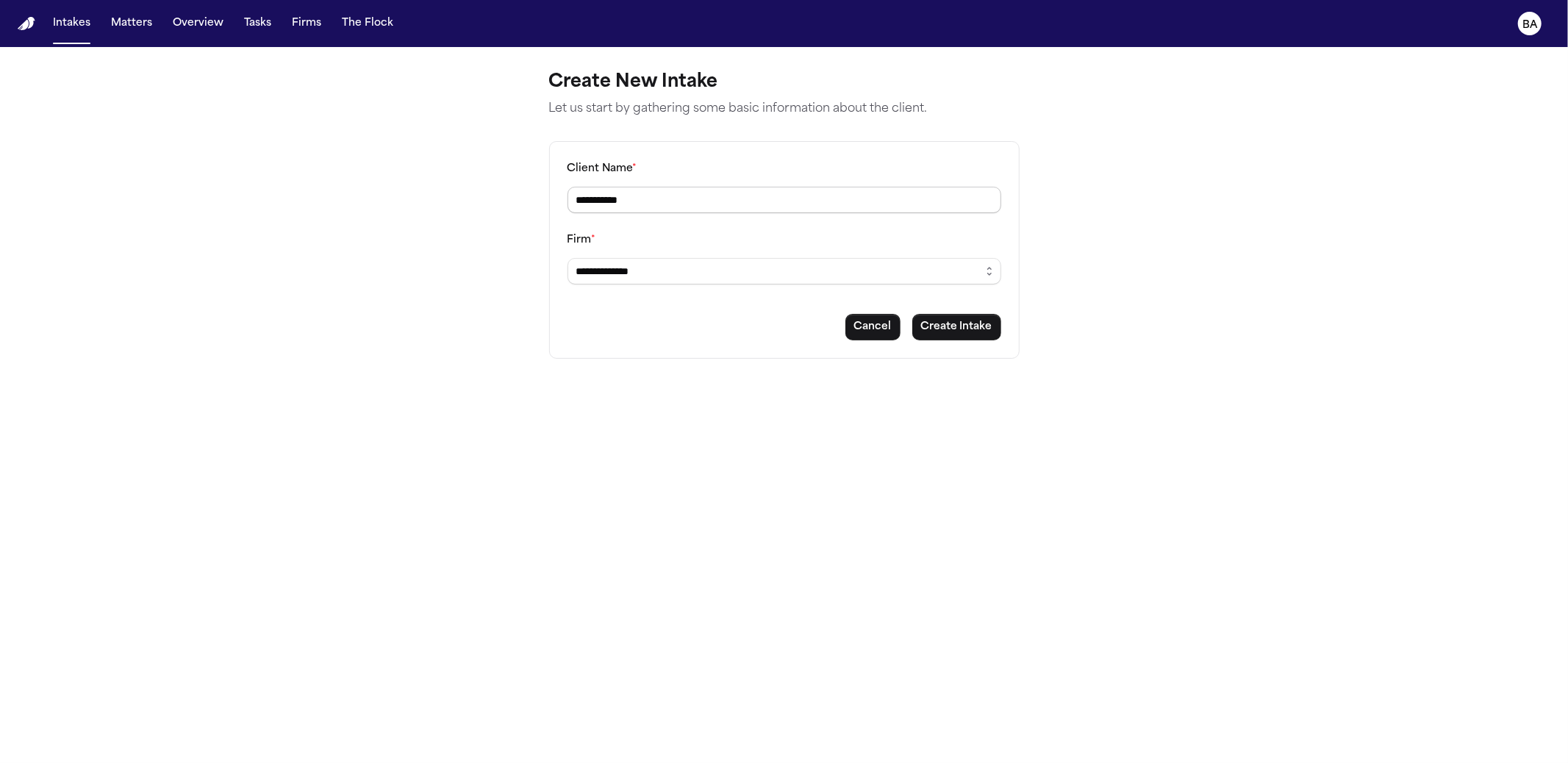 click on "**********" at bounding box center (784, 200) 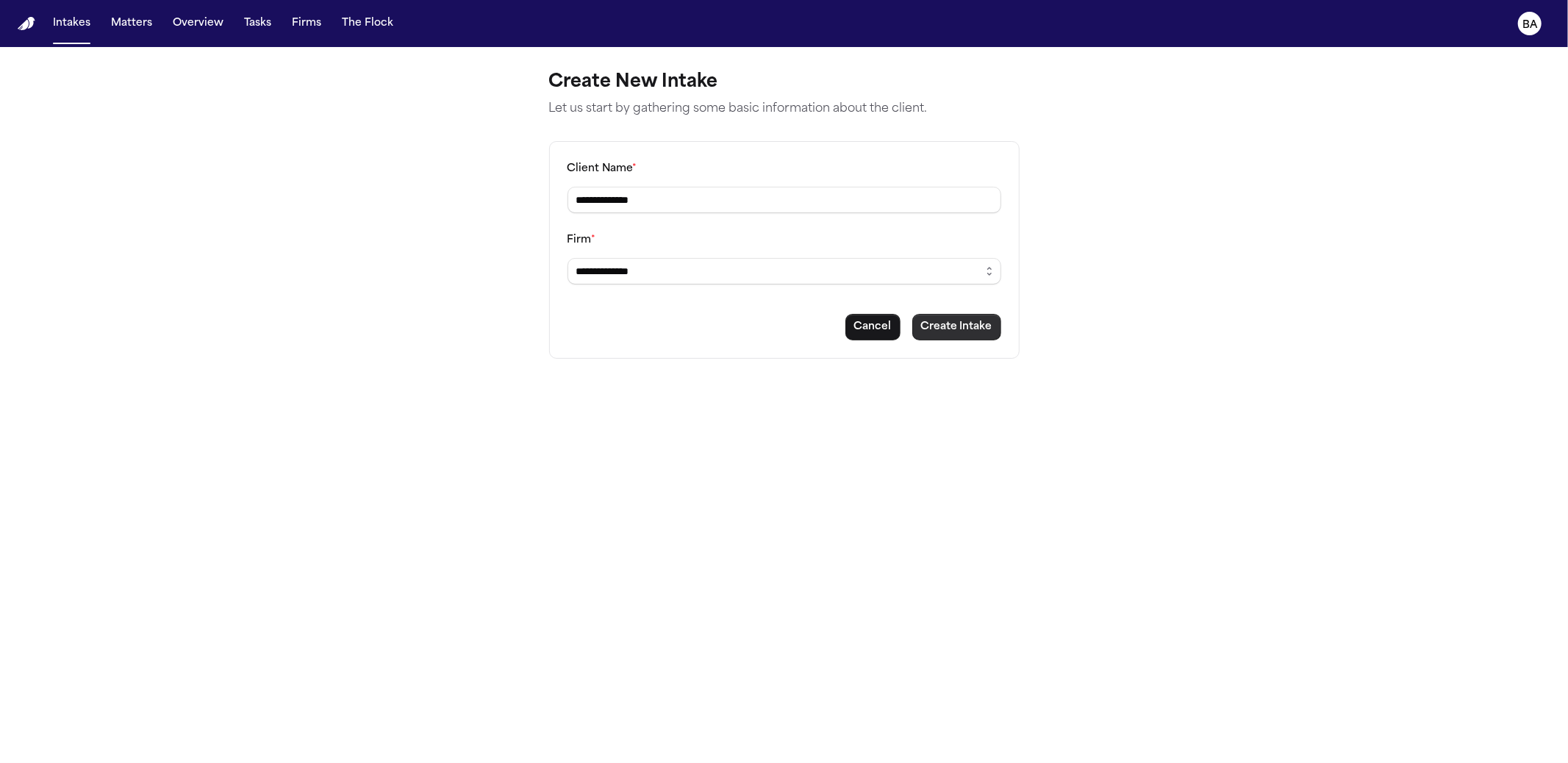type on "**********" 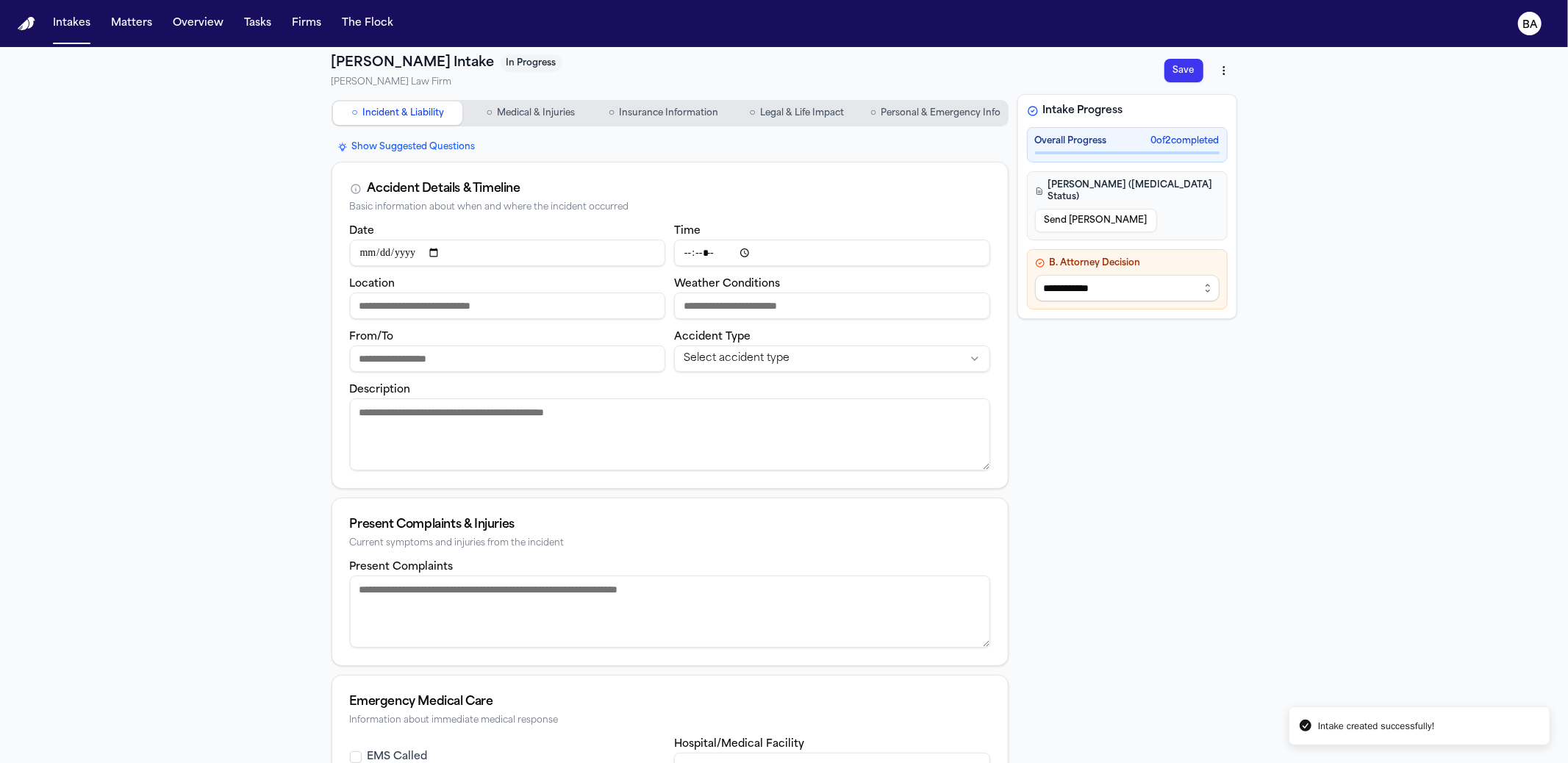 click on "Date" at bounding box center [508, 253] 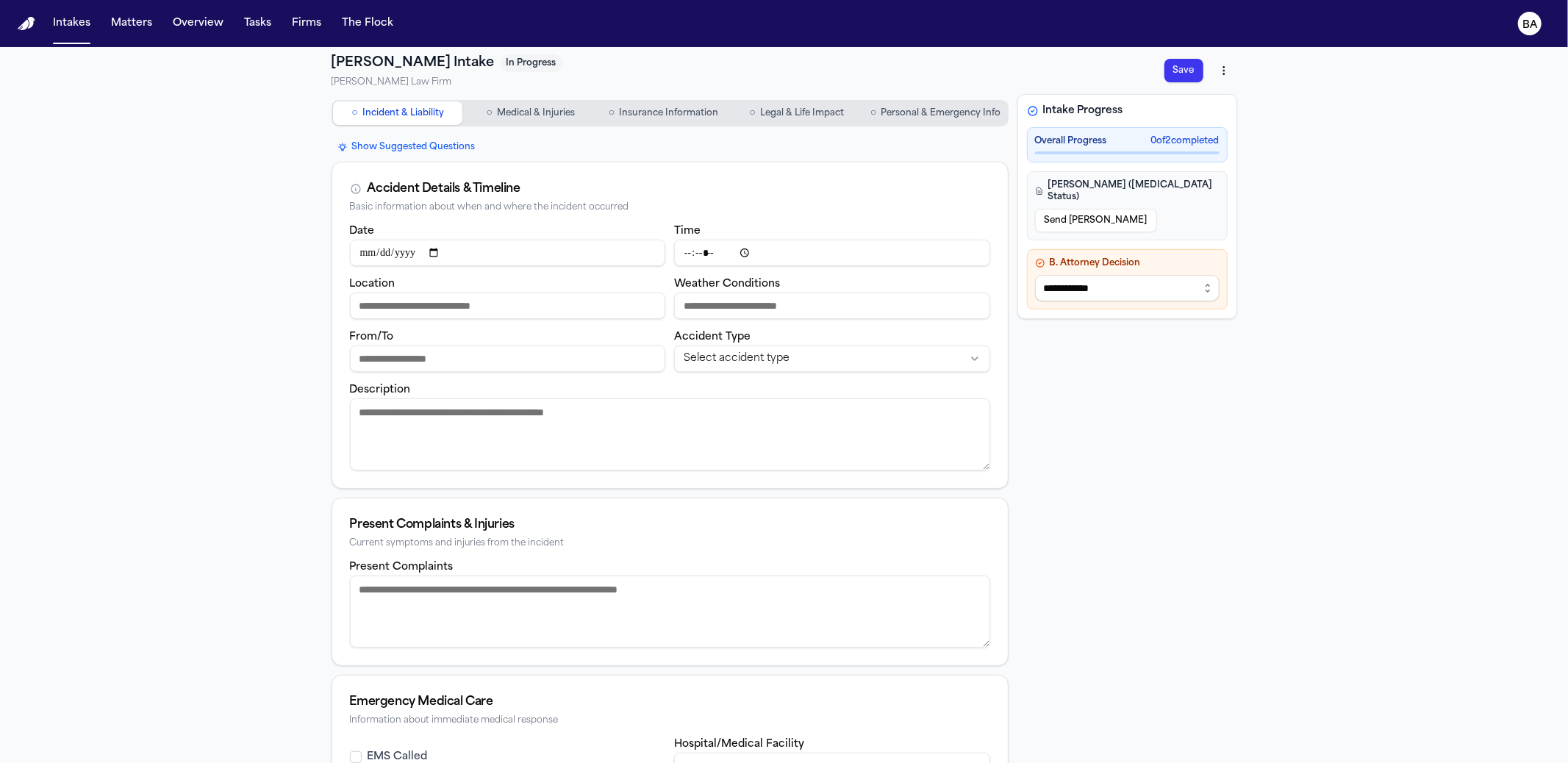 type on "**********" 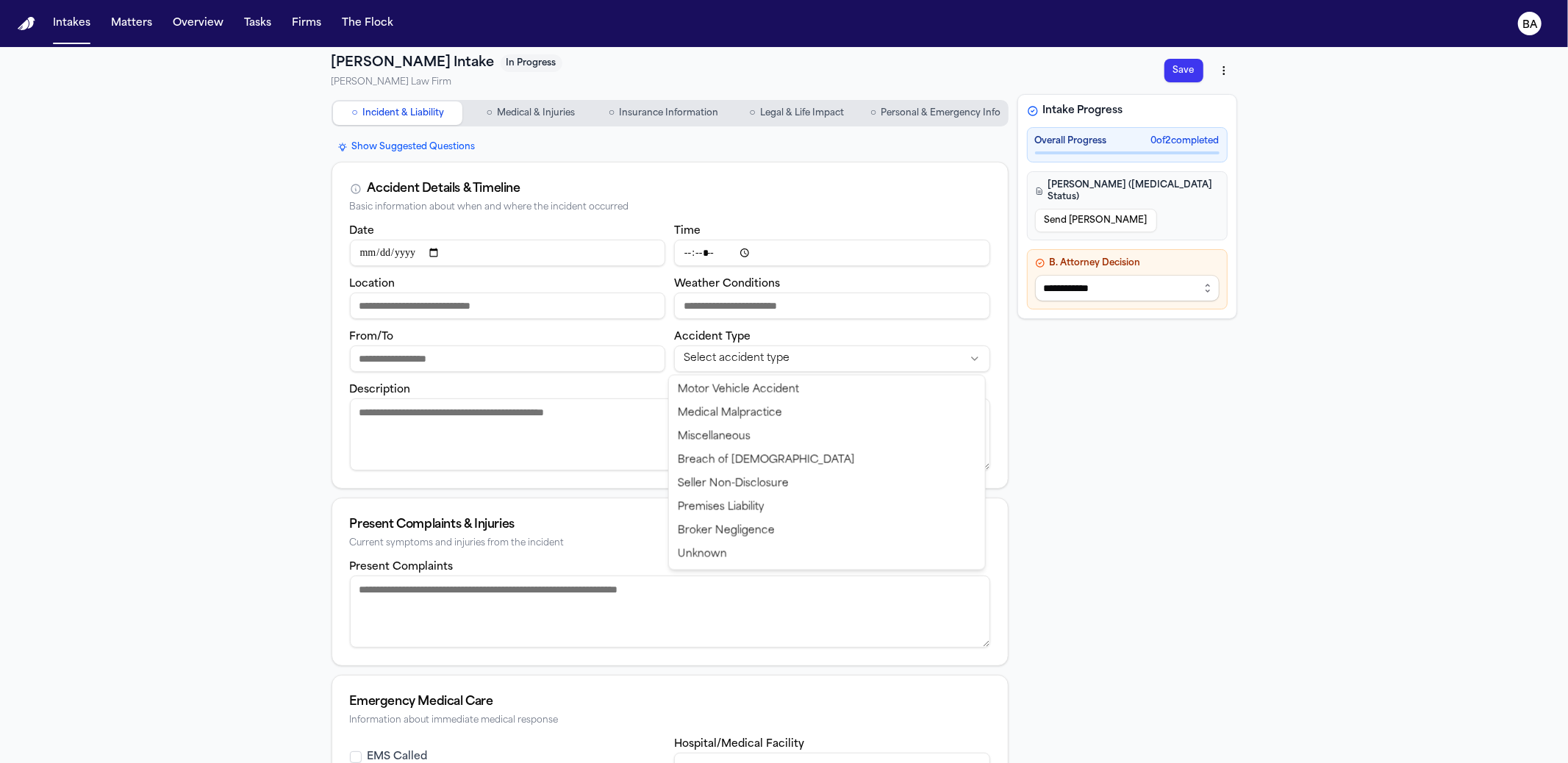 click on "**********" at bounding box center (784, 382) 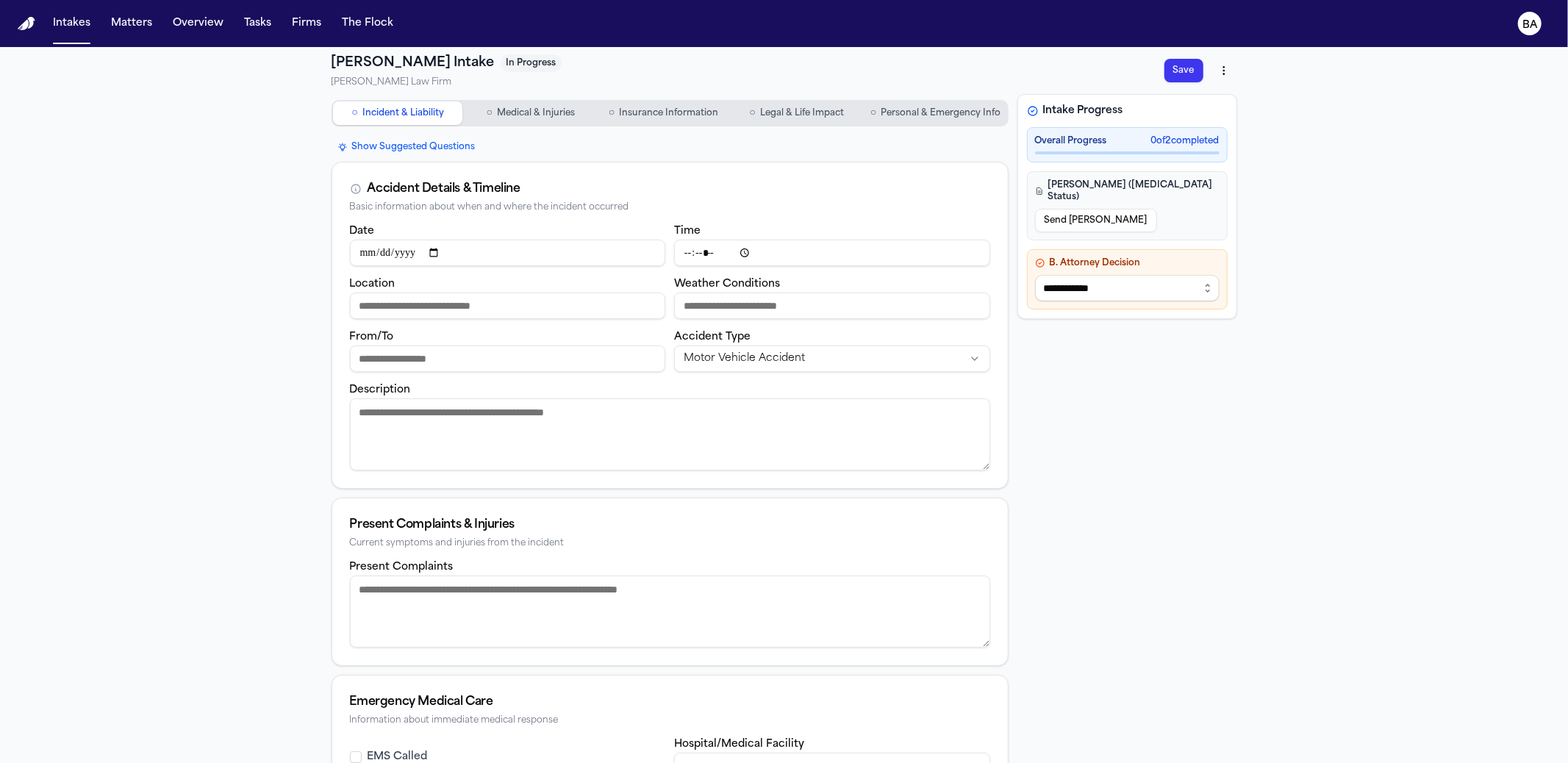 click on "Personal & Emergency Info" at bounding box center (940, 113) 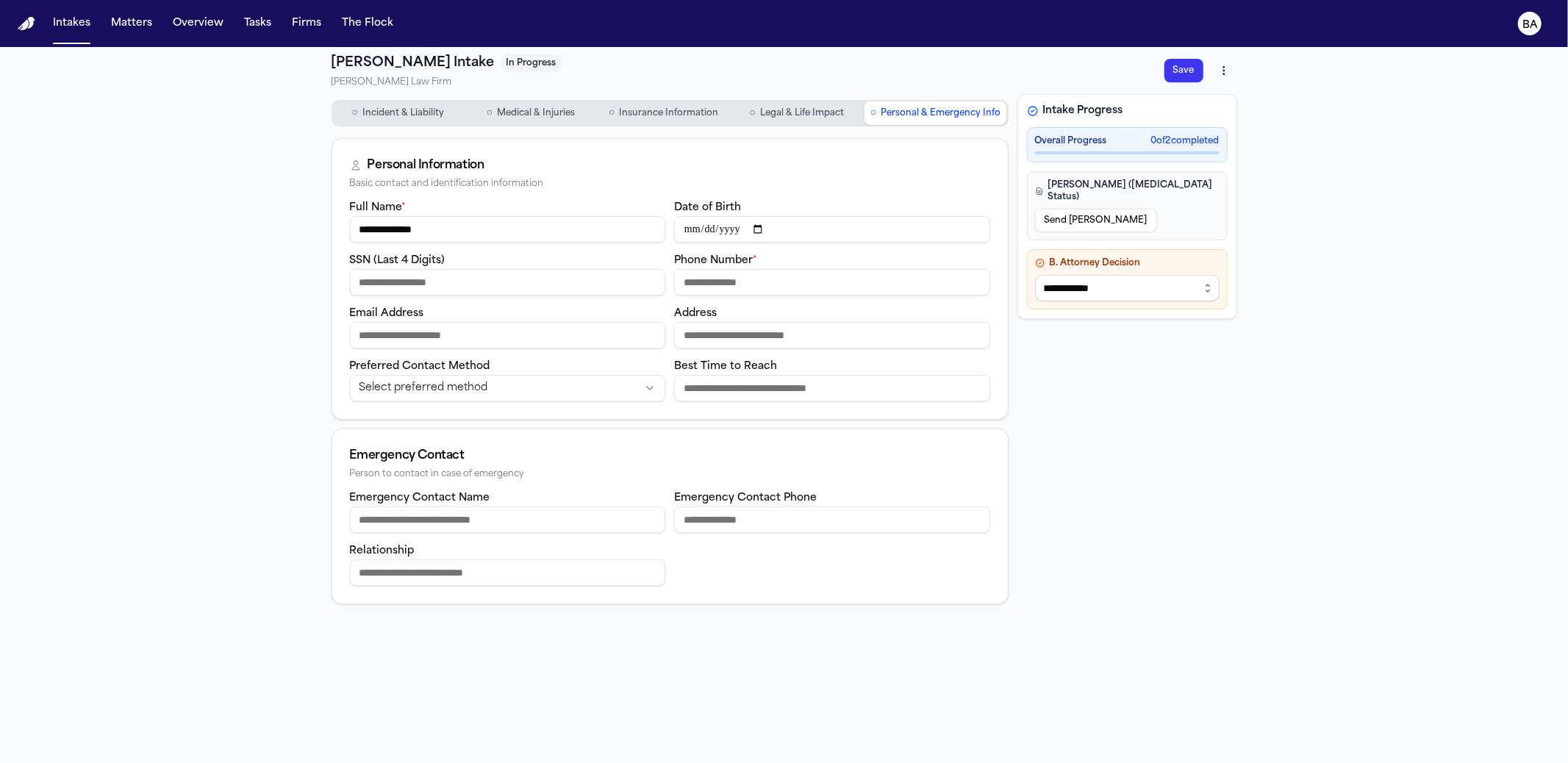 click on "Phone Number  *" at bounding box center [832, 282] 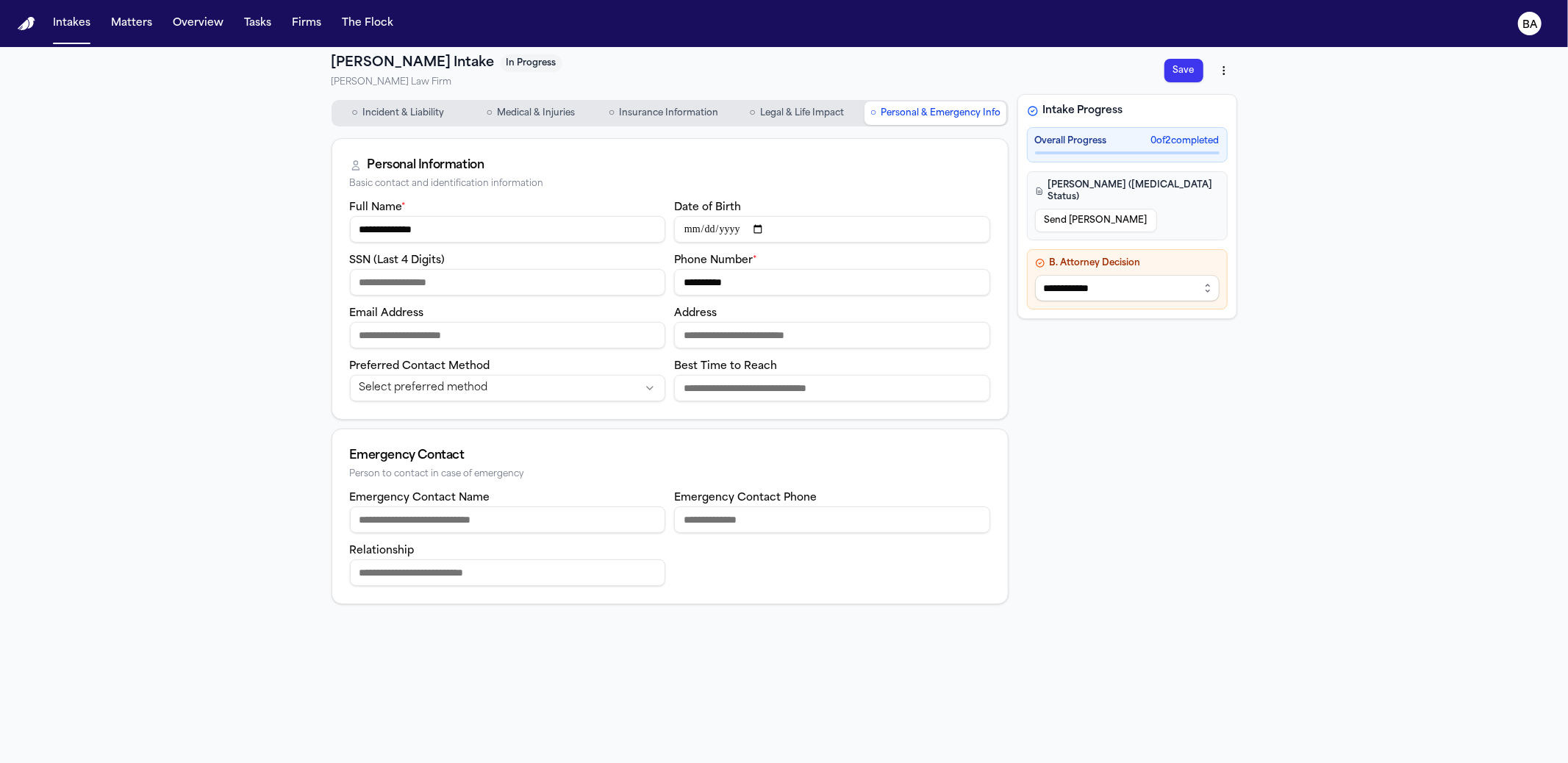 type on "**********" 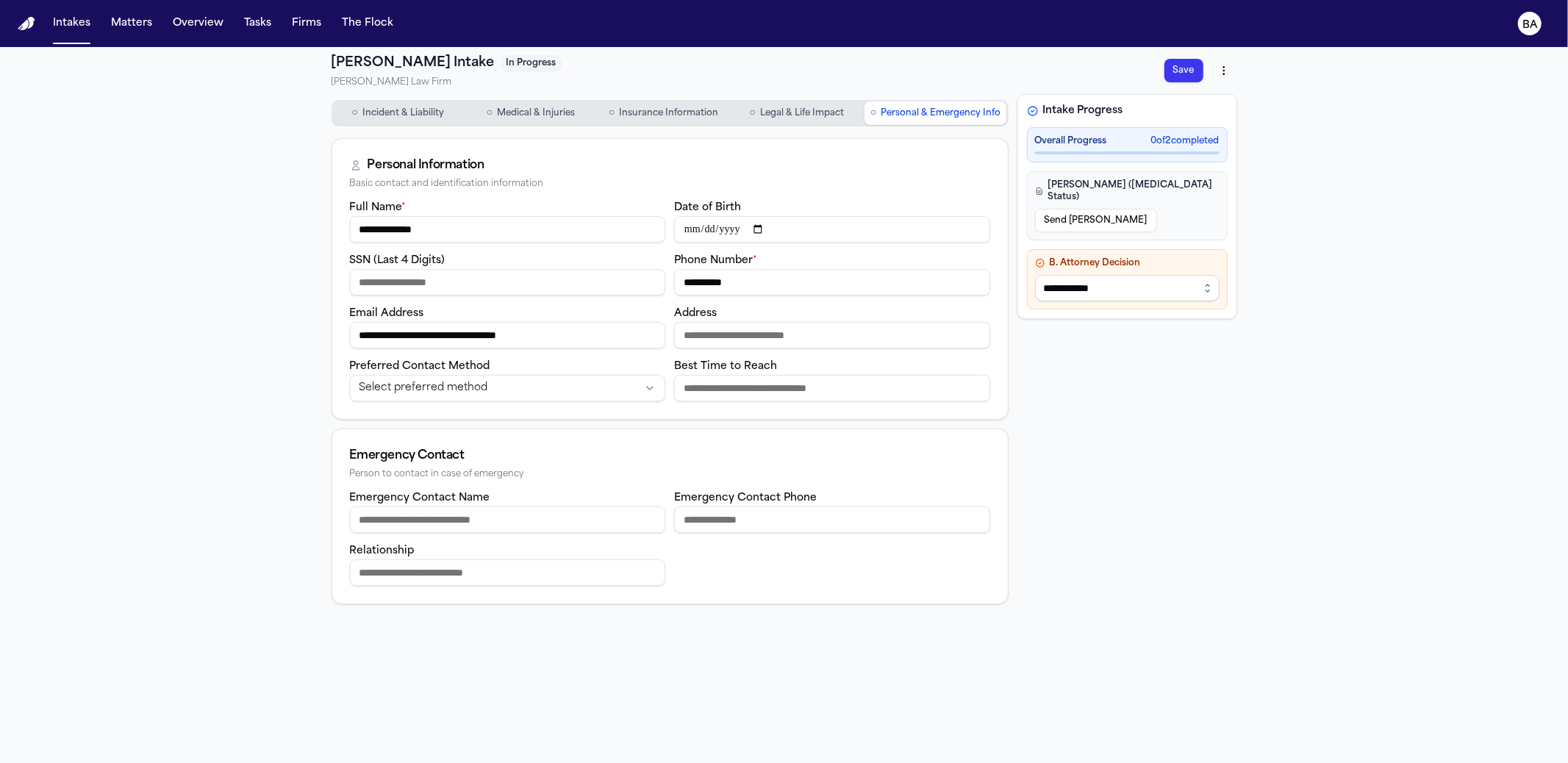 type on "**********" 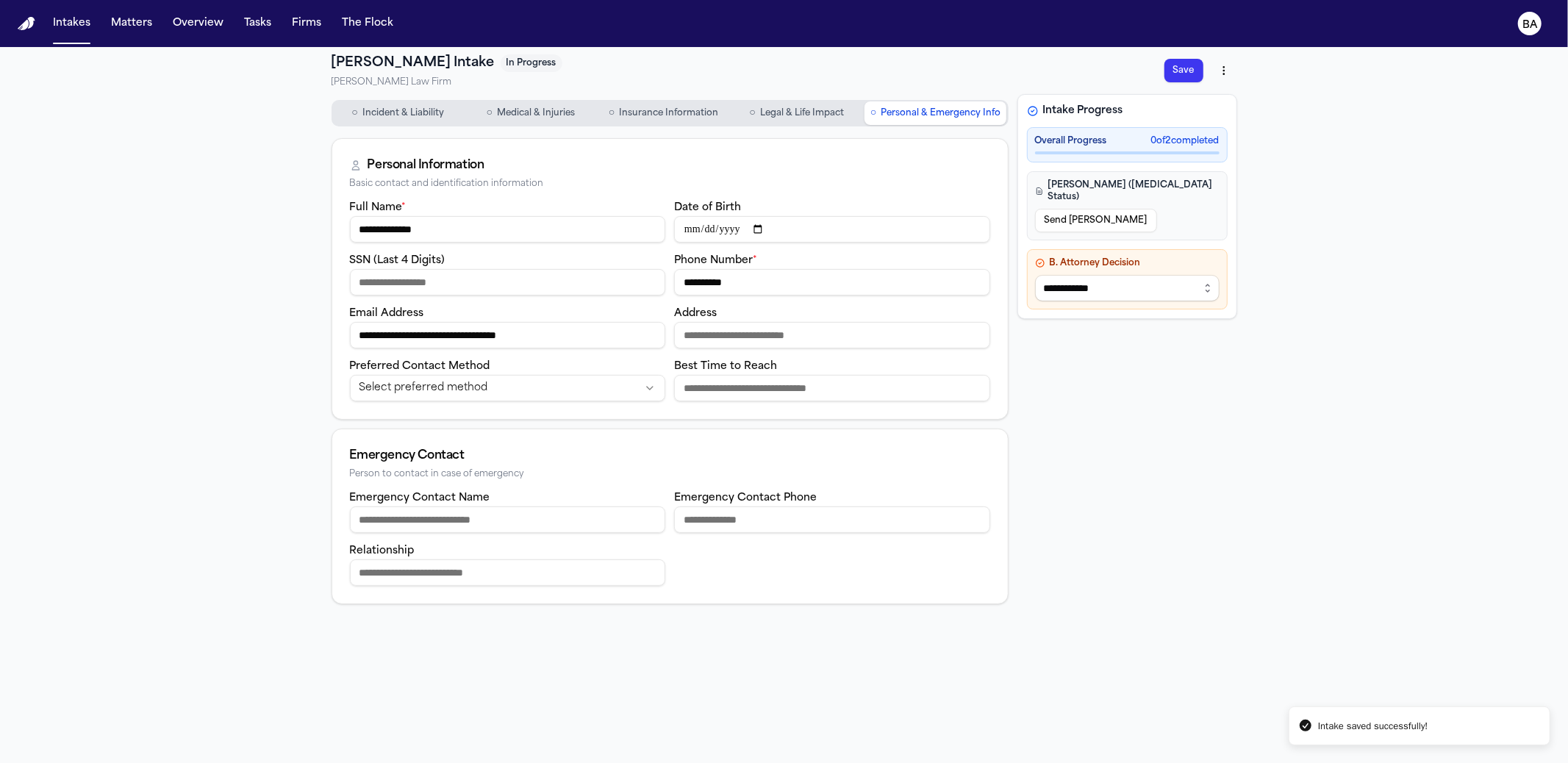 click on "Send LOE" at bounding box center [1096, 221] 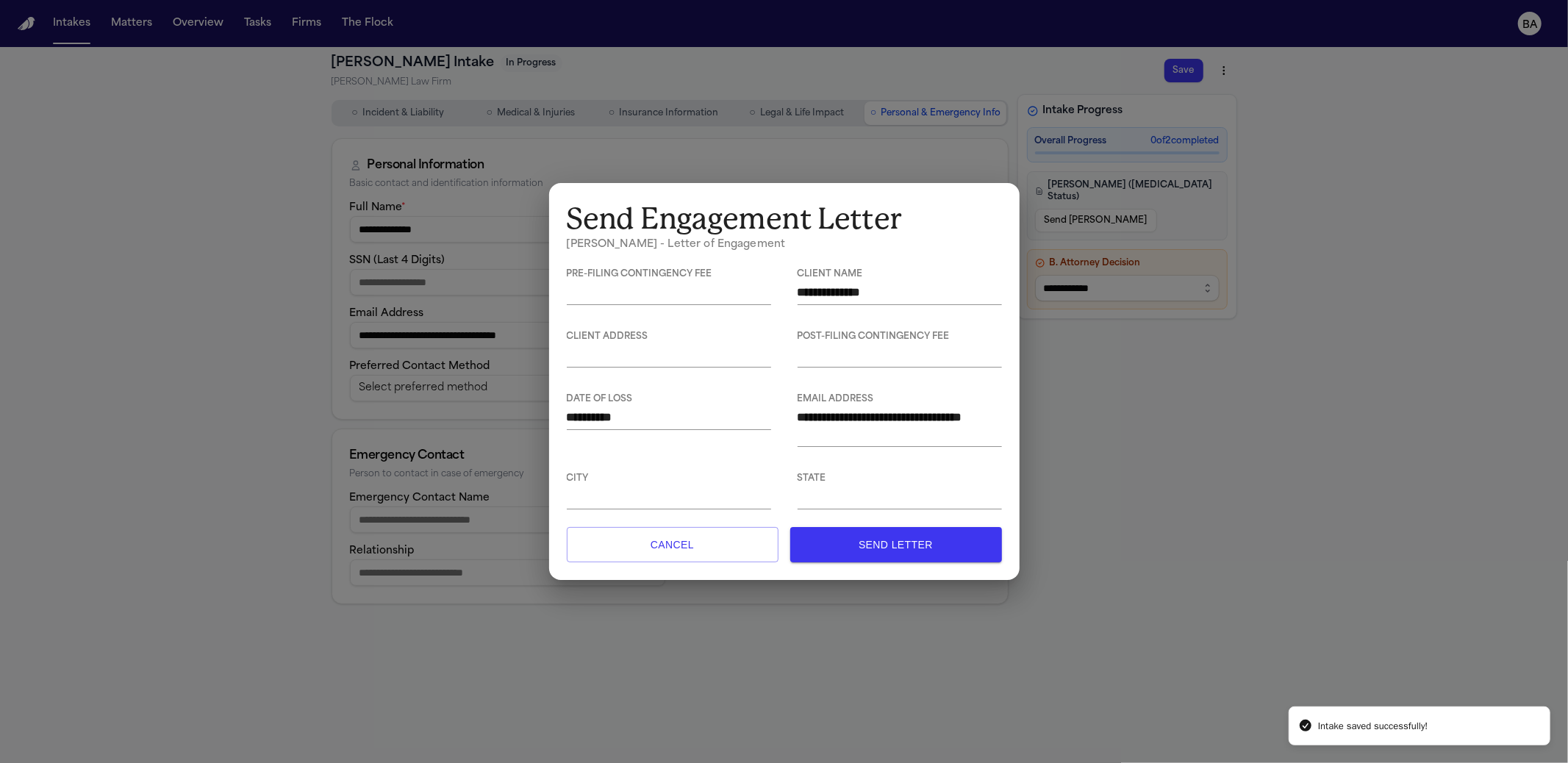 click at bounding box center [900, 355] 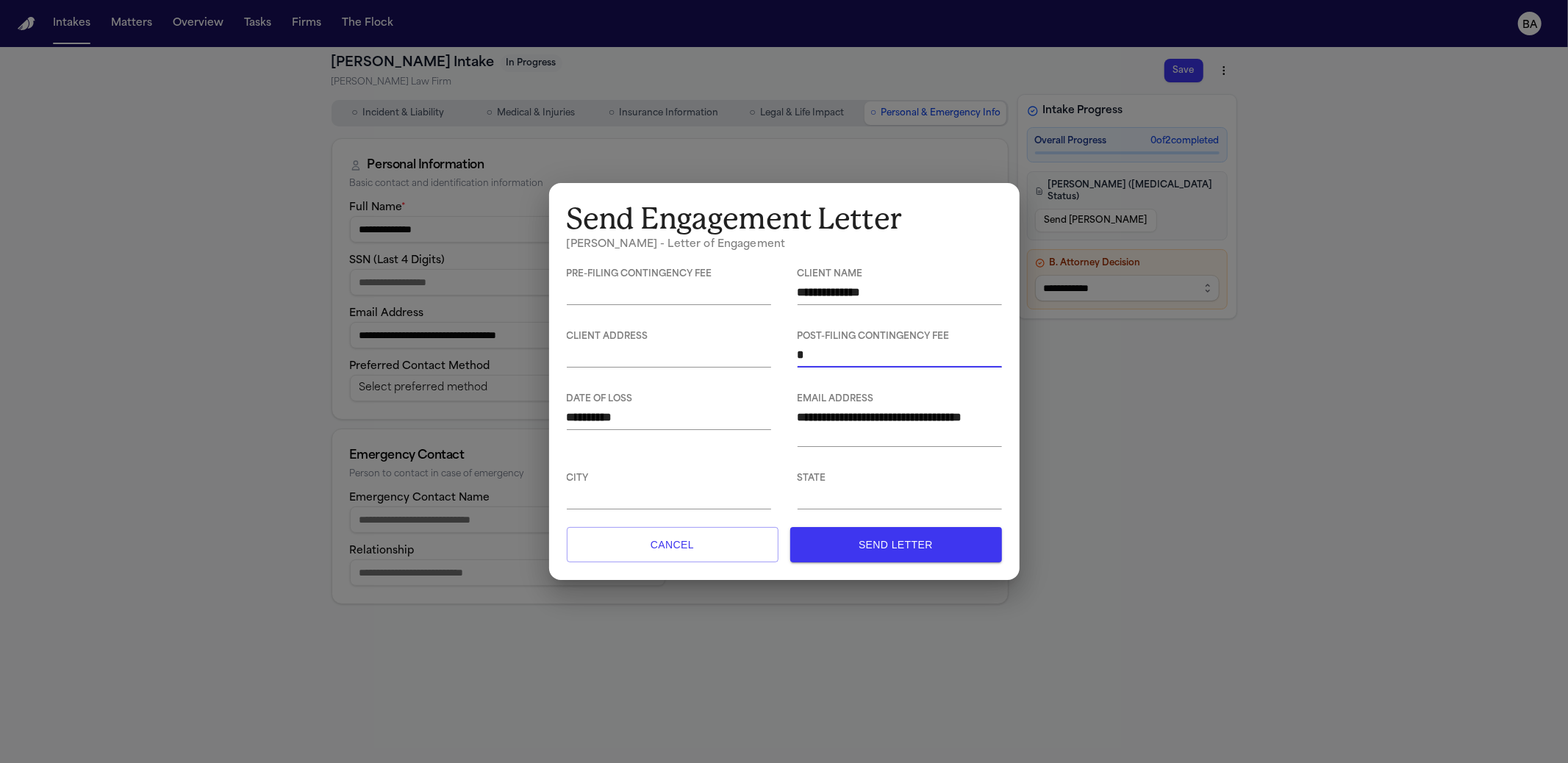 type on "*" 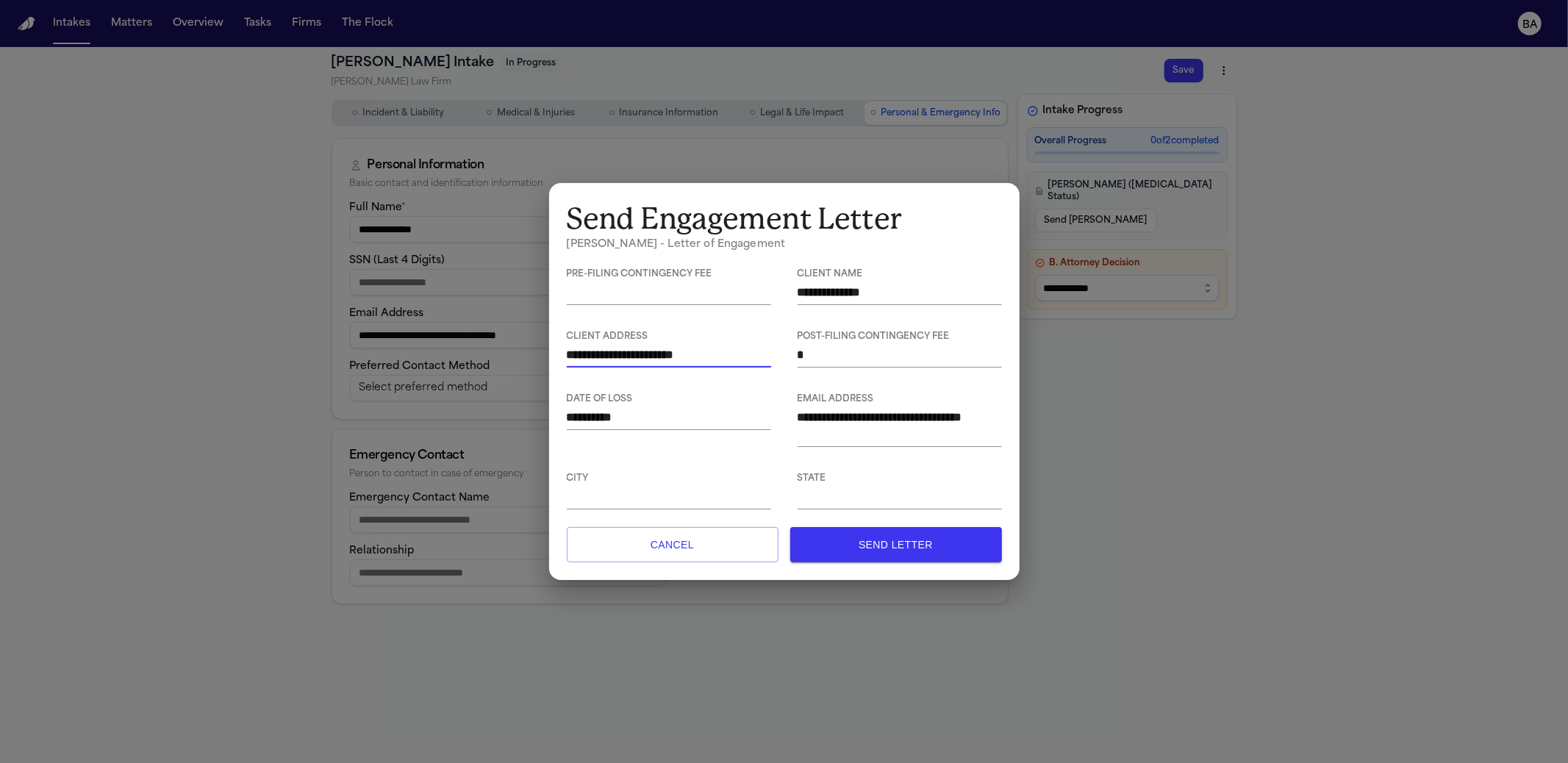 type on "**********" 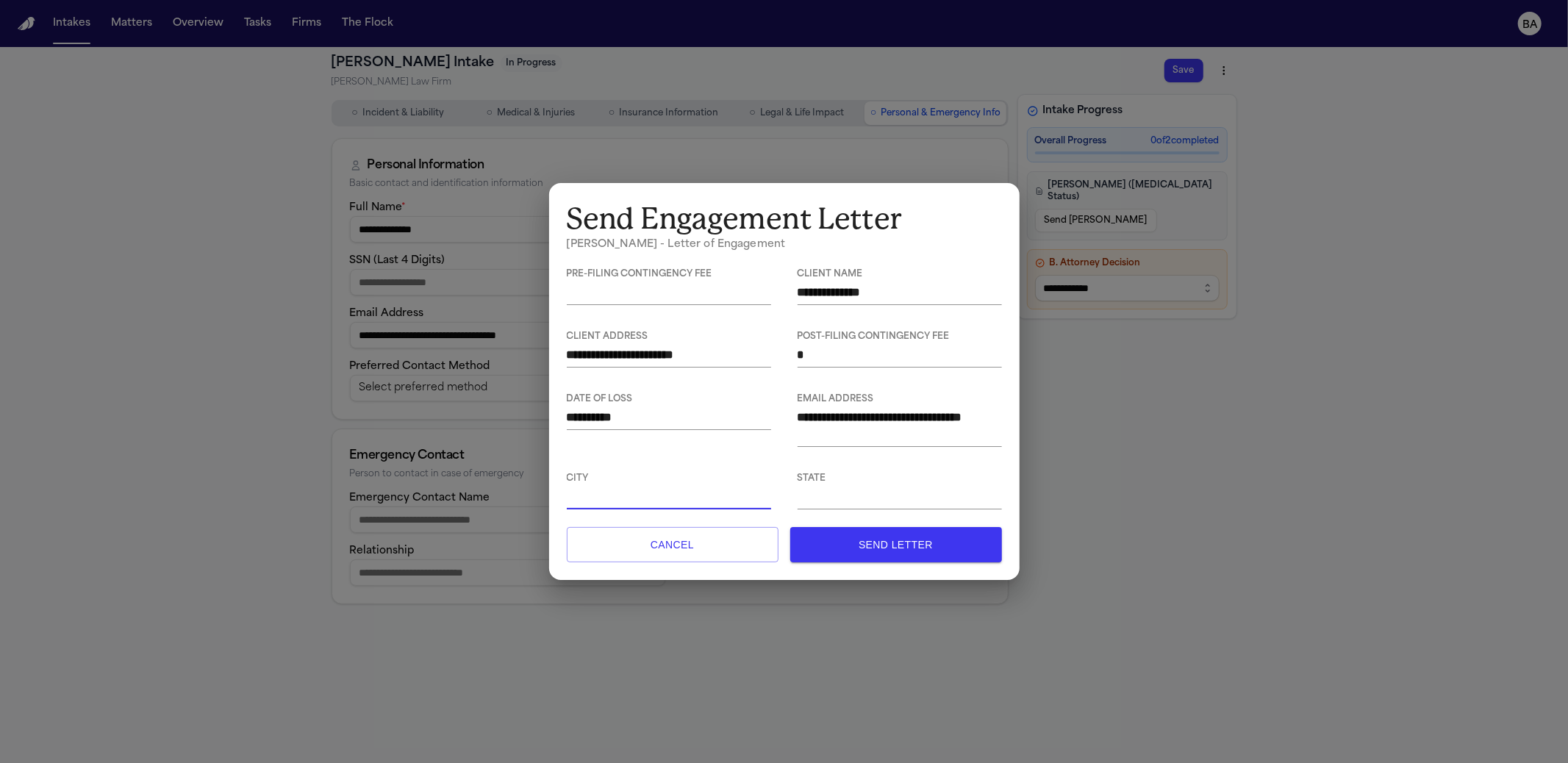 click at bounding box center (669, 497) 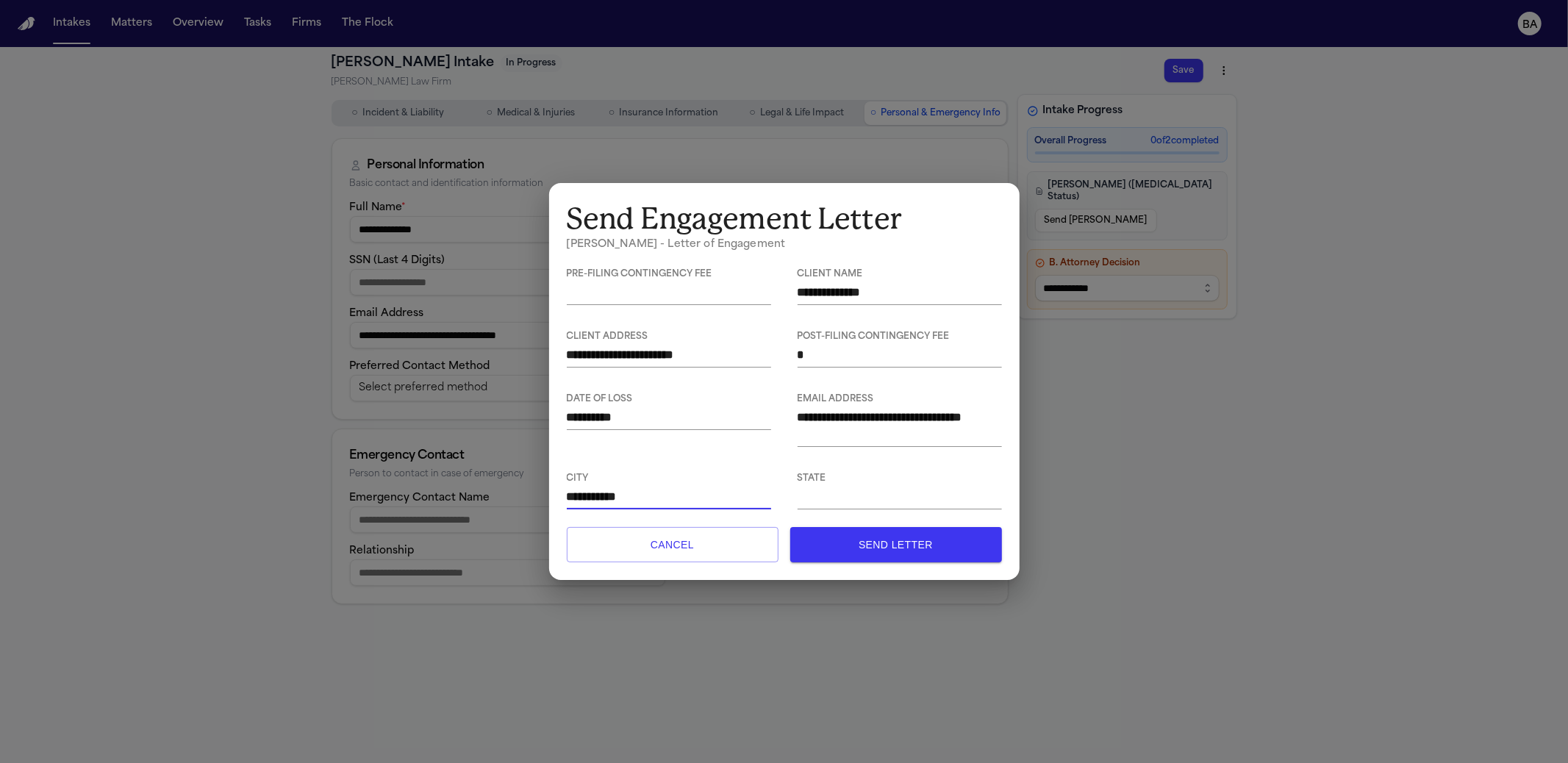 type on "**********" 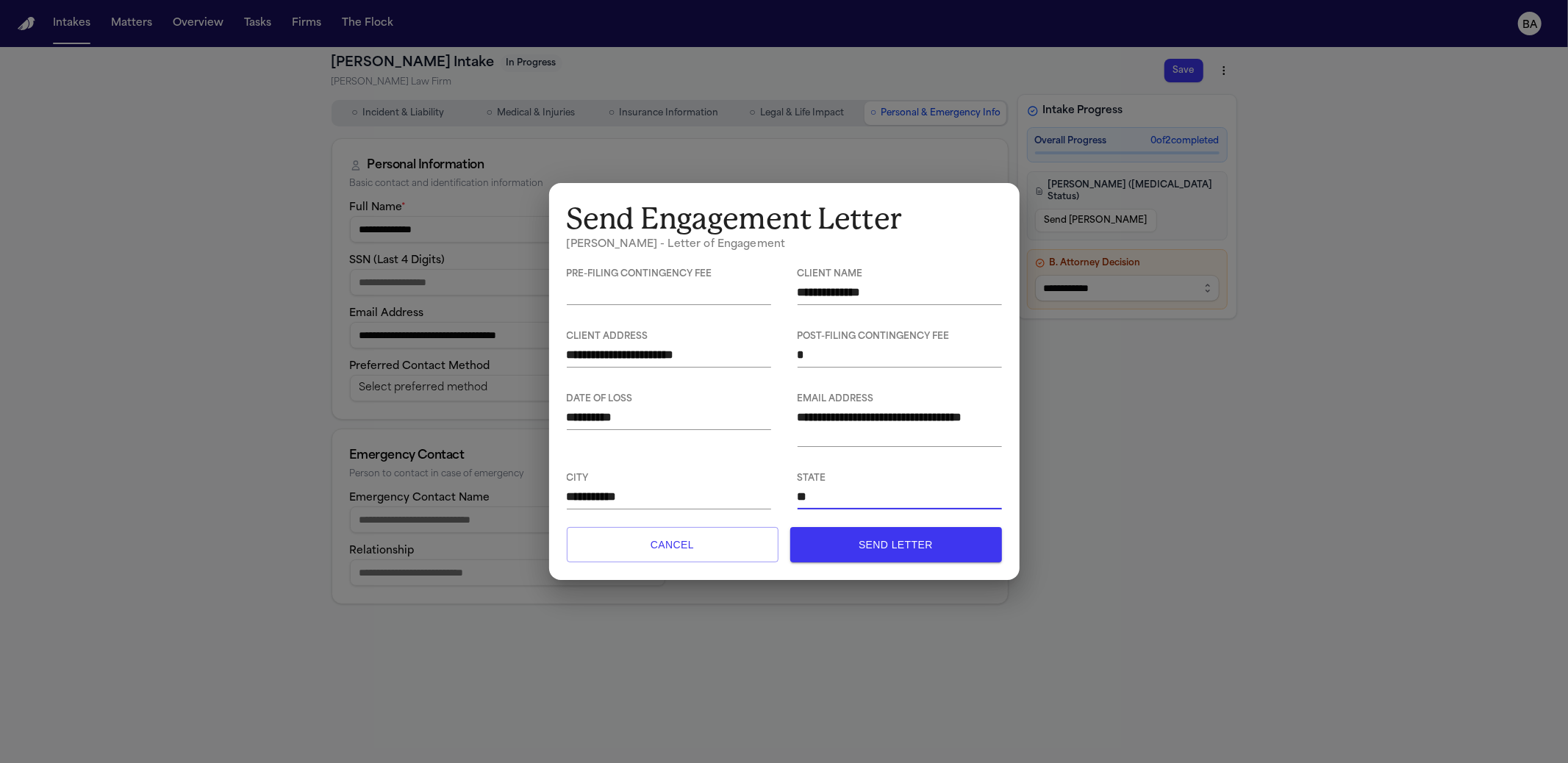 type on "**" 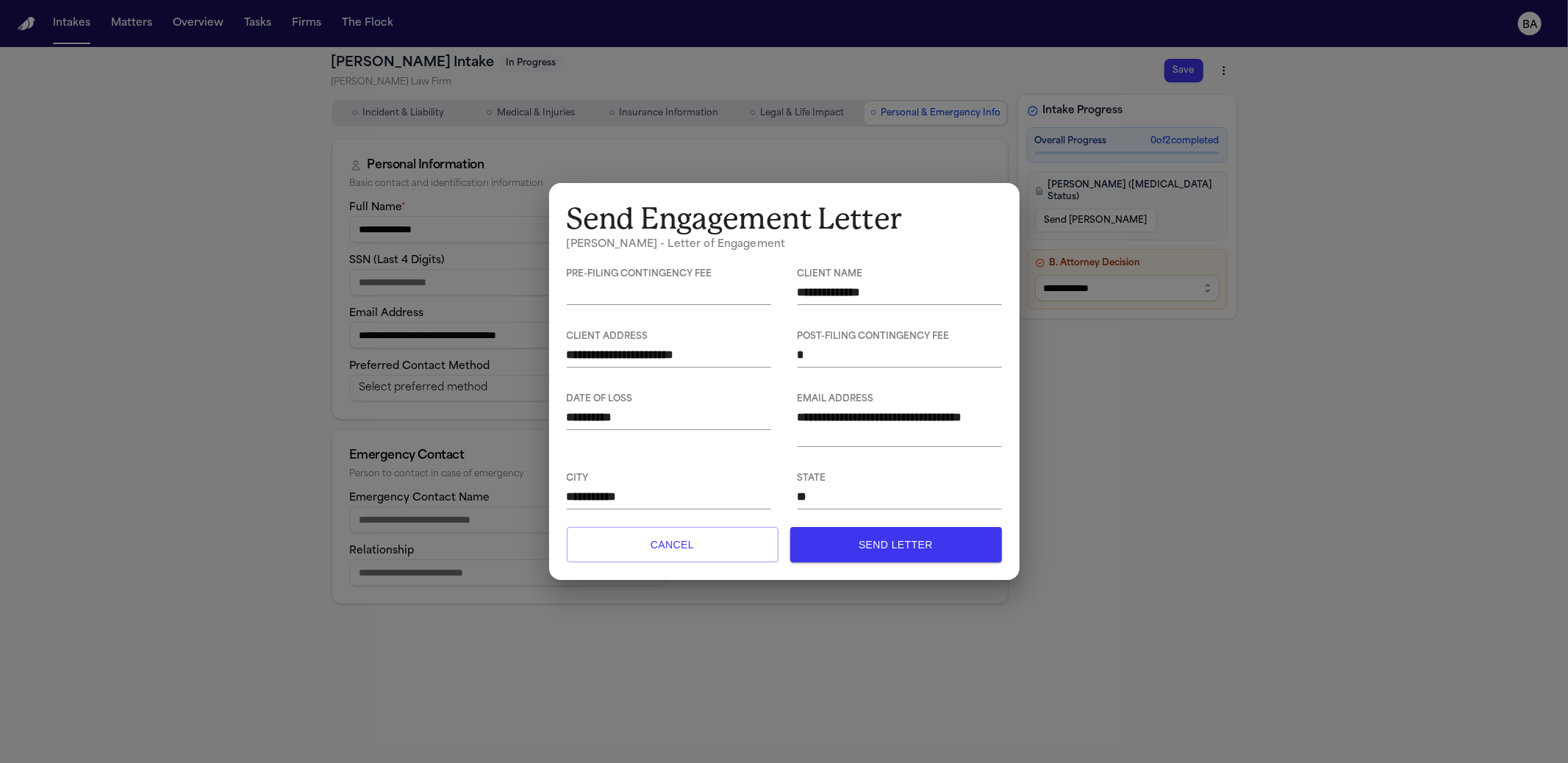 click on "Pre-filing contingency fee" at bounding box center (669, 274) 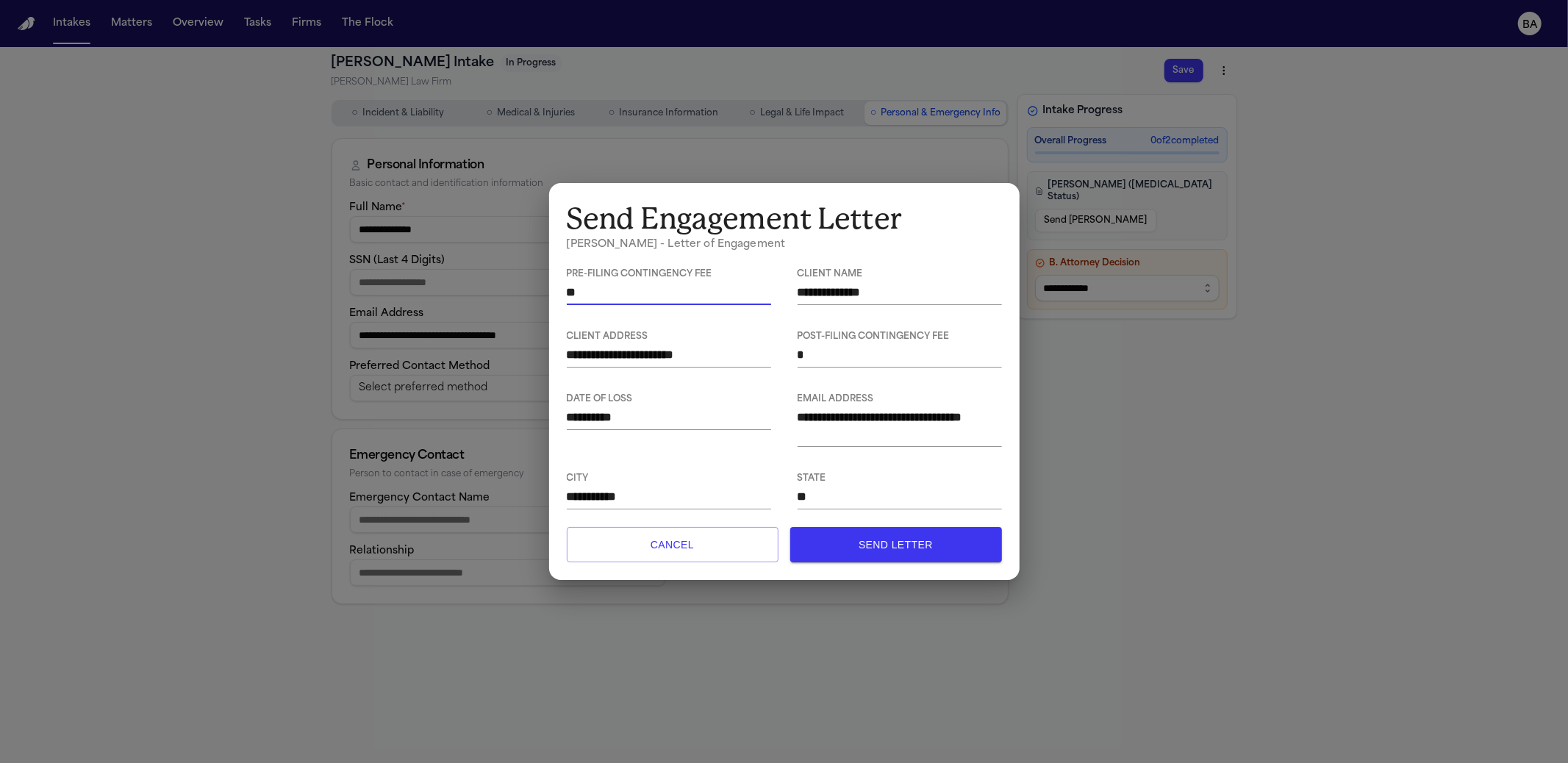 type on "**" 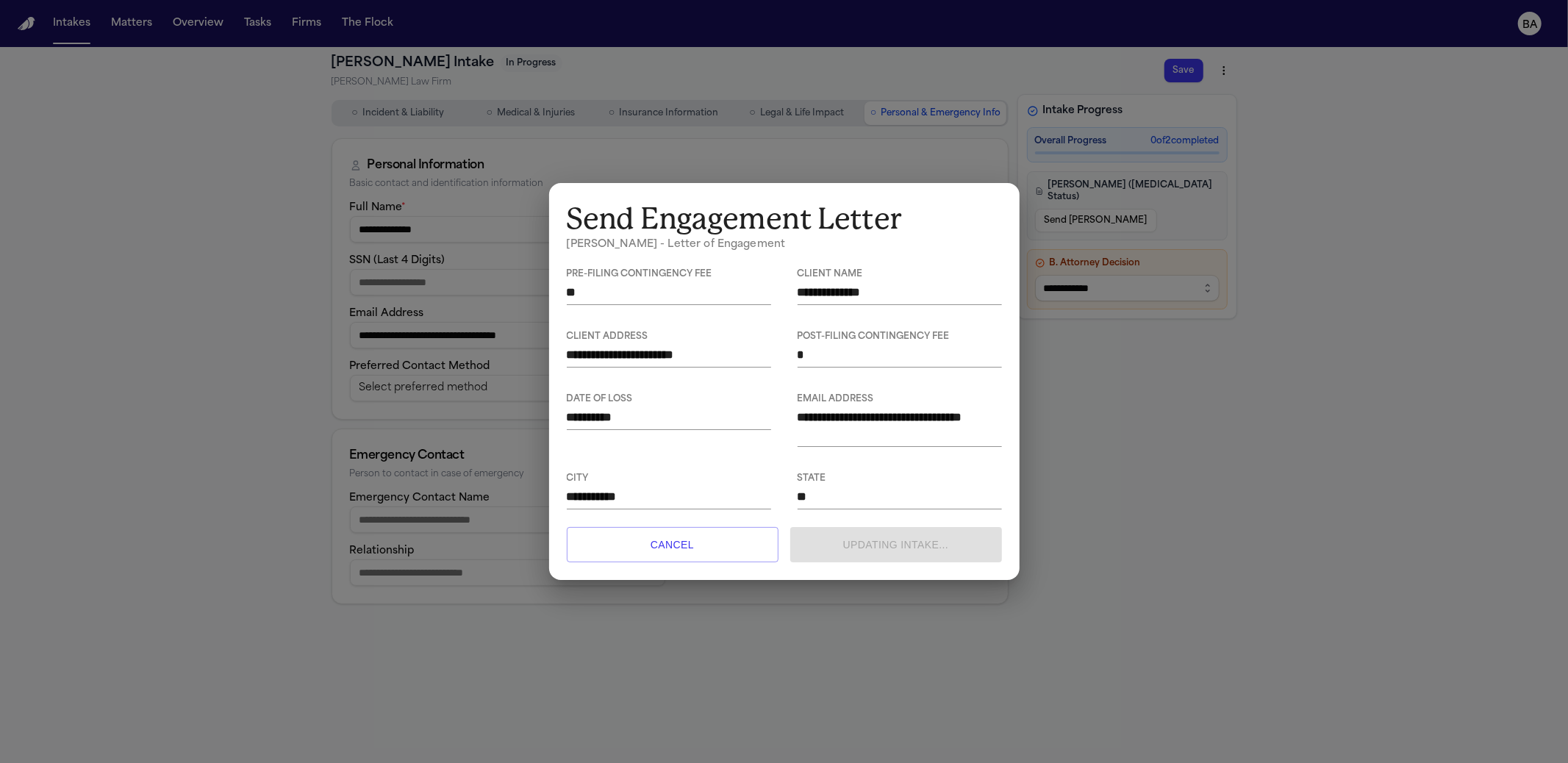 type on "**********" 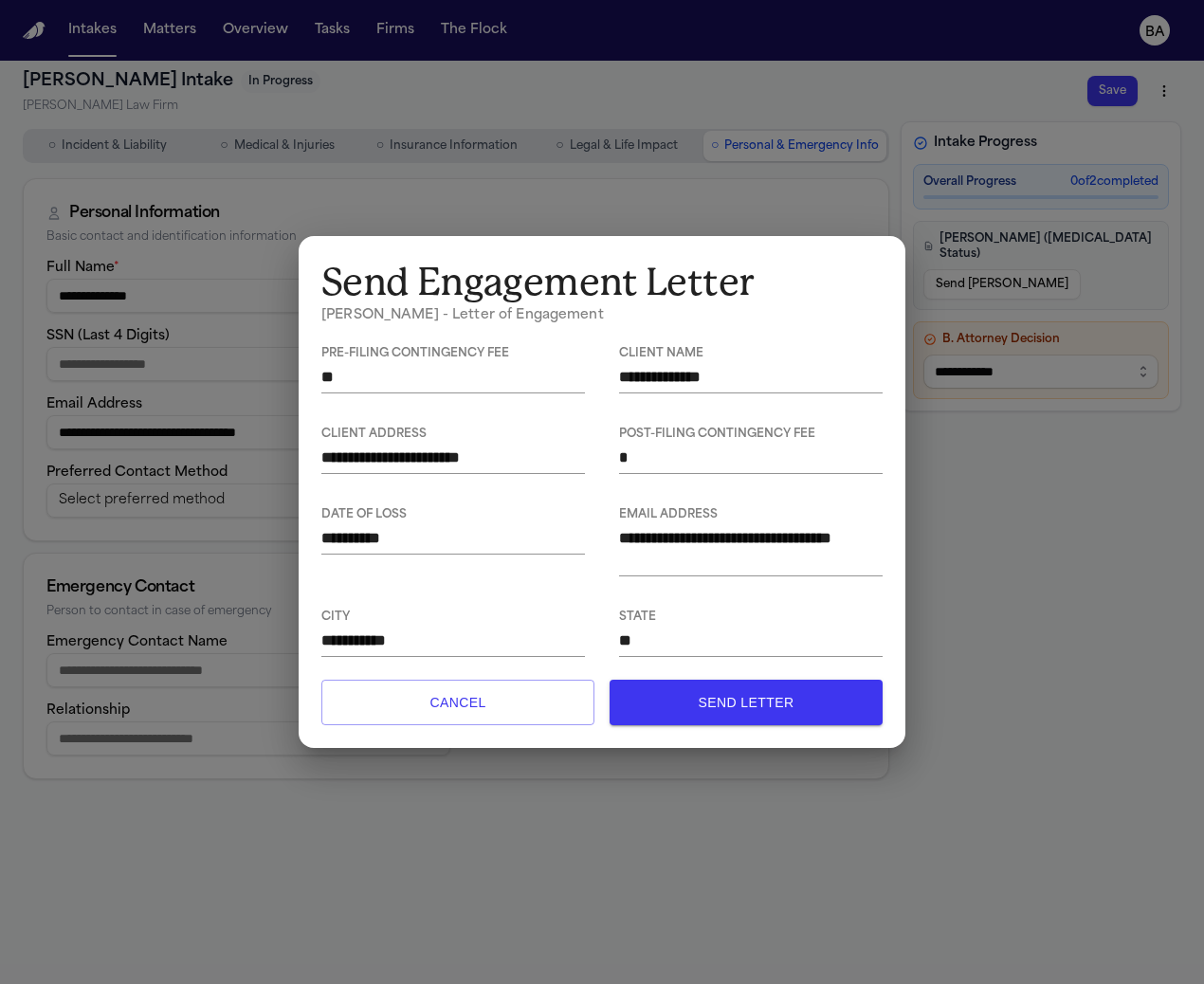 click on "Send Letter" at bounding box center [746, 702] 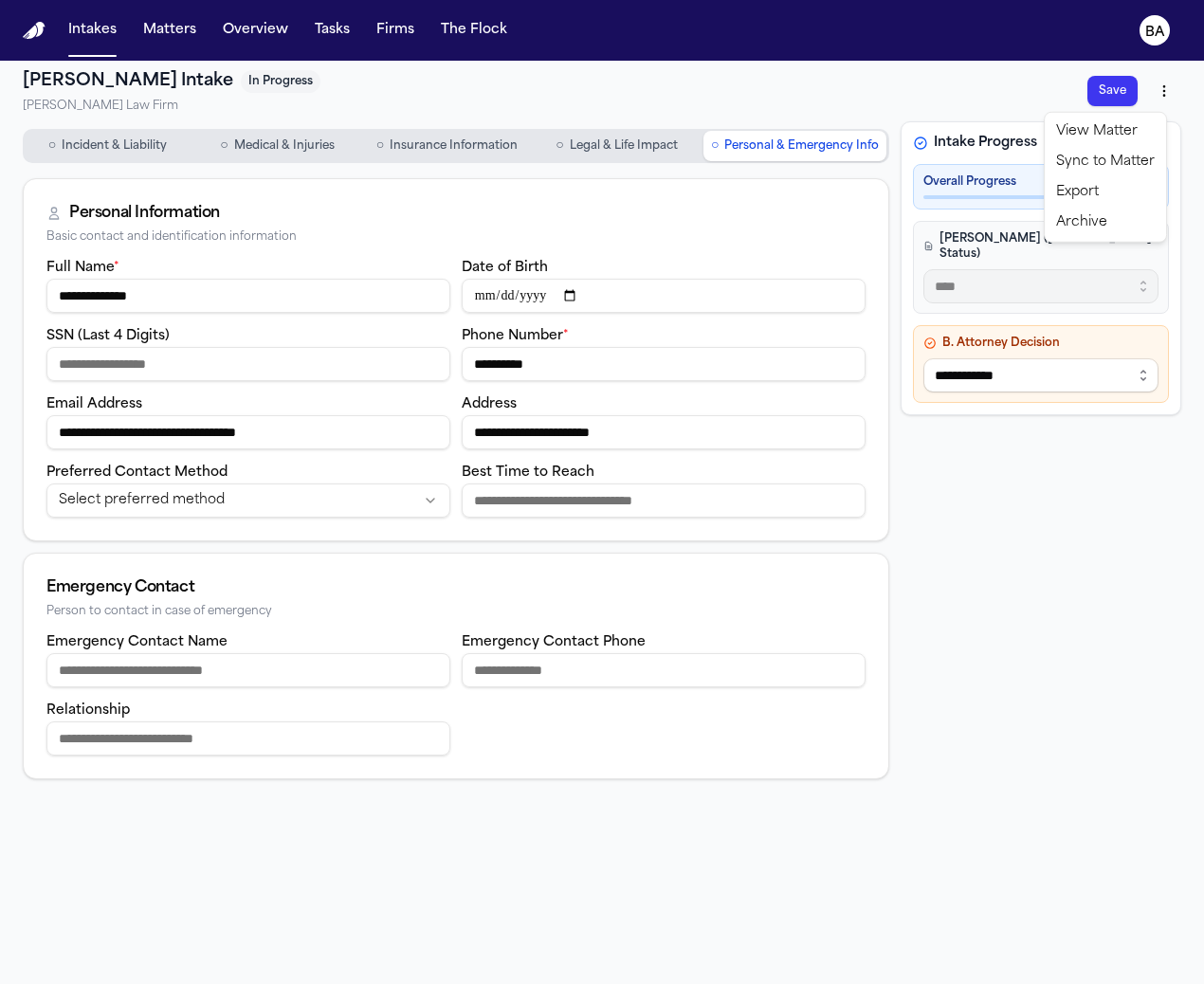 click on "**********" at bounding box center [602, 492] 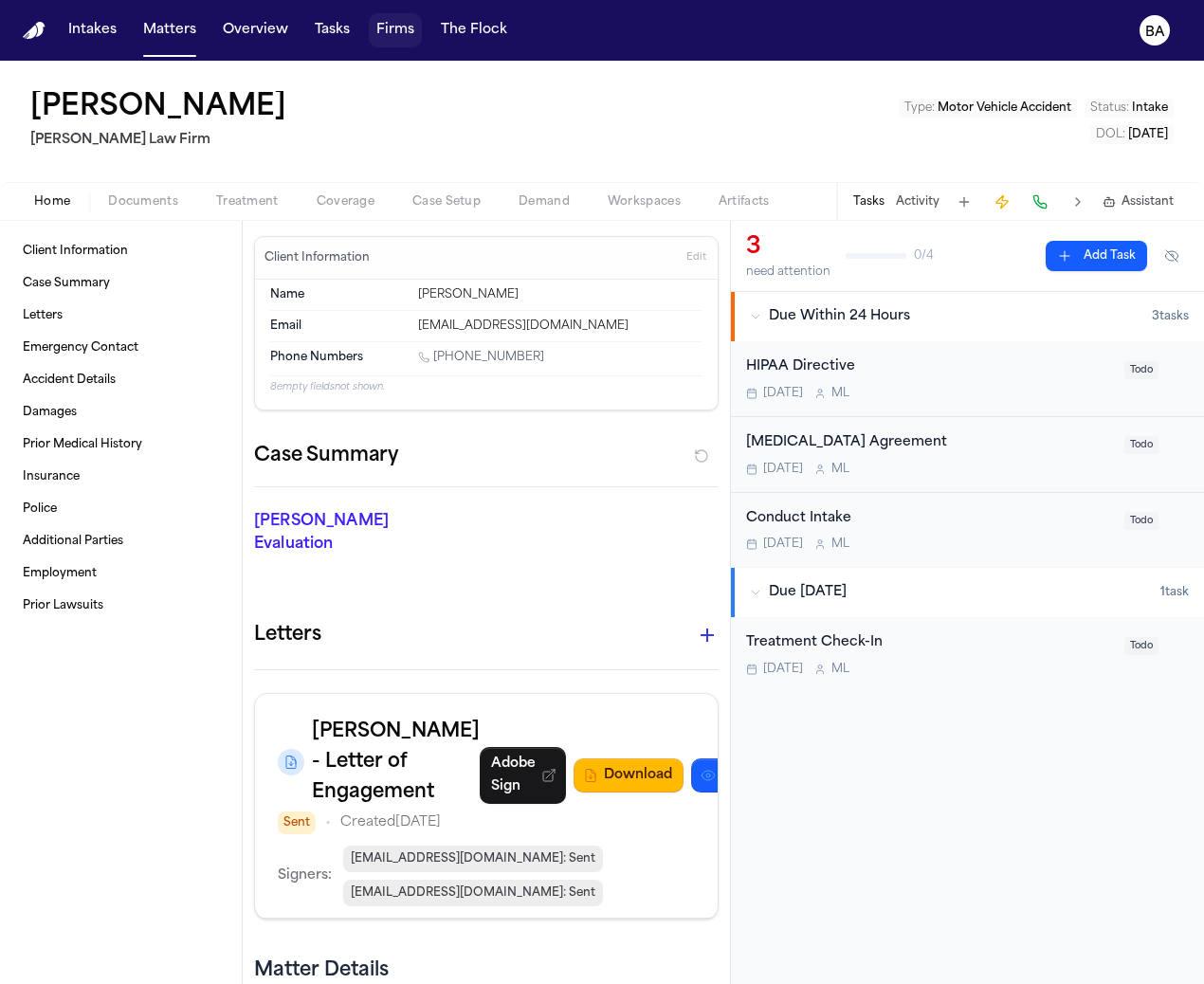 click on "Firms" at bounding box center [395, 30] 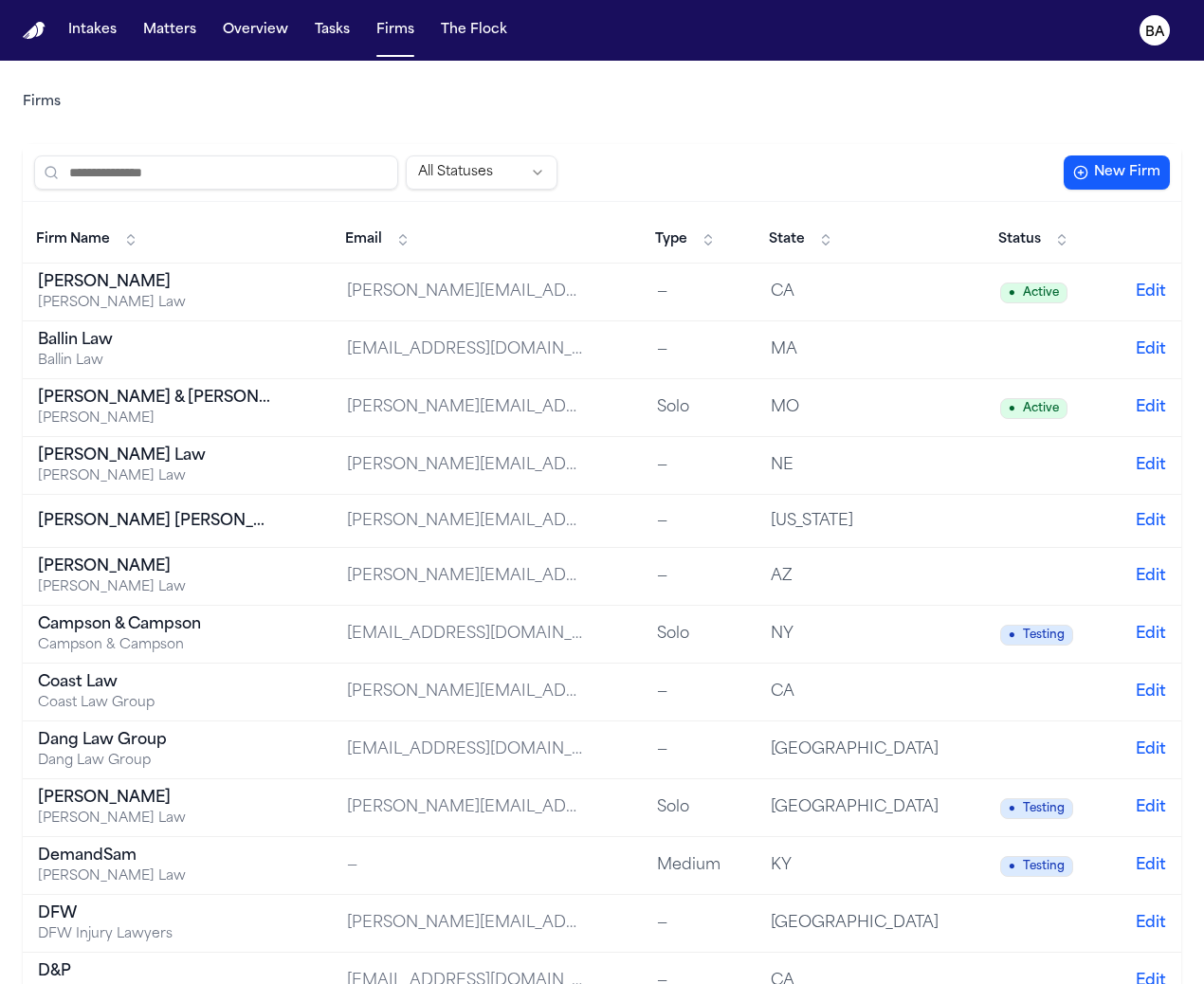 click on "All Statuses New Firm" at bounding box center [602, 173] 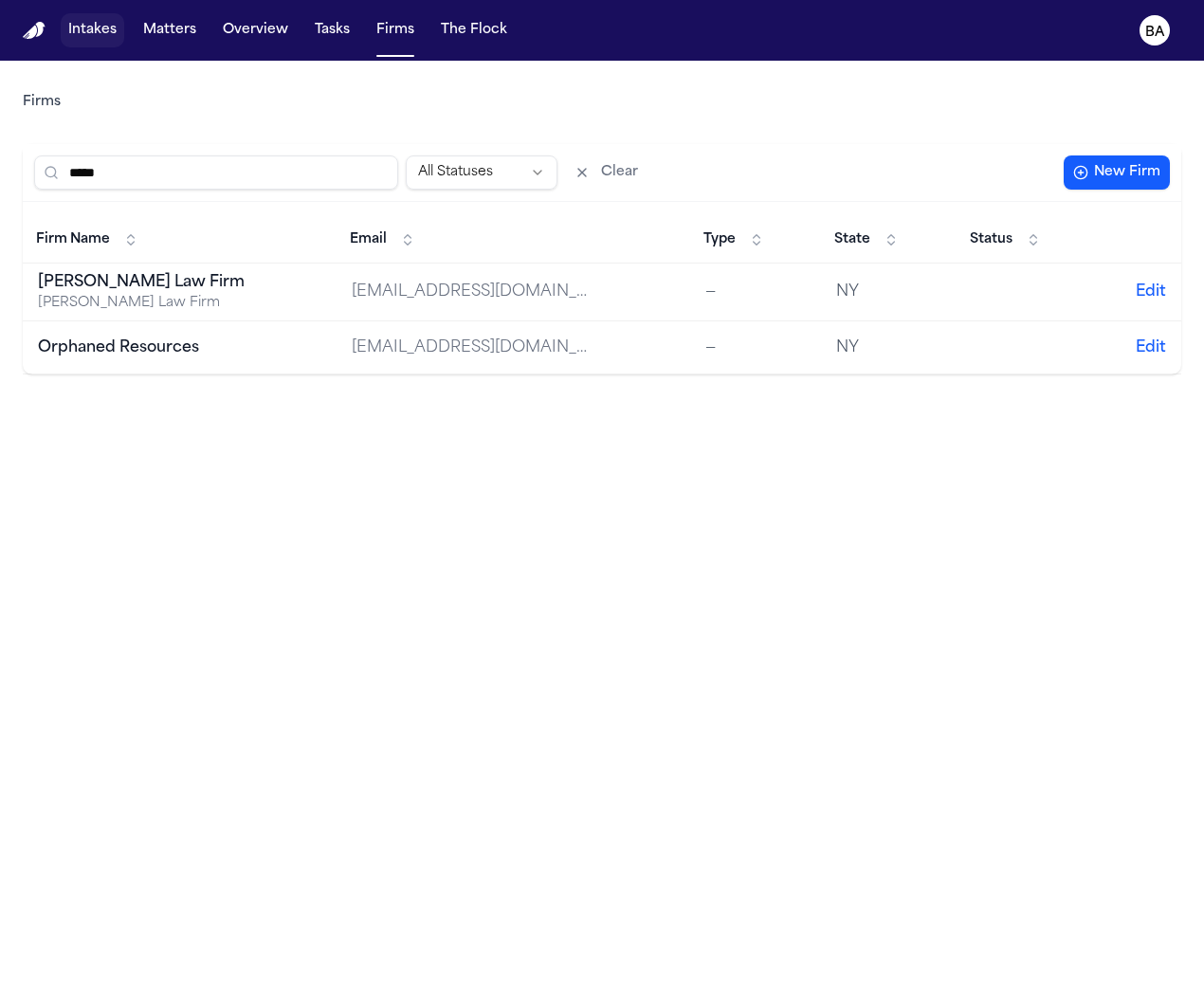 type on "*****" 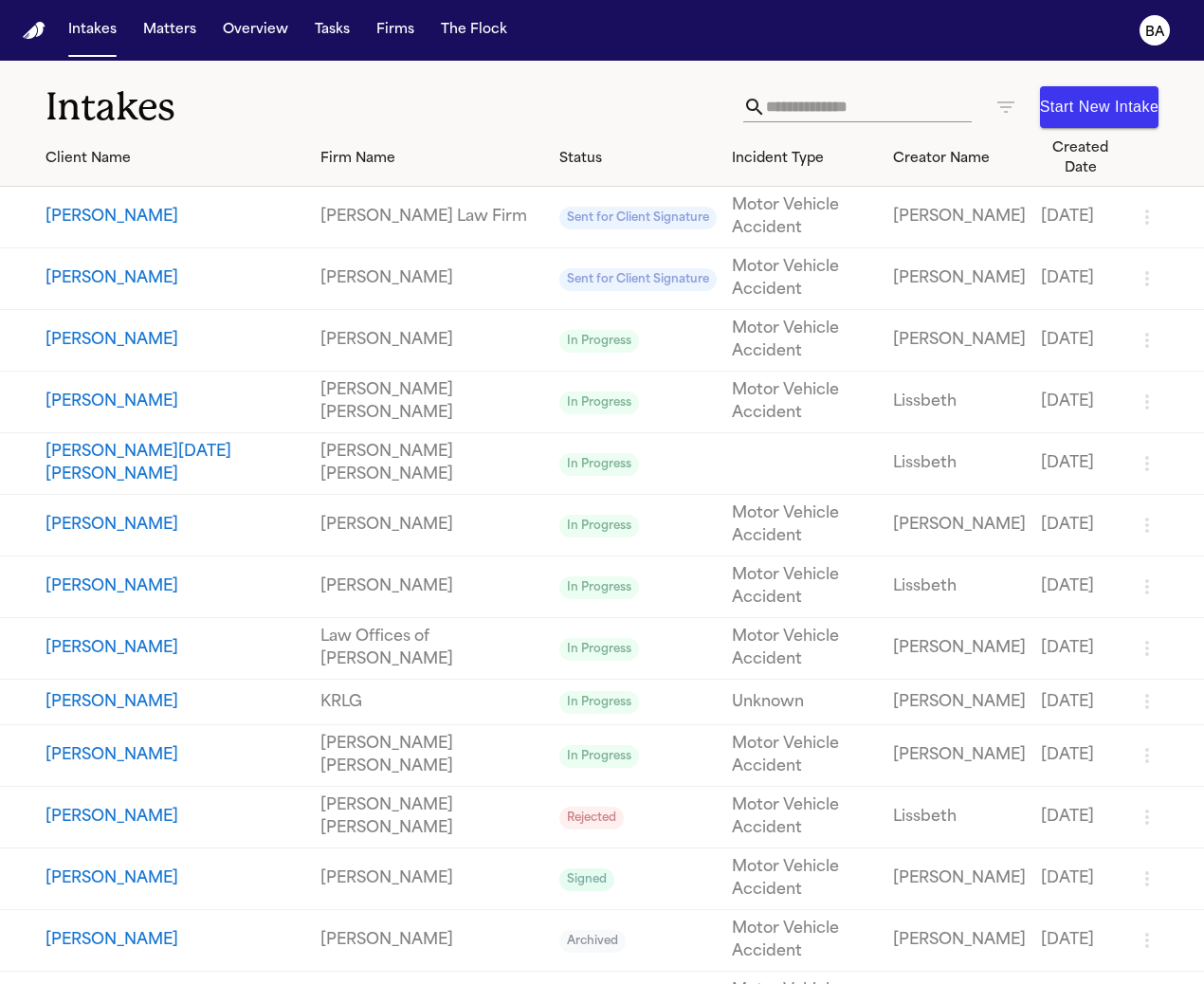 click on "[PERSON_NAME]" at bounding box center (175, 217) 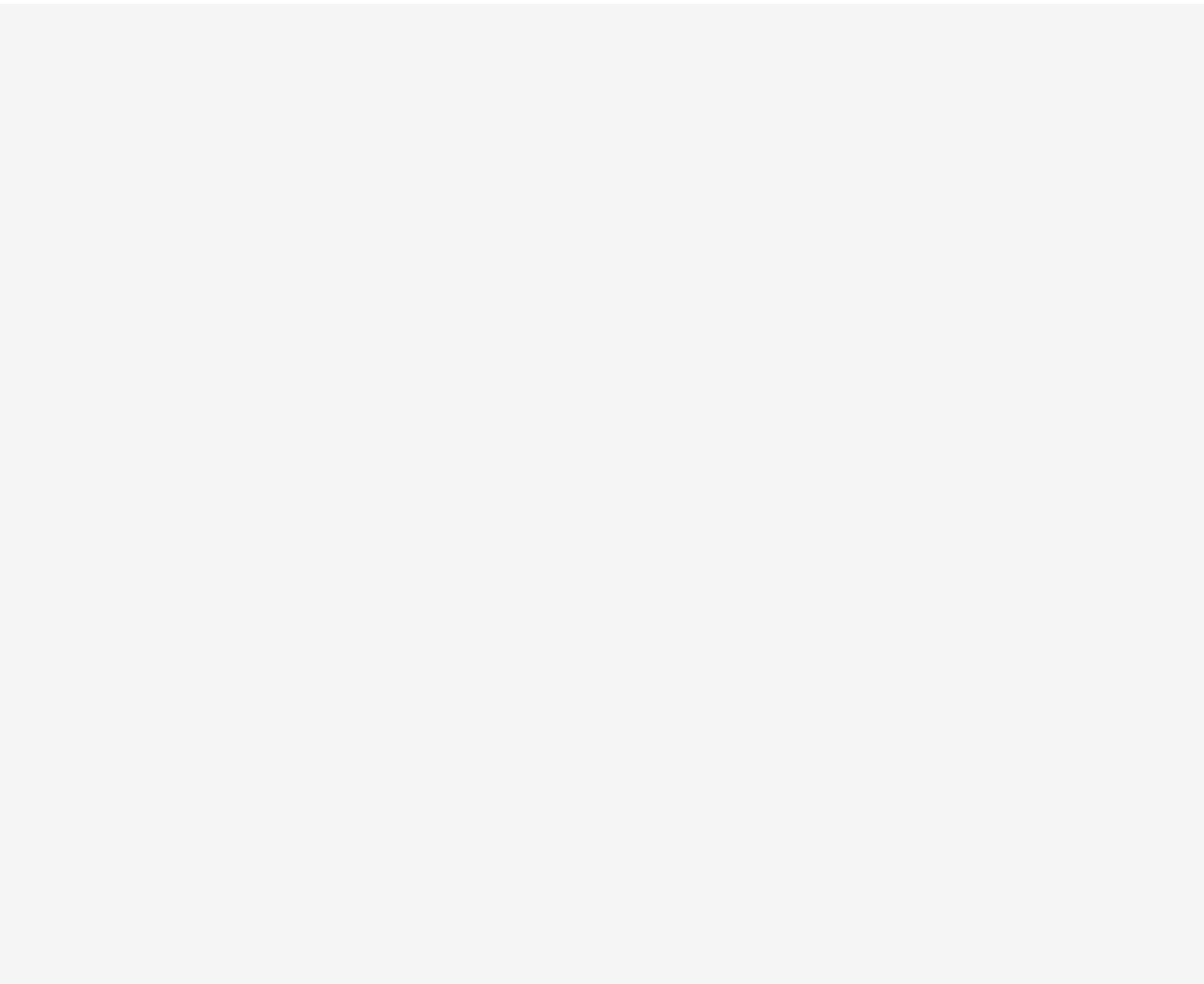 scroll, scrollTop: 0, scrollLeft: 0, axis: both 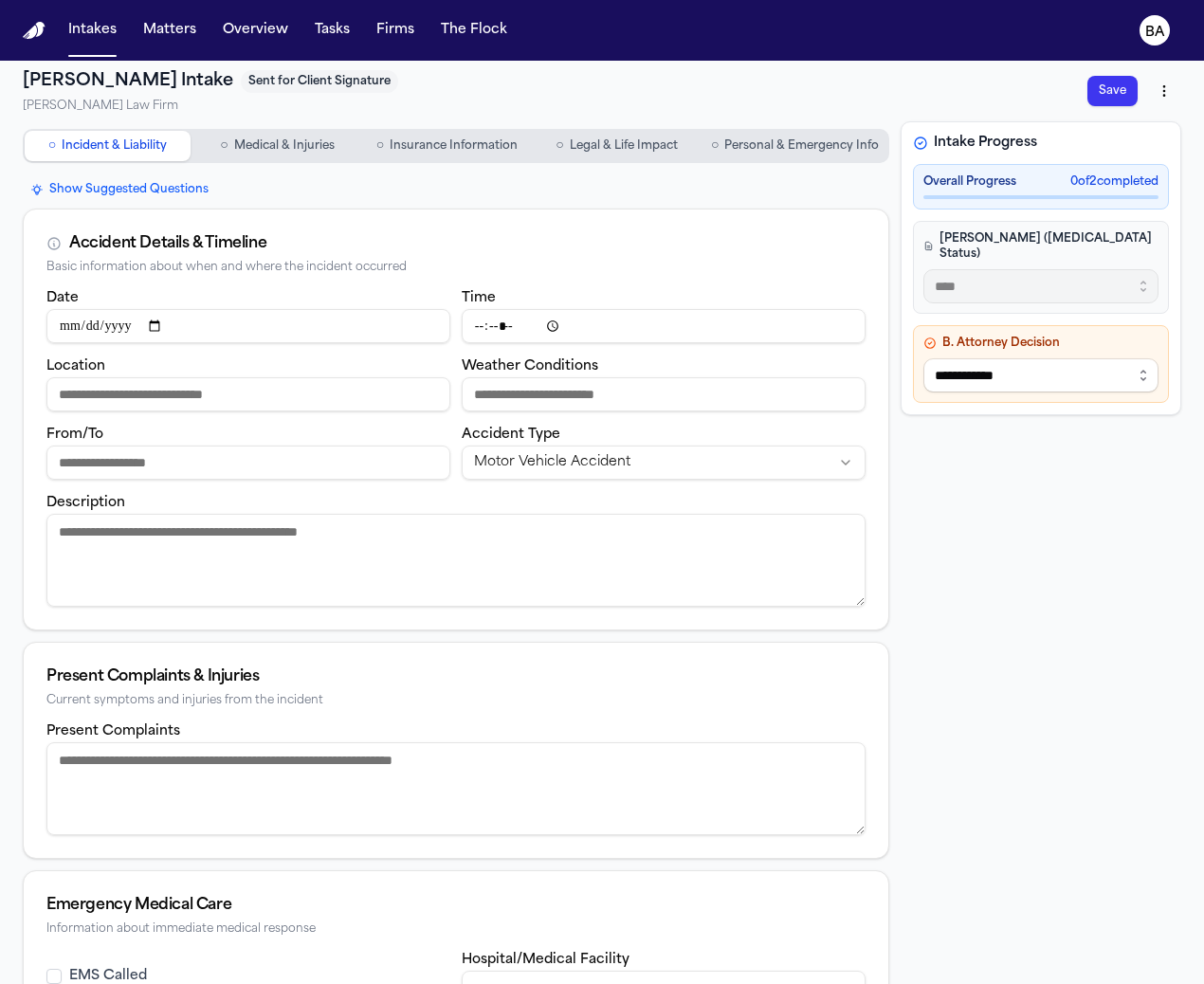 click on "**********" at bounding box center (1041, 709) 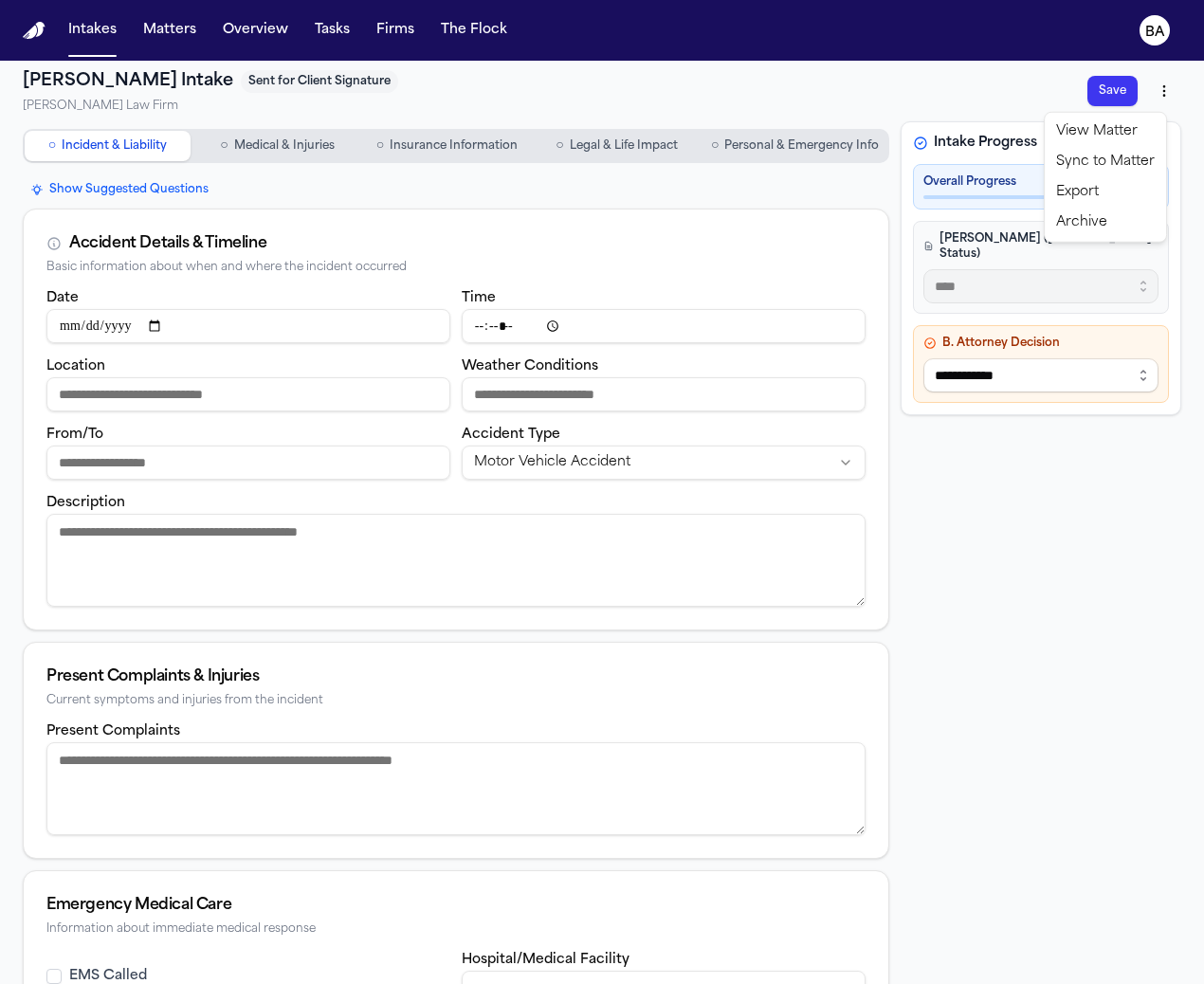 click on "View Matter" at bounding box center (1105, 132) 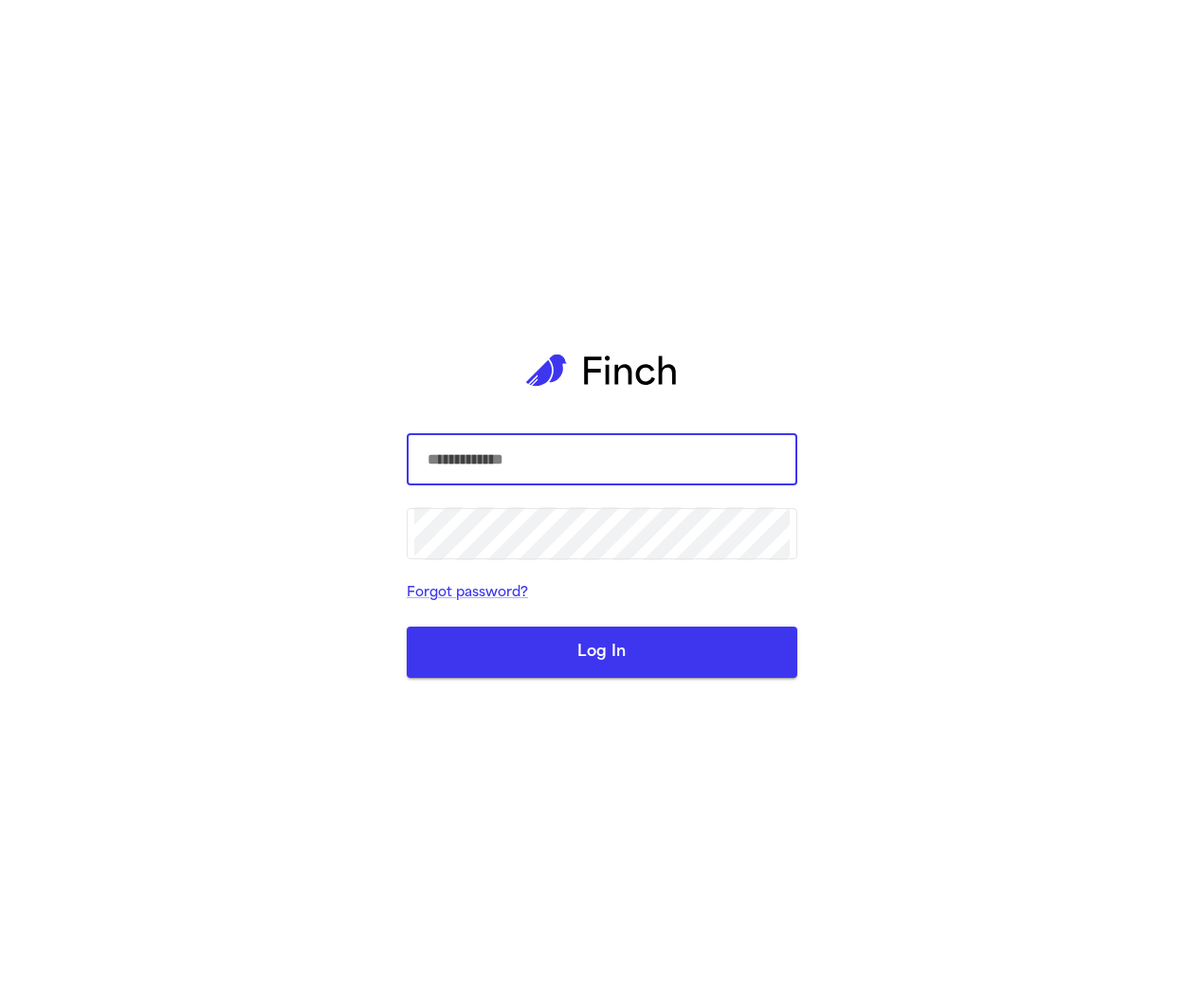 scroll, scrollTop: 0, scrollLeft: 0, axis: both 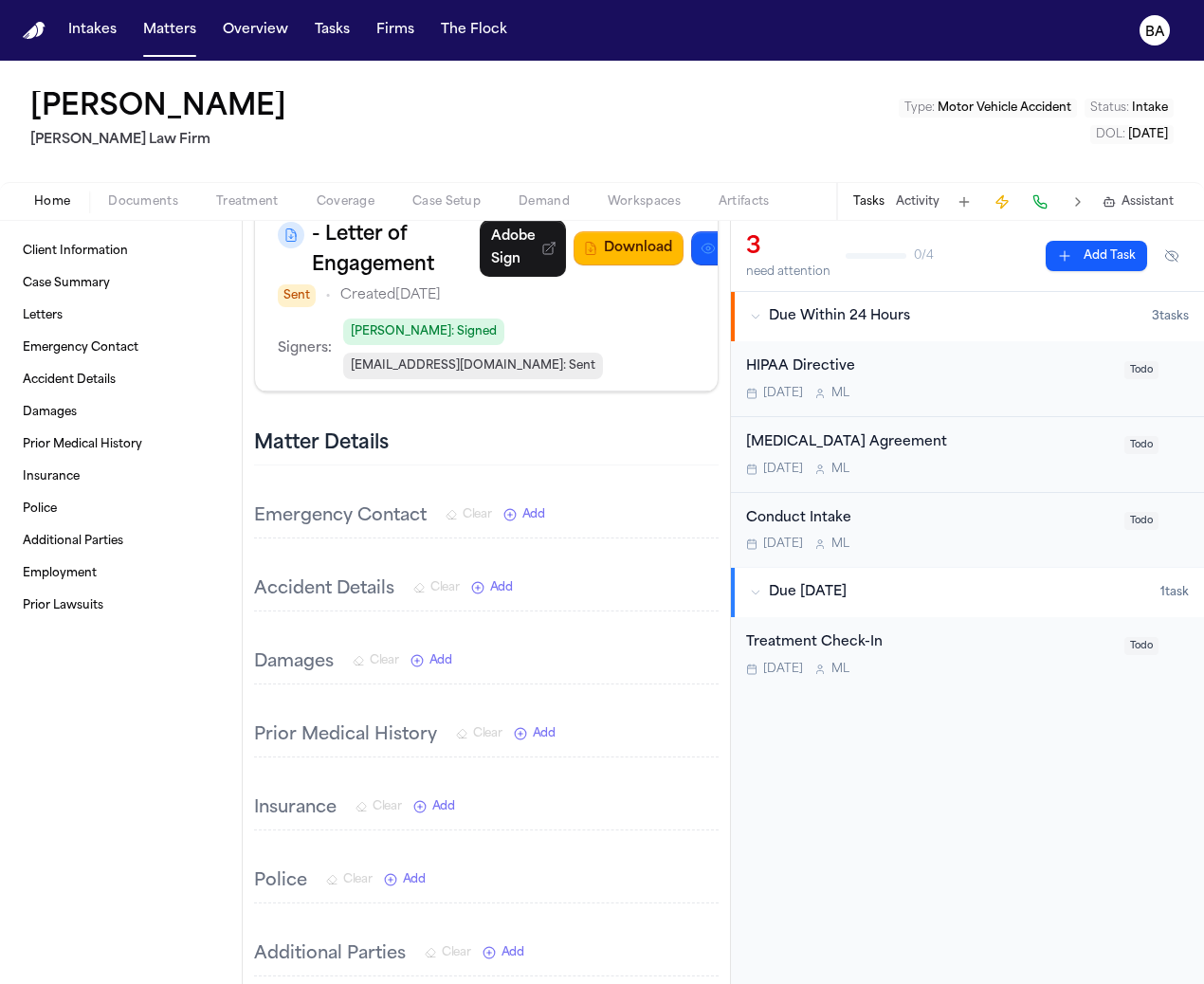 click on "[MEDICAL_DATA] Agreement" at bounding box center [929, 443] 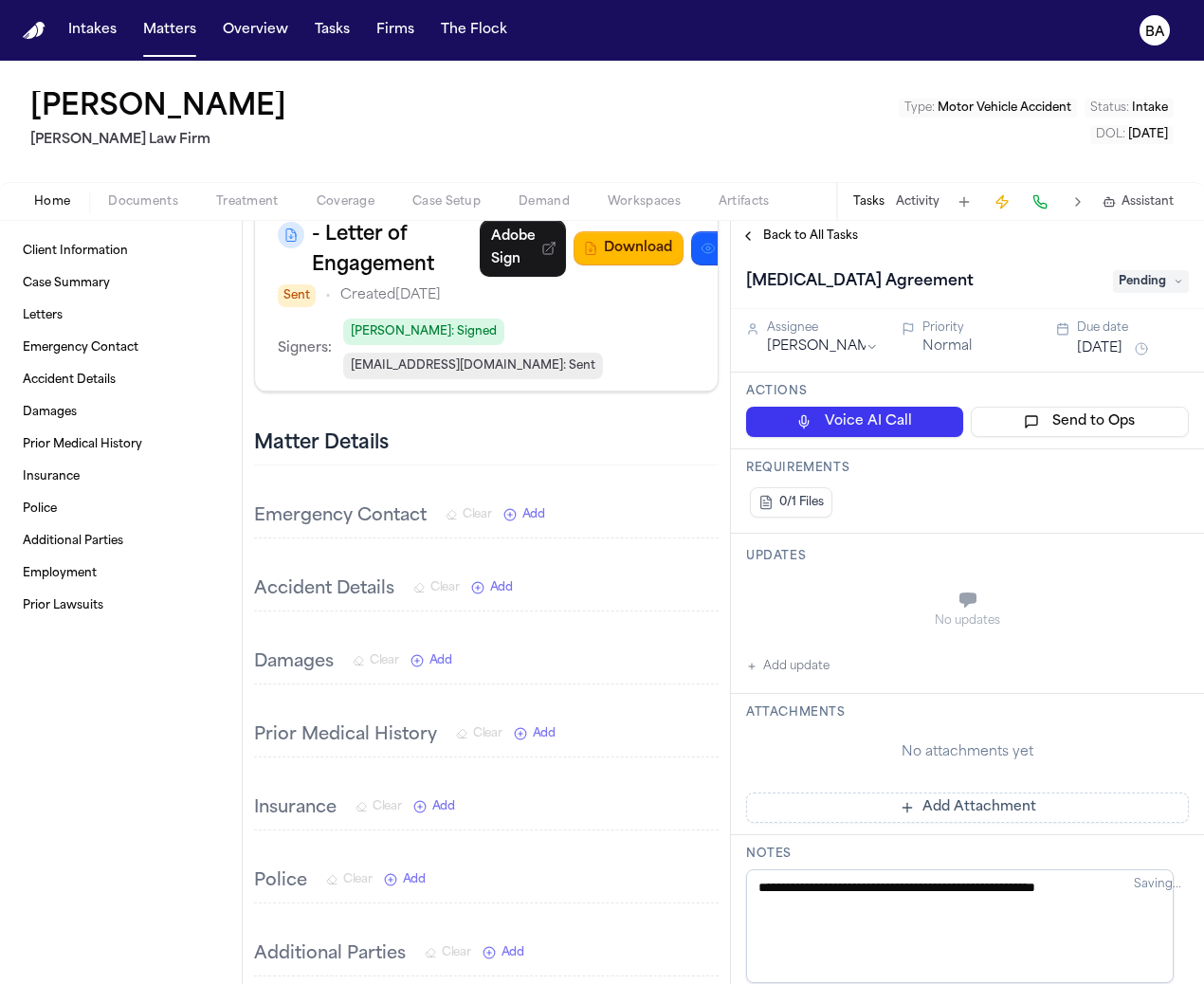 type 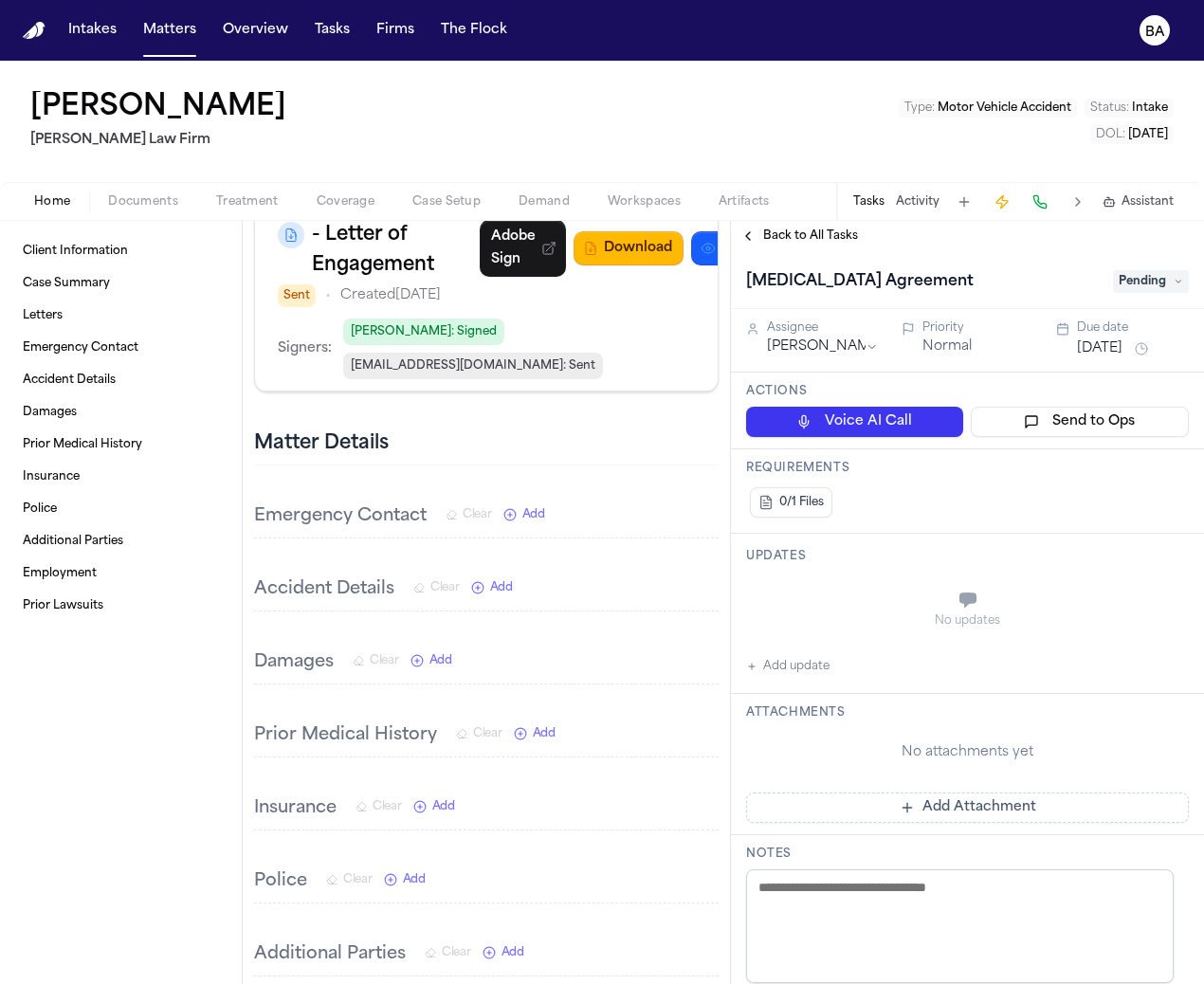 click on "Back to All Tasks" at bounding box center (811, 236) 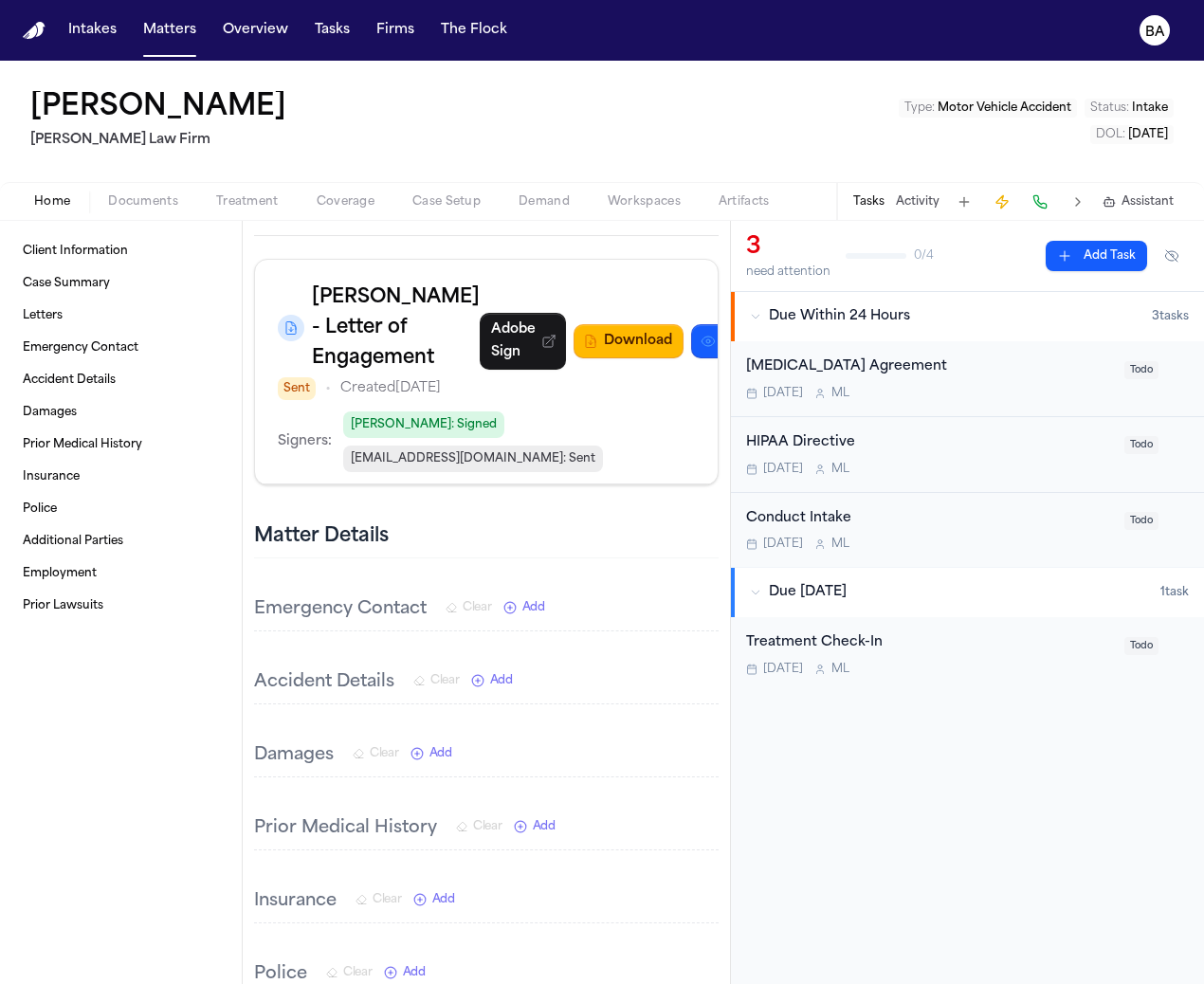 scroll, scrollTop: 336, scrollLeft: 0, axis: vertical 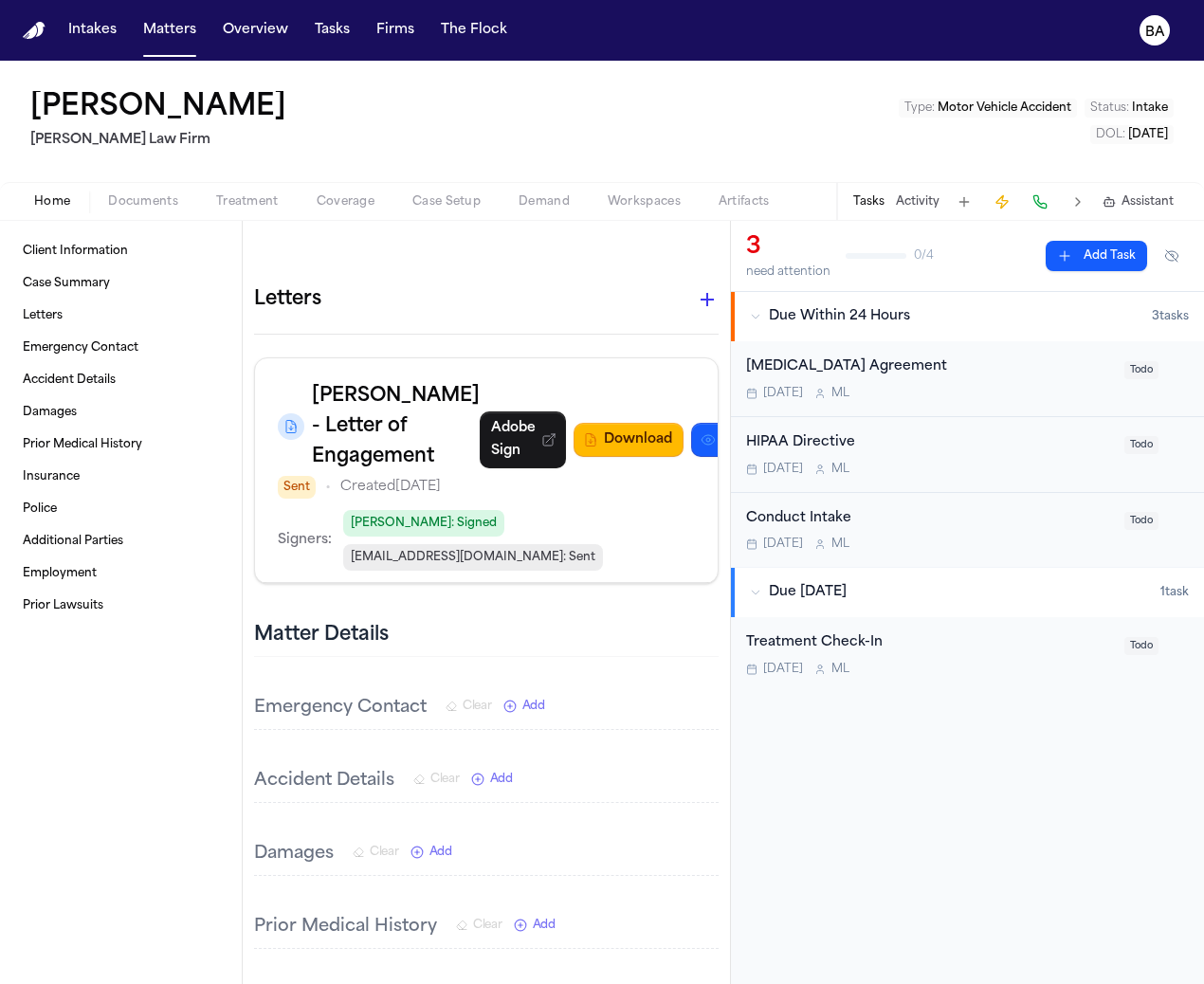 click on "Biniyam [PERSON_NAME] Law Firm Type :   Motor Vehicle Accident Status :   Intake DOL :   [DATE]" at bounding box center (602, 121) 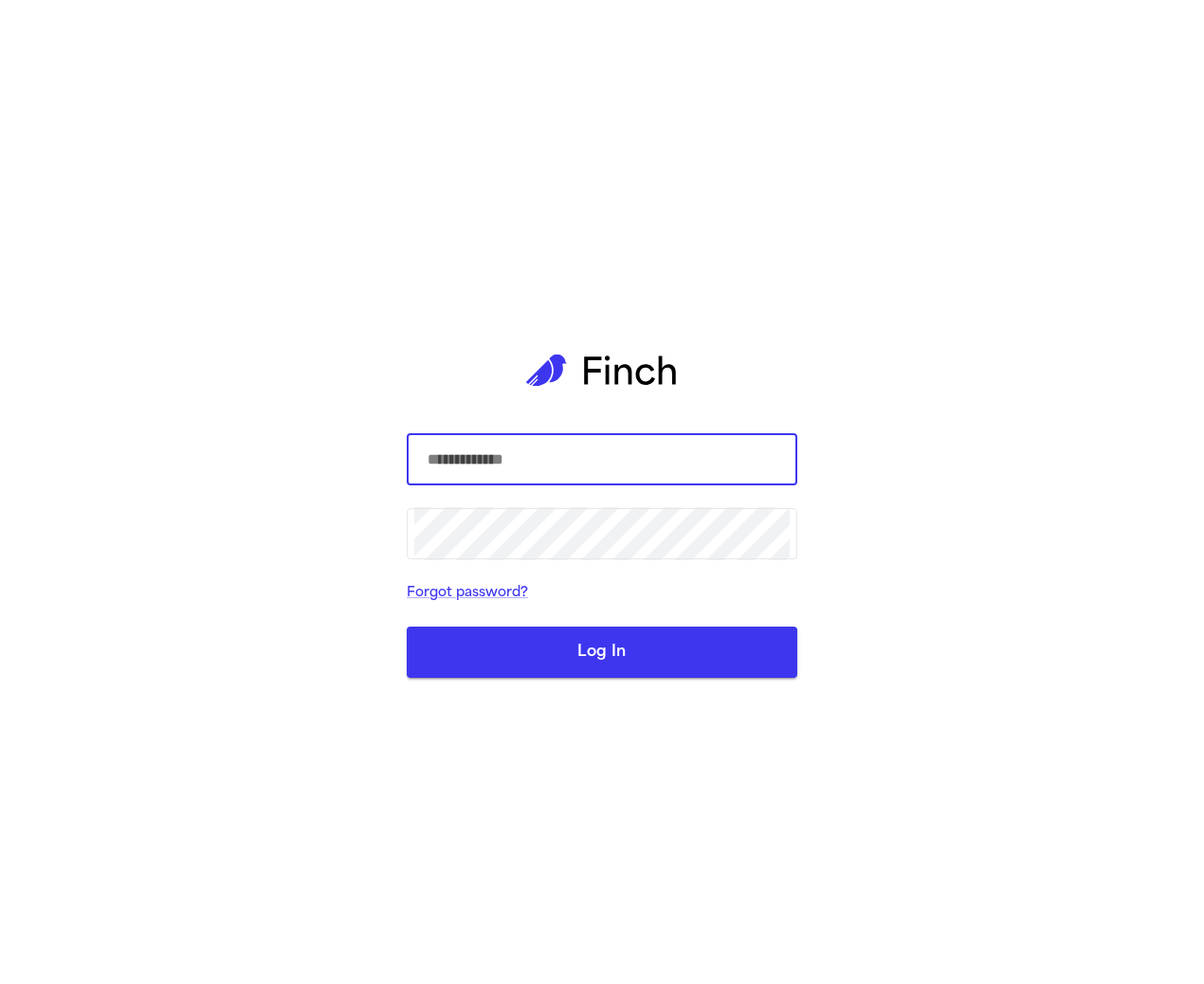 scroll, scrollTop: 0, scrollLeft: 0, axis: both 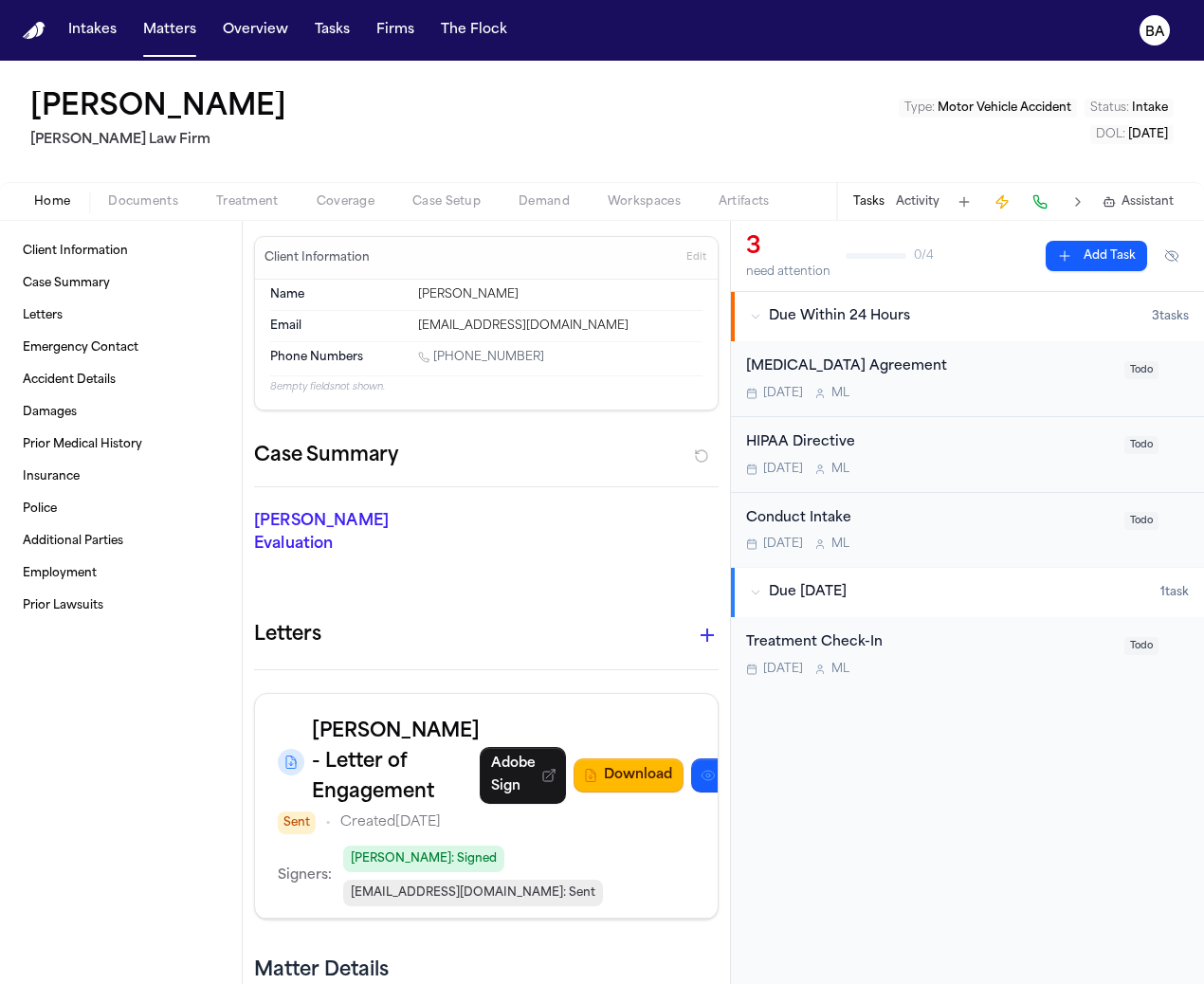 click on "Biniyam [PERSON_NAME] Law Firm Type :   Motor Vehicle Accident Status :   Intake DOL :   [DATE]" at bounding box center (602, 121) 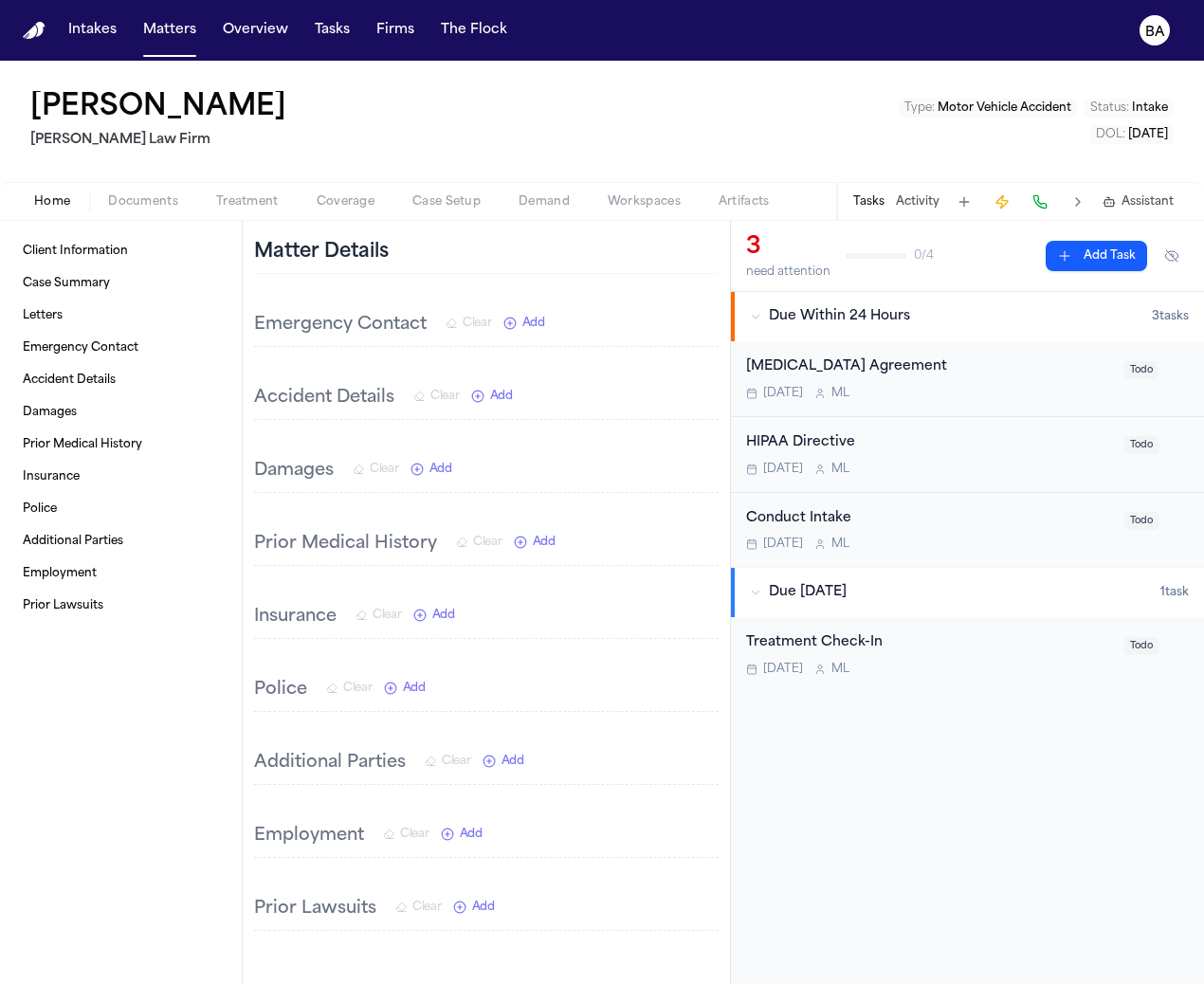 scroll, scrollTop: 836, scrollLeft: 0, axis: vertical 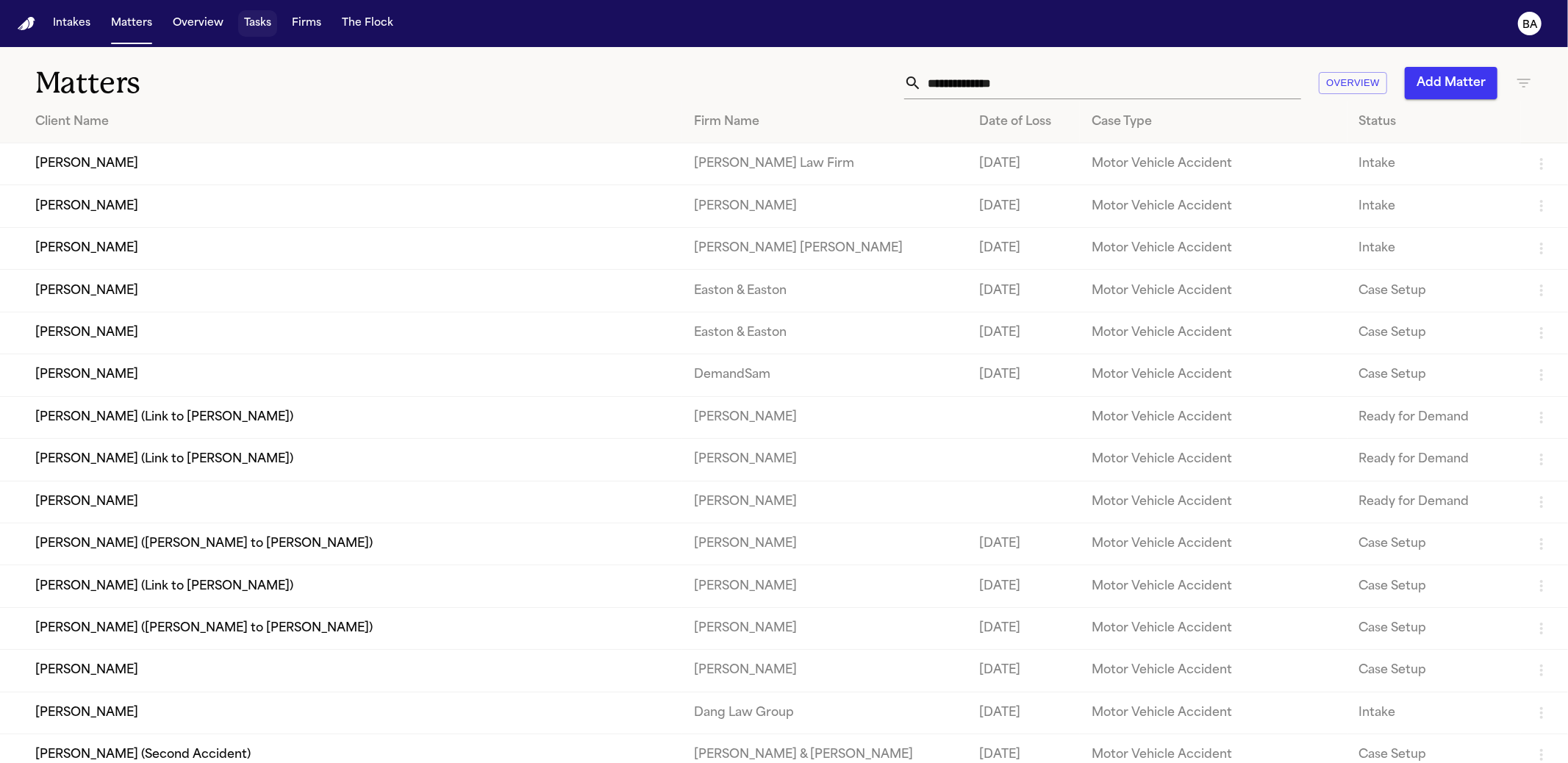 click on "Tasks" at bounding box center (257, 24) 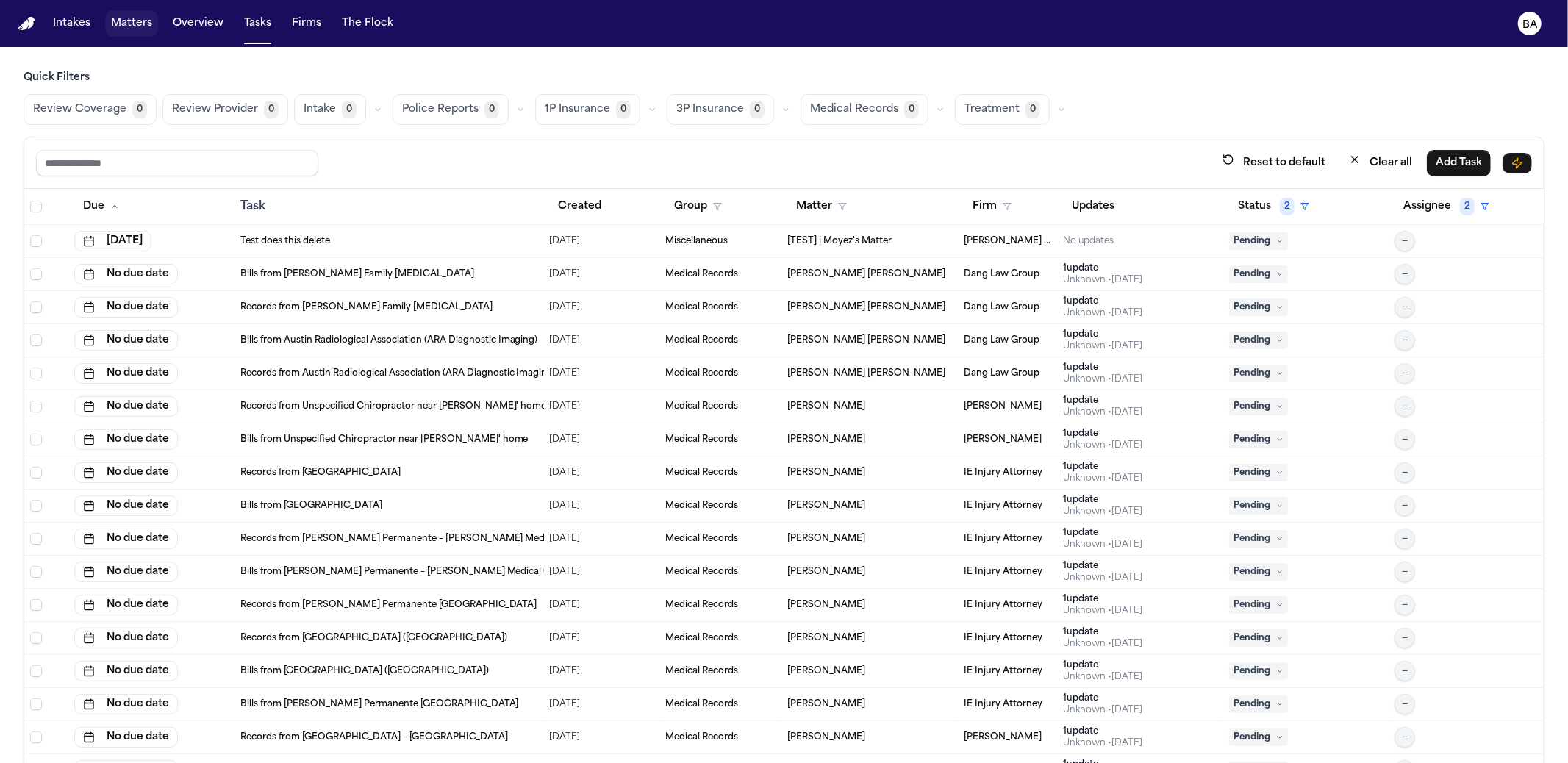 click on "Matters" at bounding box center [132, 24] 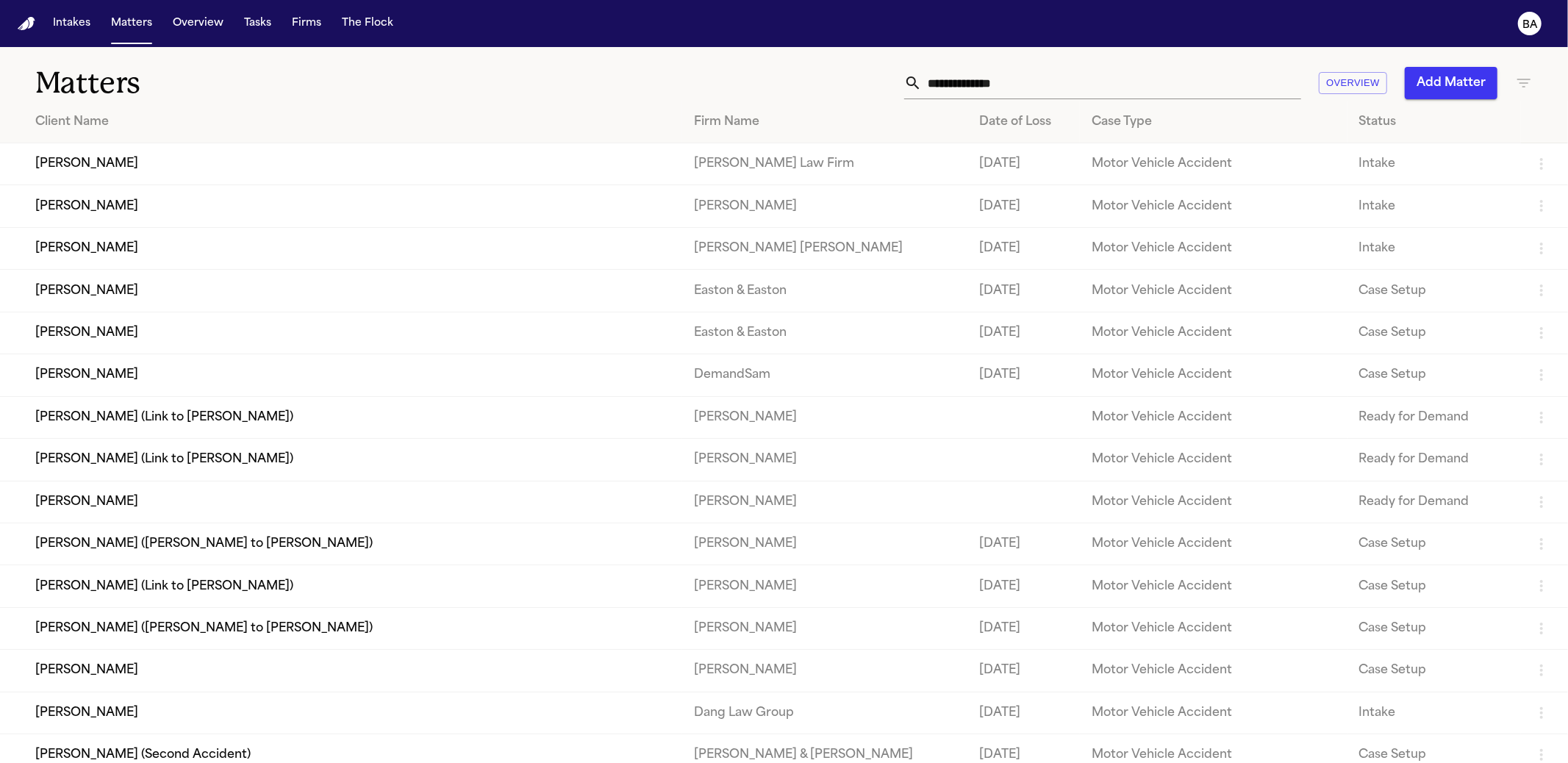 click on "[PERSON_NAME]" at bounding box center (341, 164) 